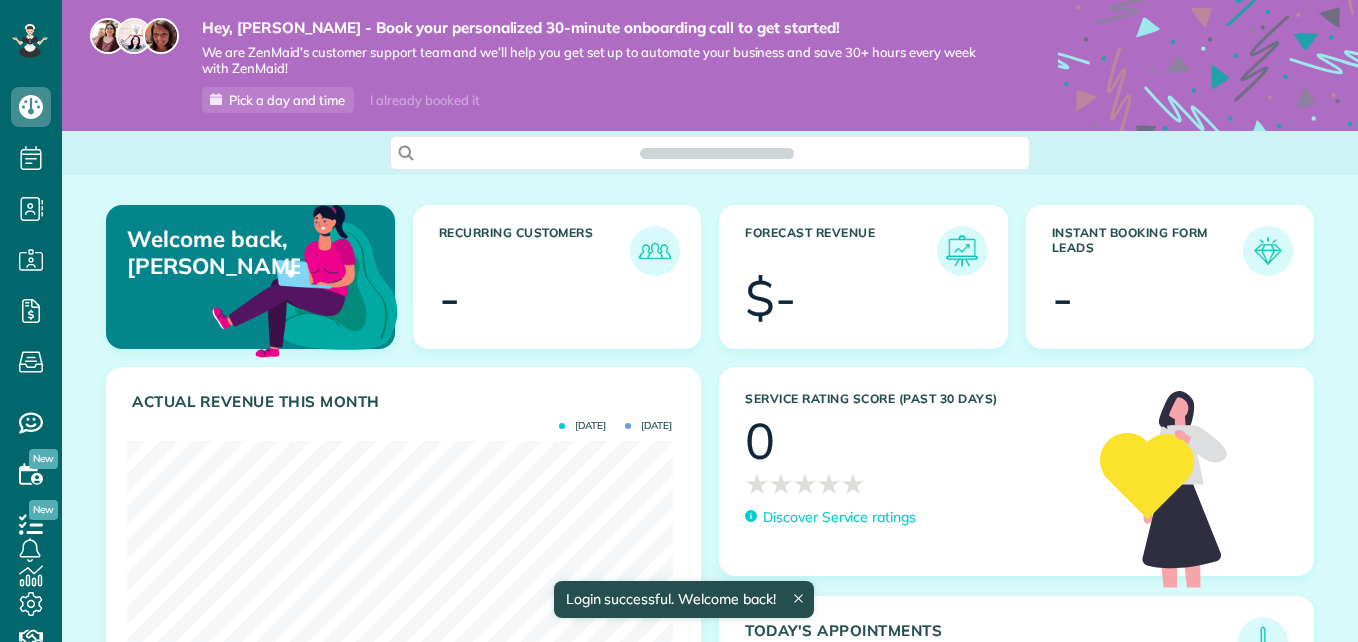 scroll, scrollTop: 0, scrollLeft: 0, axis: both 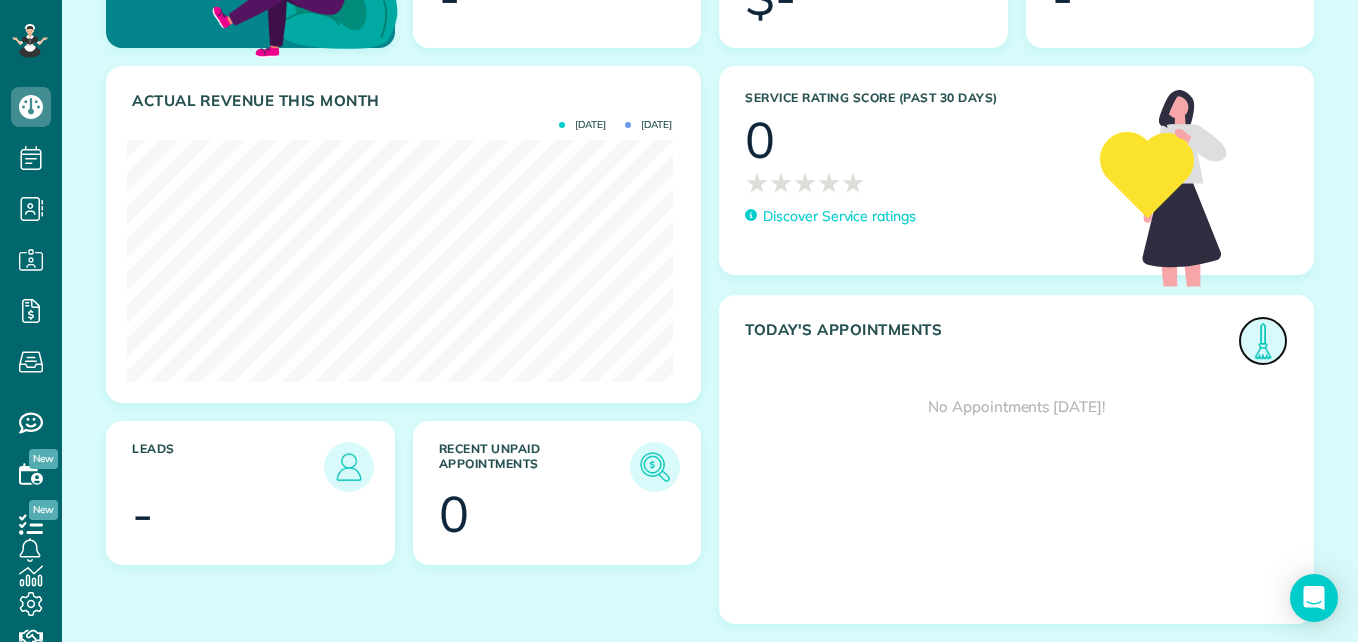 click at bounding box center [1263, 341] 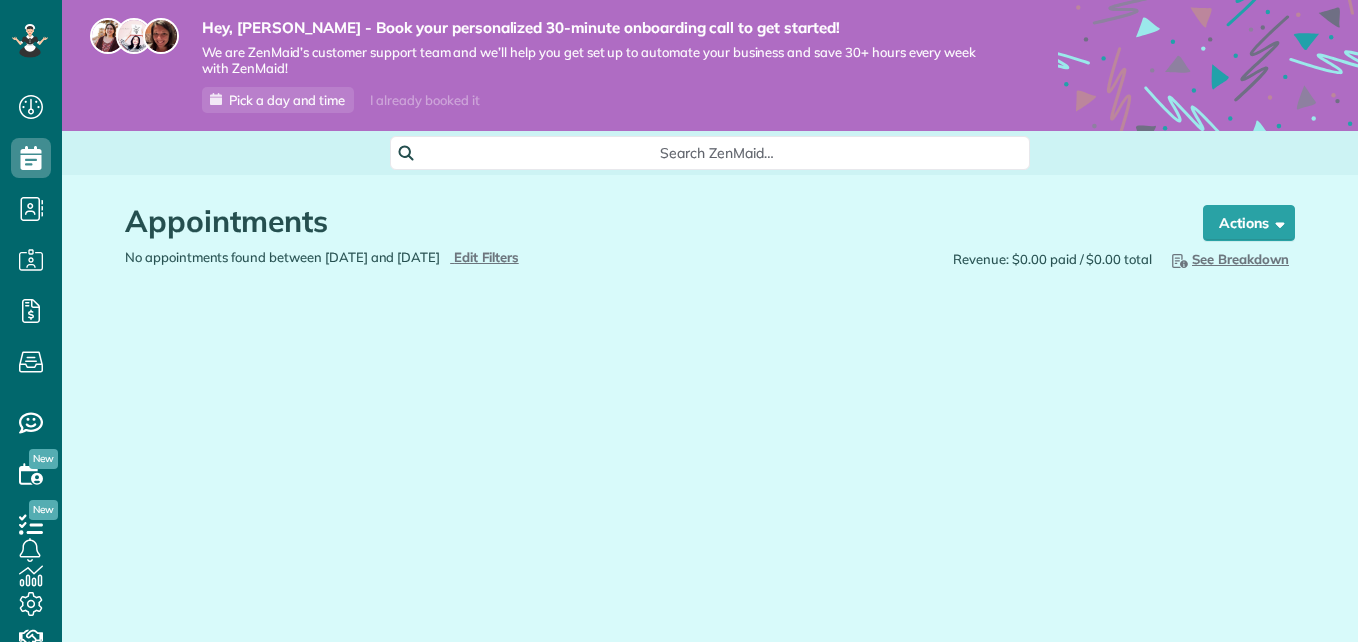 scroll, scrollTop: 0, scrollLeft: 0, axis: both 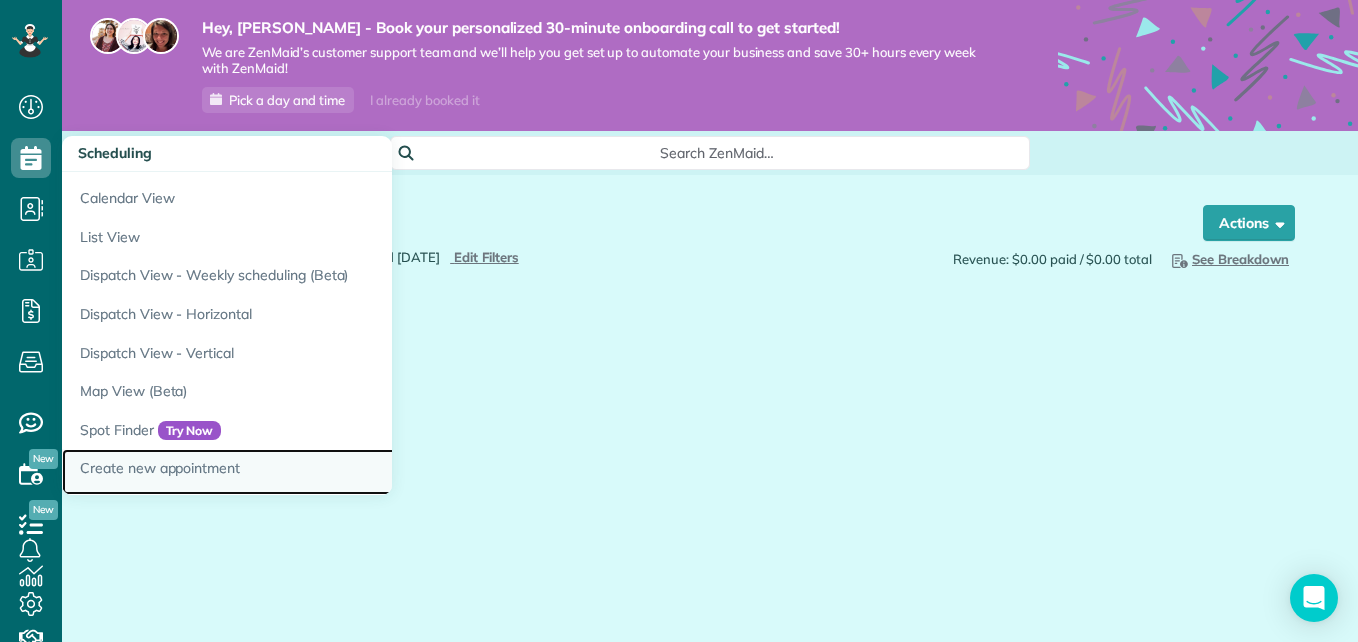 click on "Create new appointment" at bounding box center [312, 472] 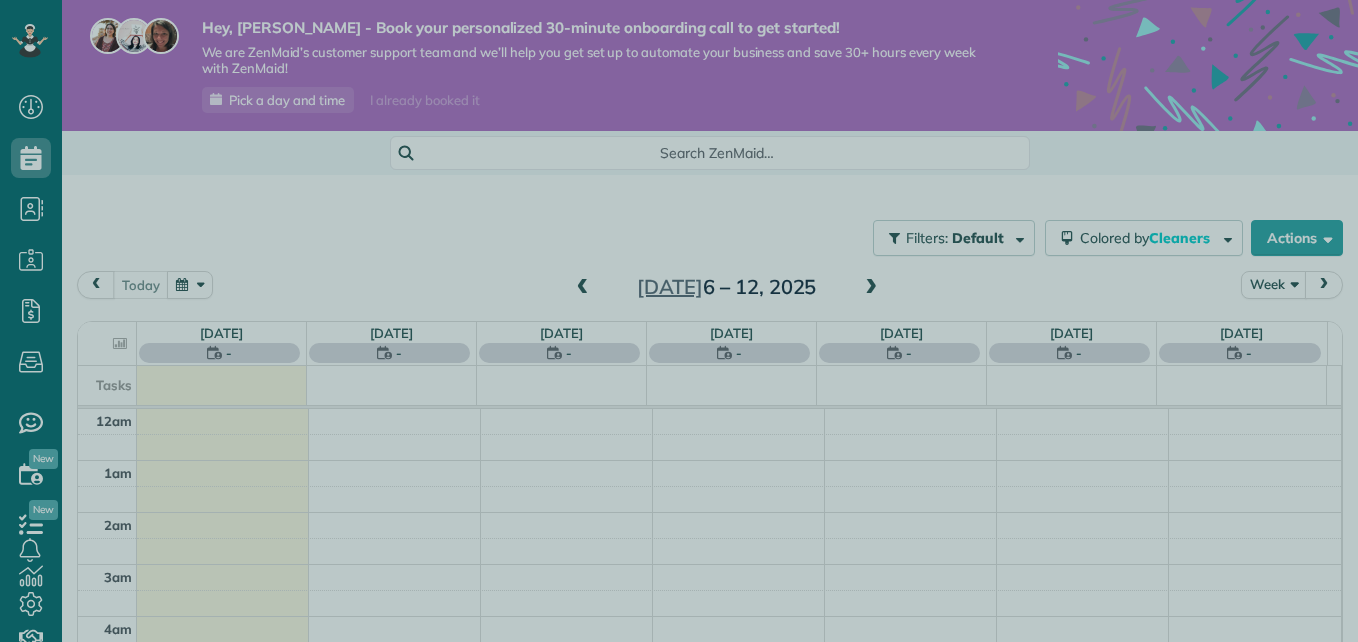 scroll, scrollTop: 0, scrollLeft: 0, axis: both 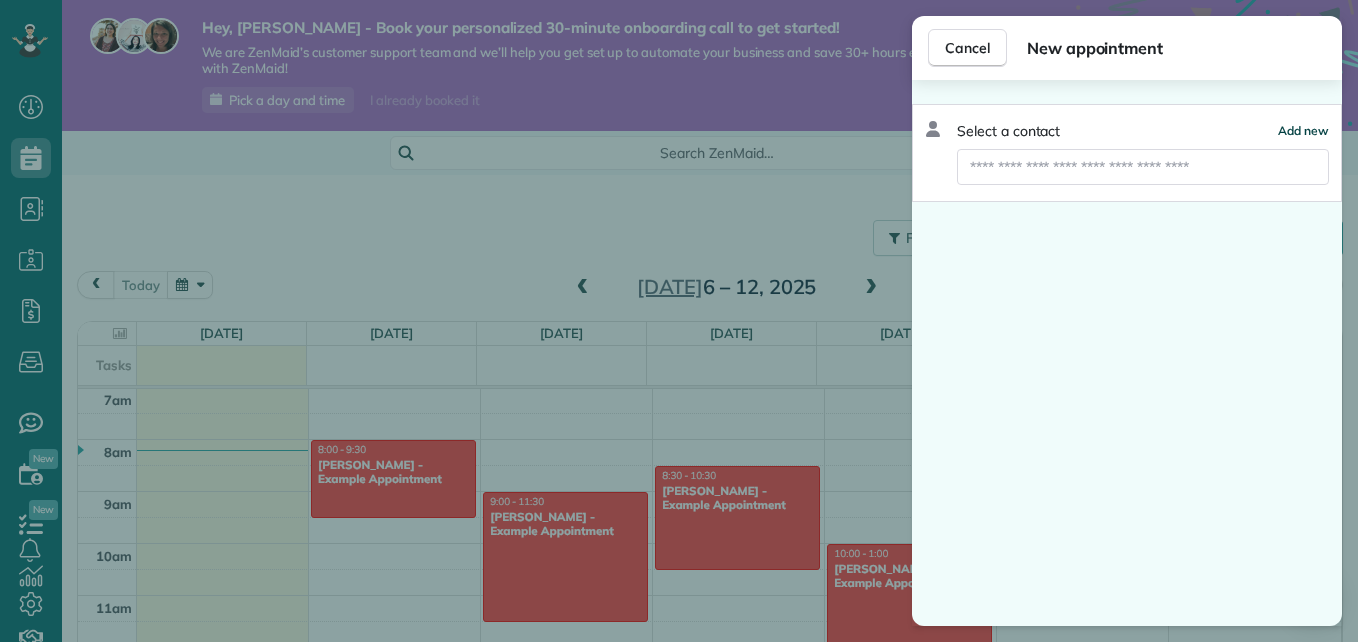 click on "Add new" at bounding box center (1303, 130) 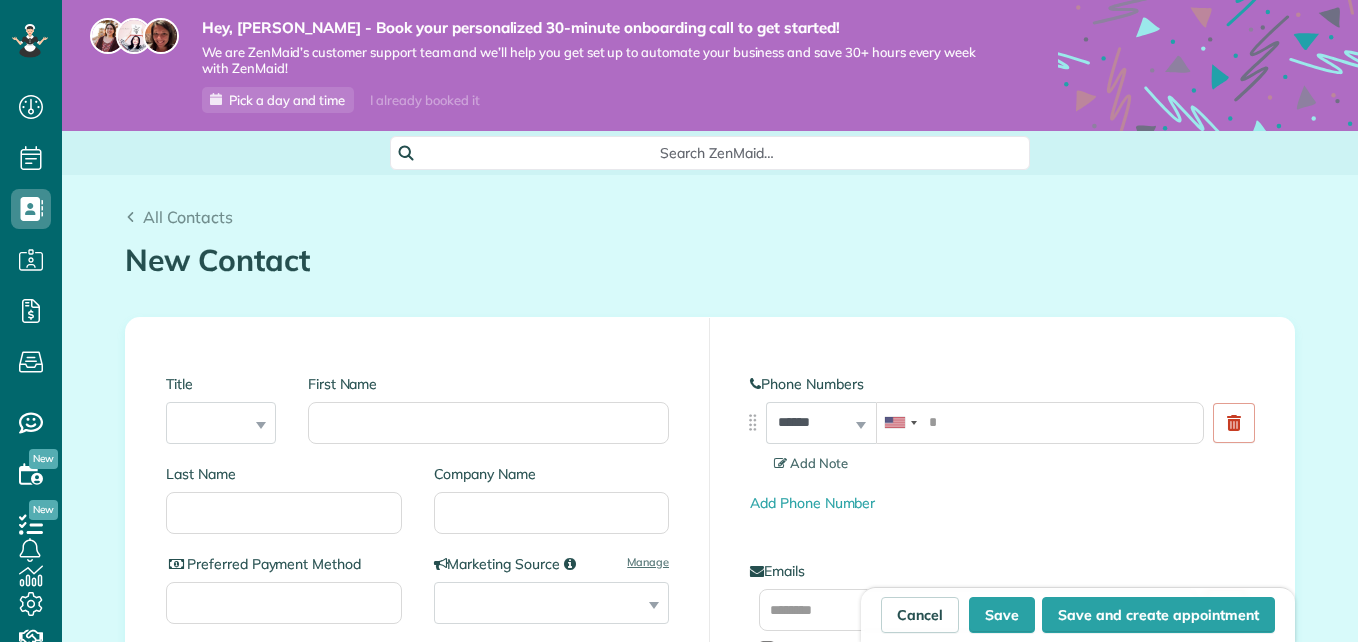 scroll, scrollTop: 0, scrollLeft: 0, axis: both 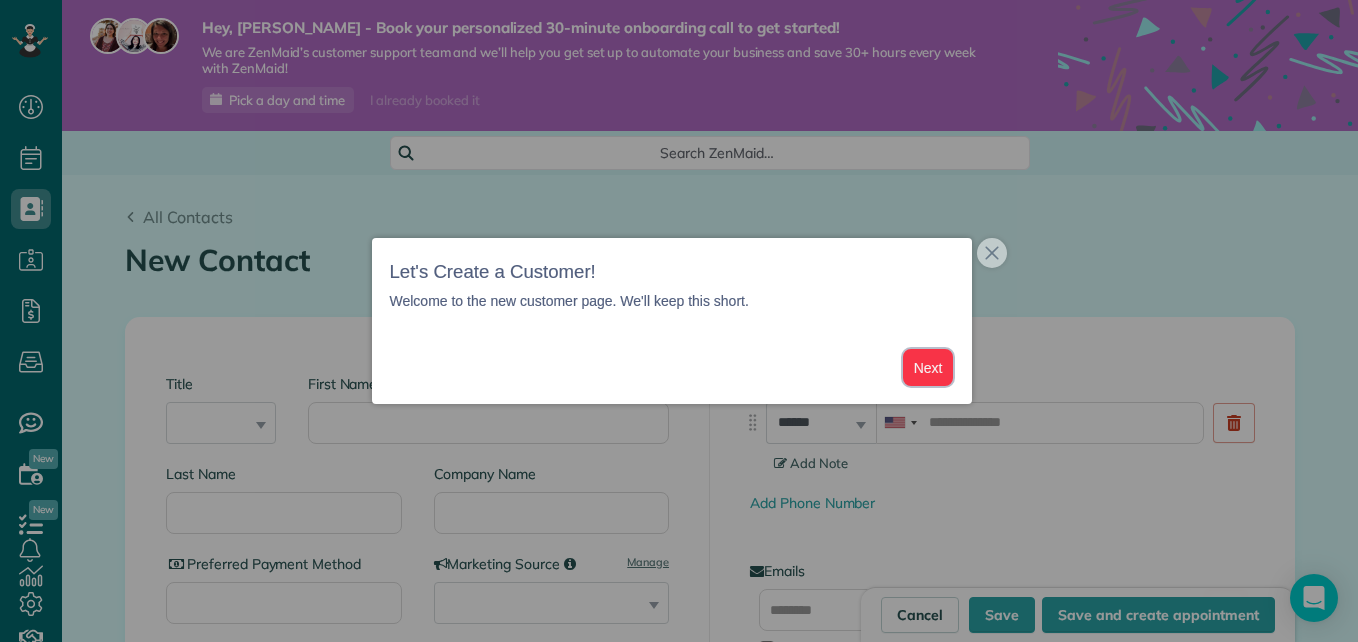 click on "Next" at bounding box center [928, 367] 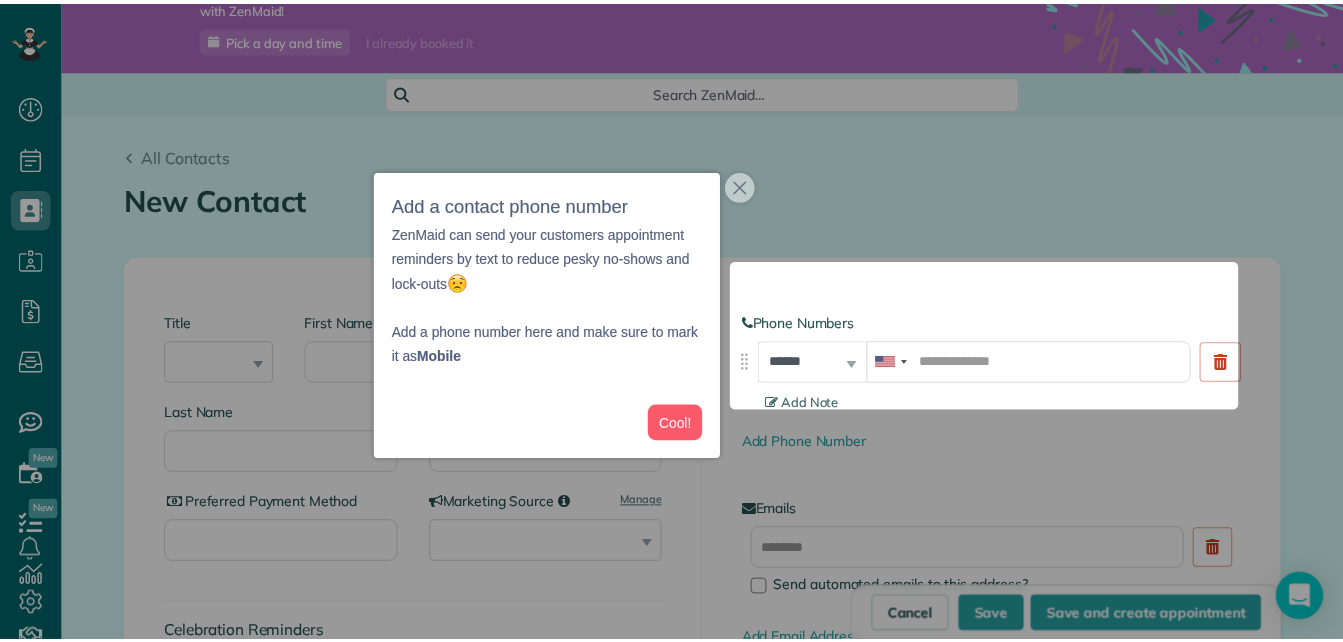 scroll, scrollTop: 123, scrollLeft: 0, axis: vertical 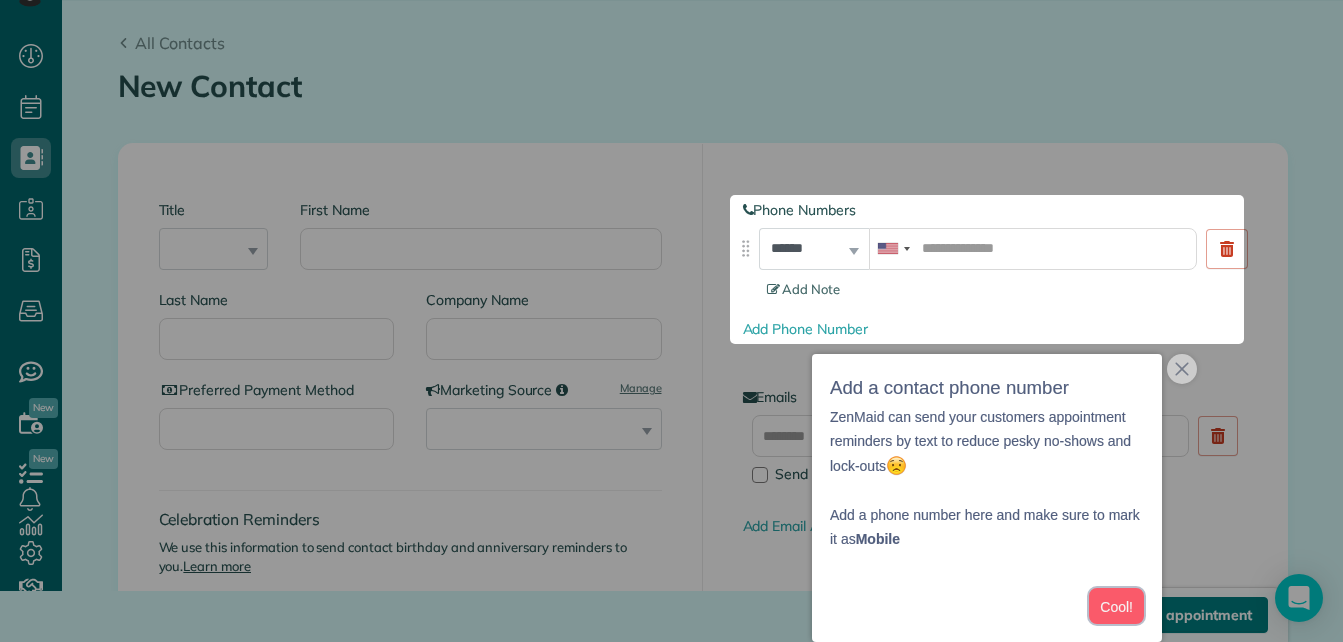 click on "Cool!" at bounding box center (1116, 606) 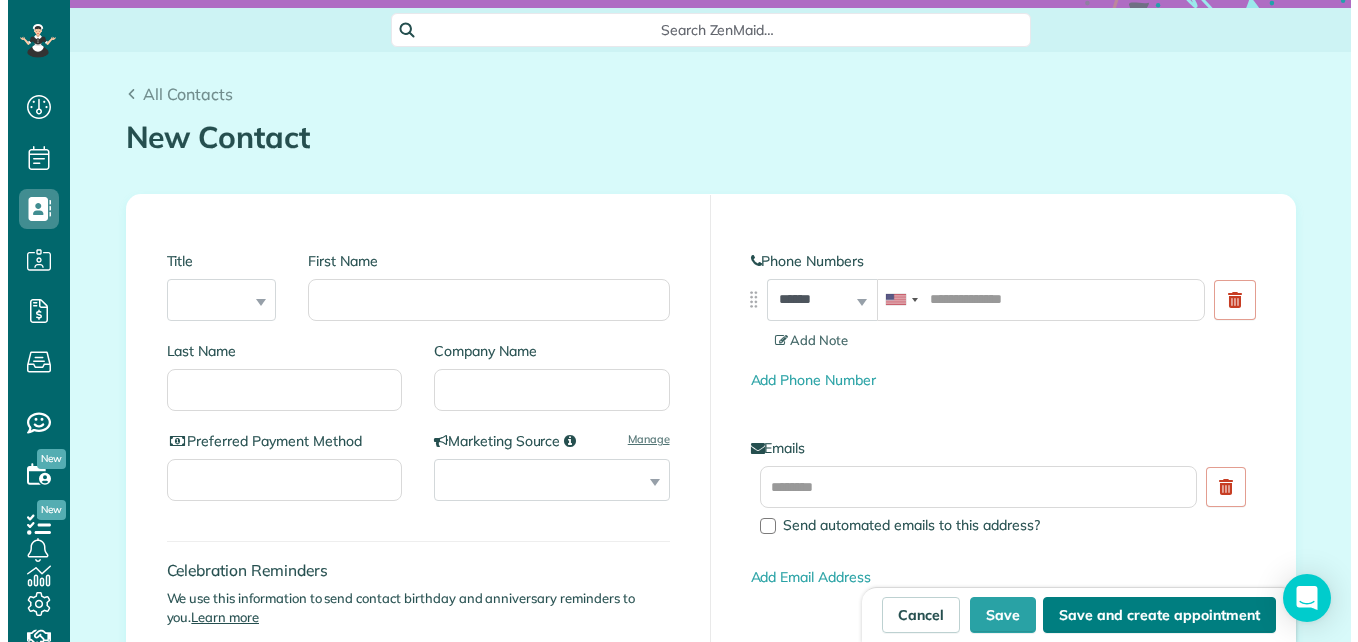 scroll, scrollTop: 0, scrollLeft: 0, axis: both 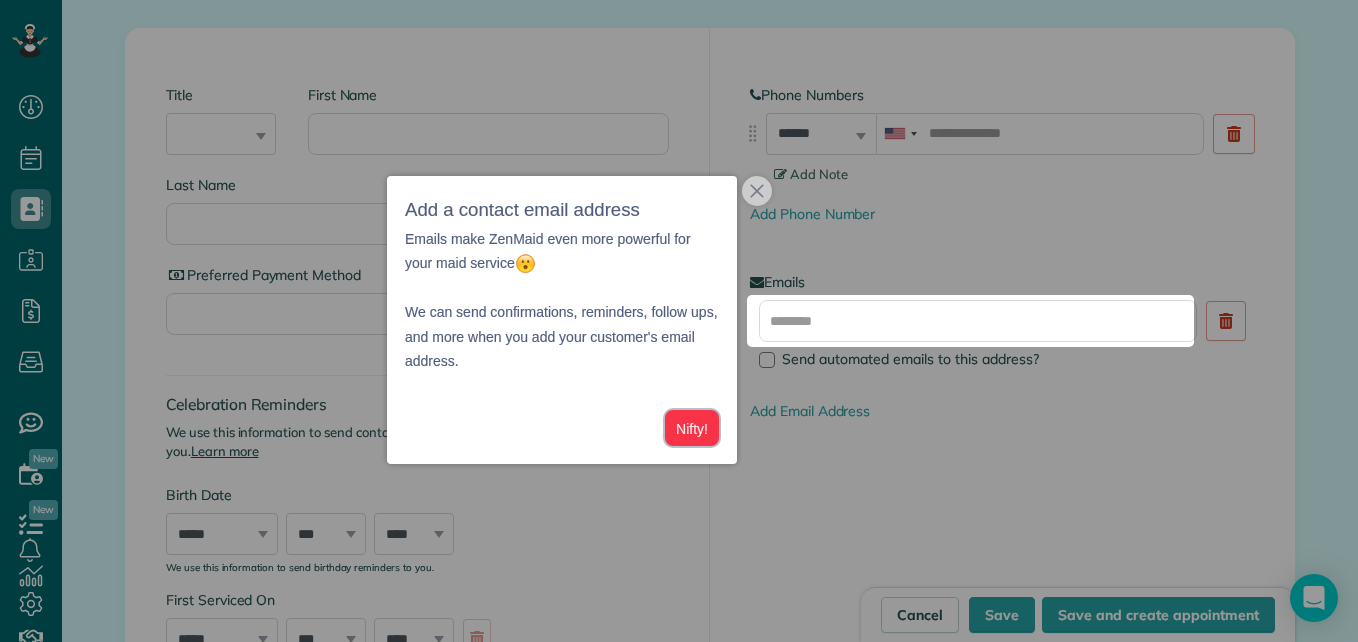 click on "Nifty!" at bounding box center (692, 428) 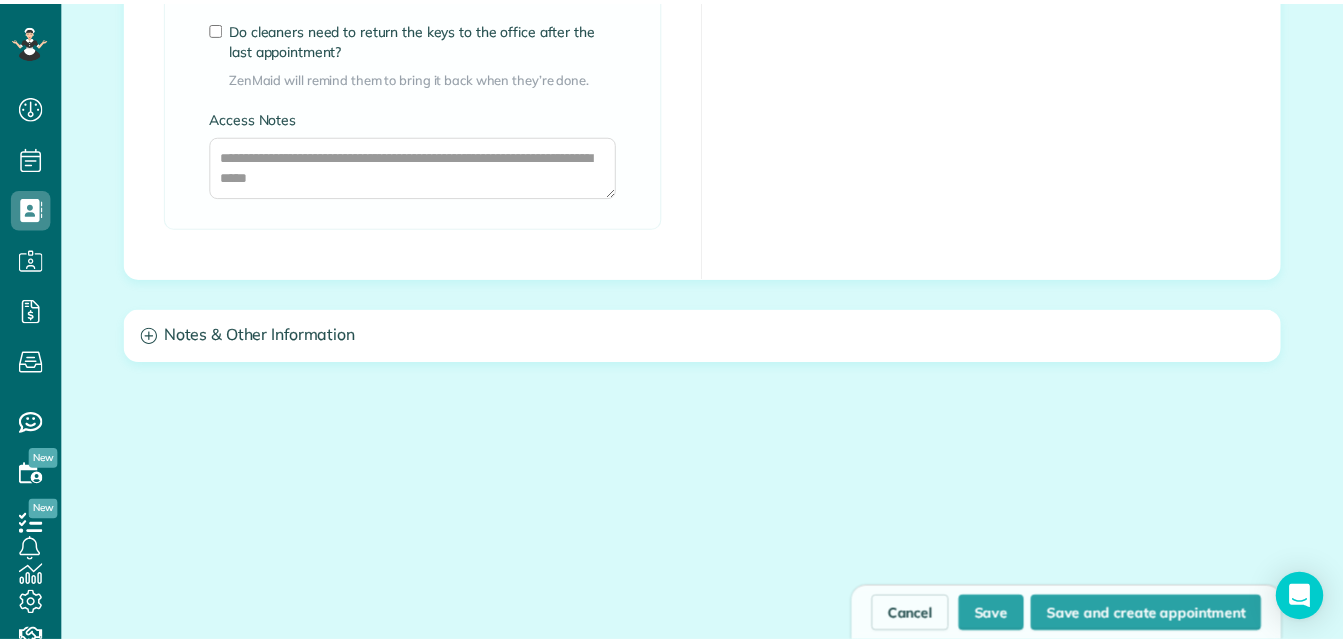 scroll, scrollTop: 1802, scrollLeft: 0, axis: vertical 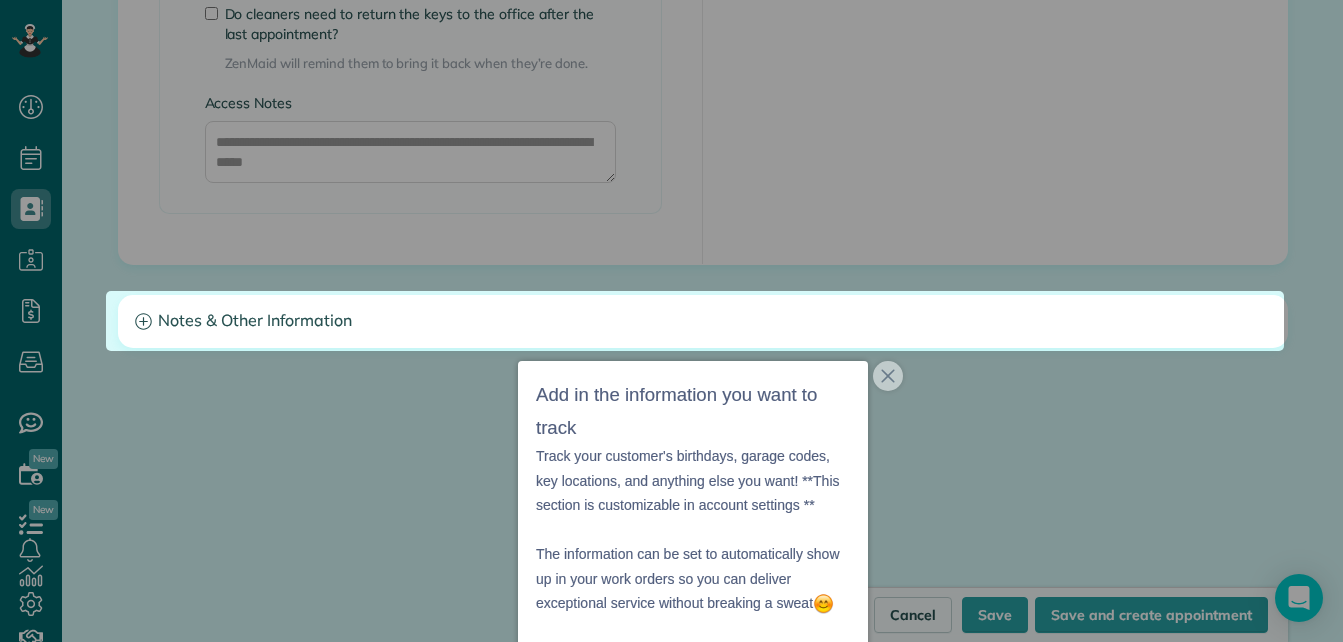 drag, startPoint x: 1334, startPoint y: 482, endPoint x: 1336, endPoint y: 515, distance: 33.06055 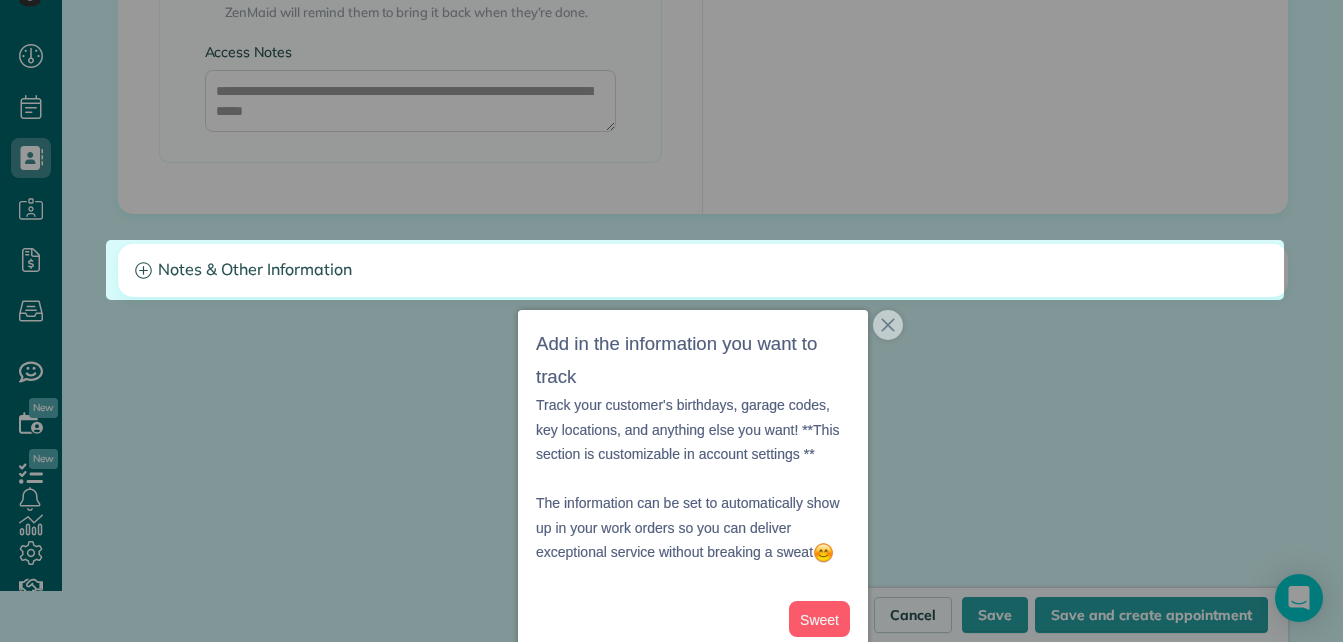 scroll, scrollTop: 64, scrollLeft: 0, axis: vertical 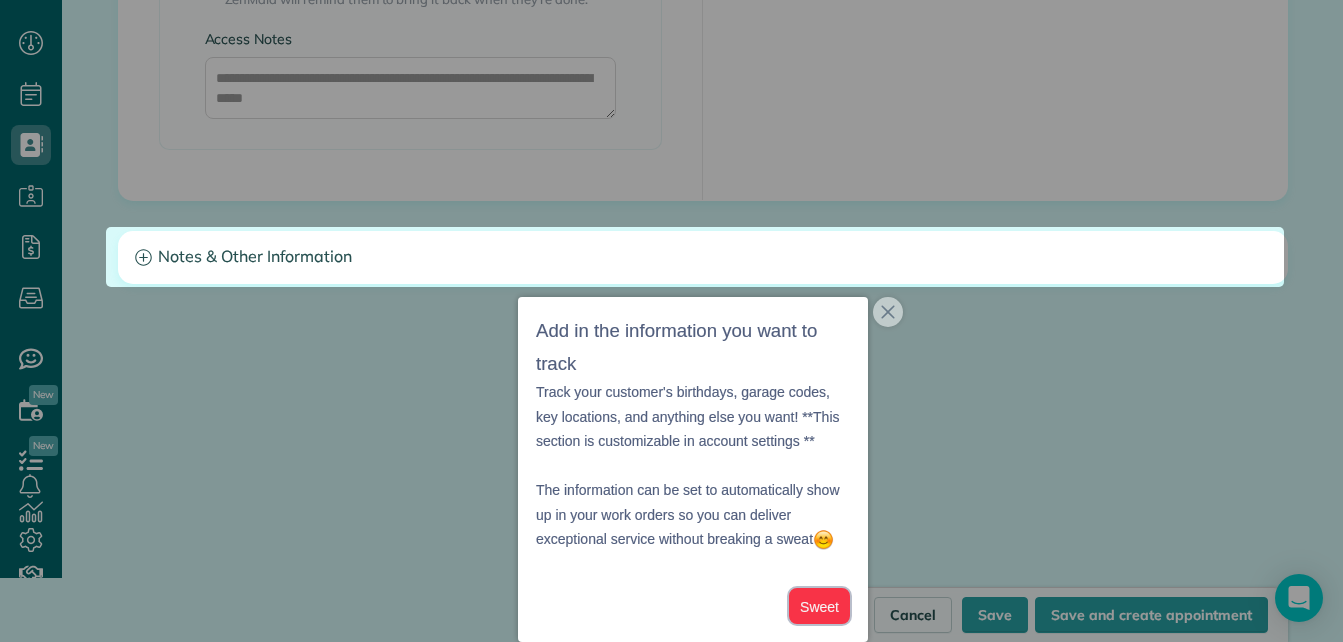 click on "Sweet" at bounding box center [819, 606] 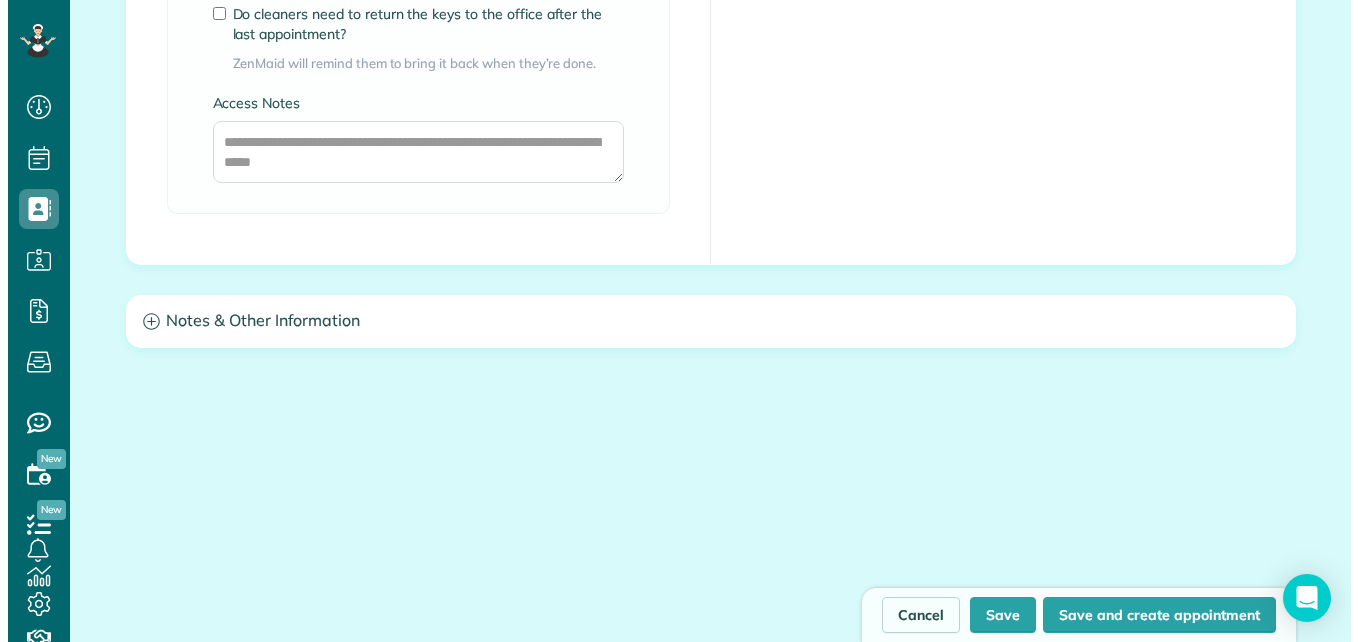 scroll, scrollTop: 0, scrollLeft: 0, axis: both 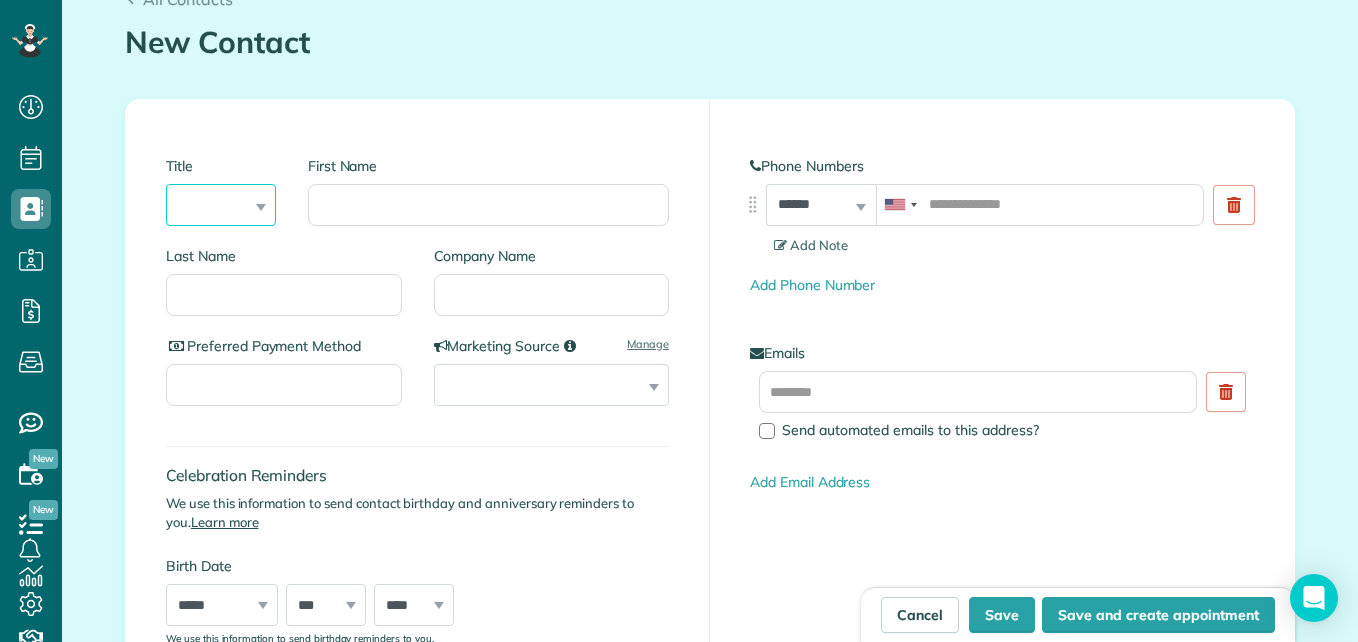 click on "***
****
***
***" at bounding box center (221, 205) 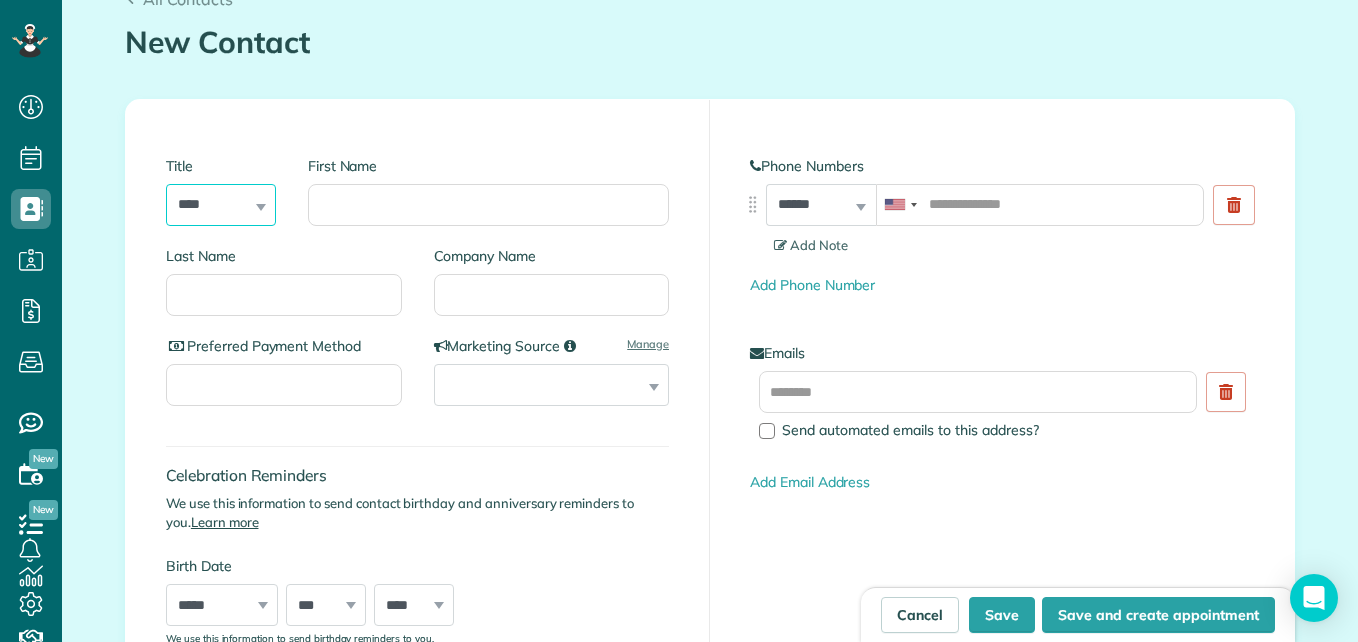 click on "***
****
***
***" at bounding box center [221, 205] 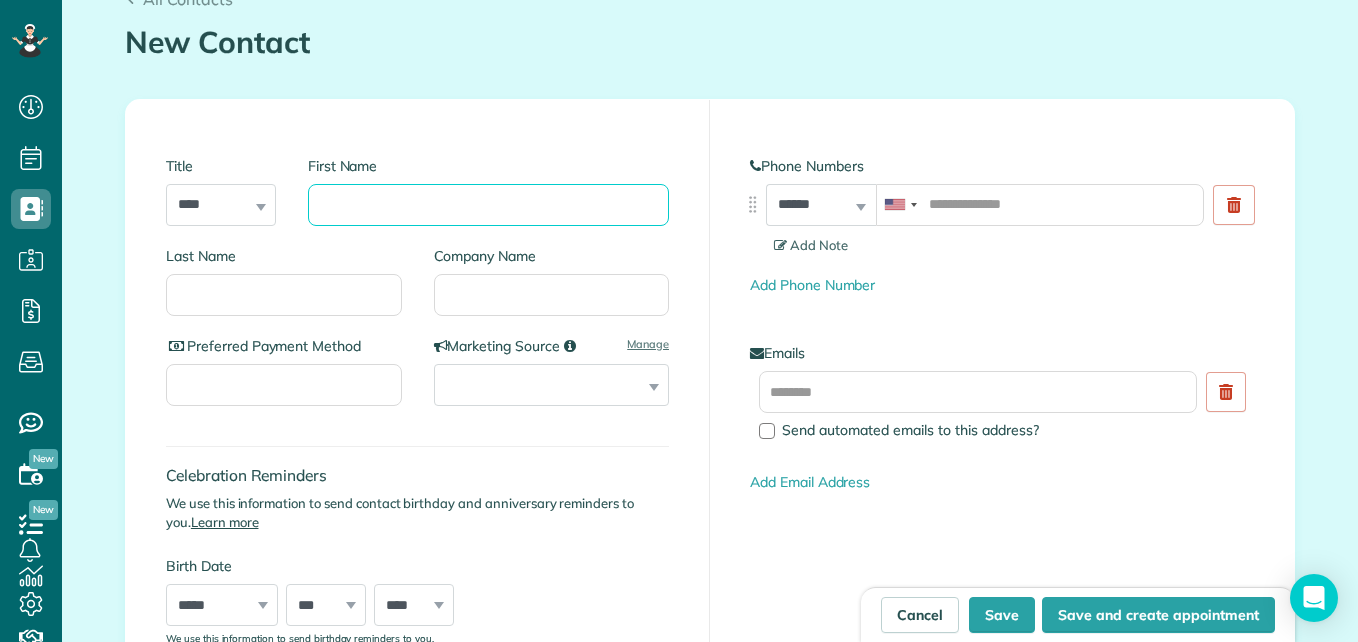 click on "First Name" at bounding box center (488, 205) 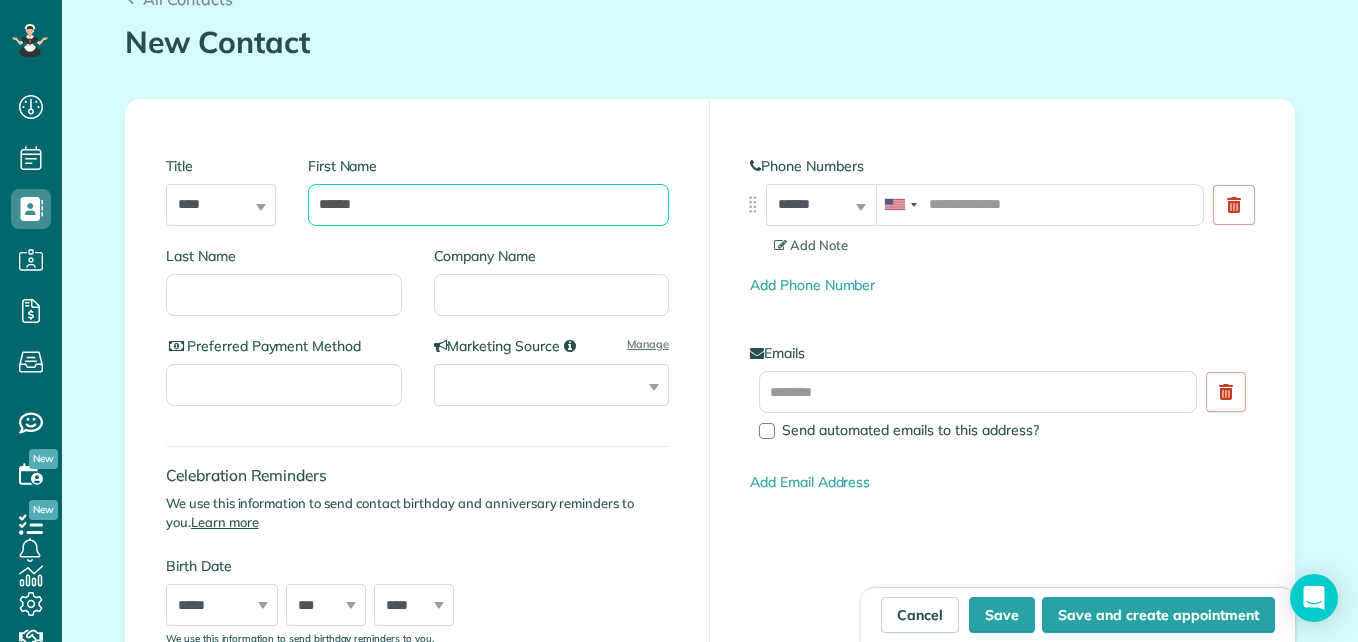 type on "******" 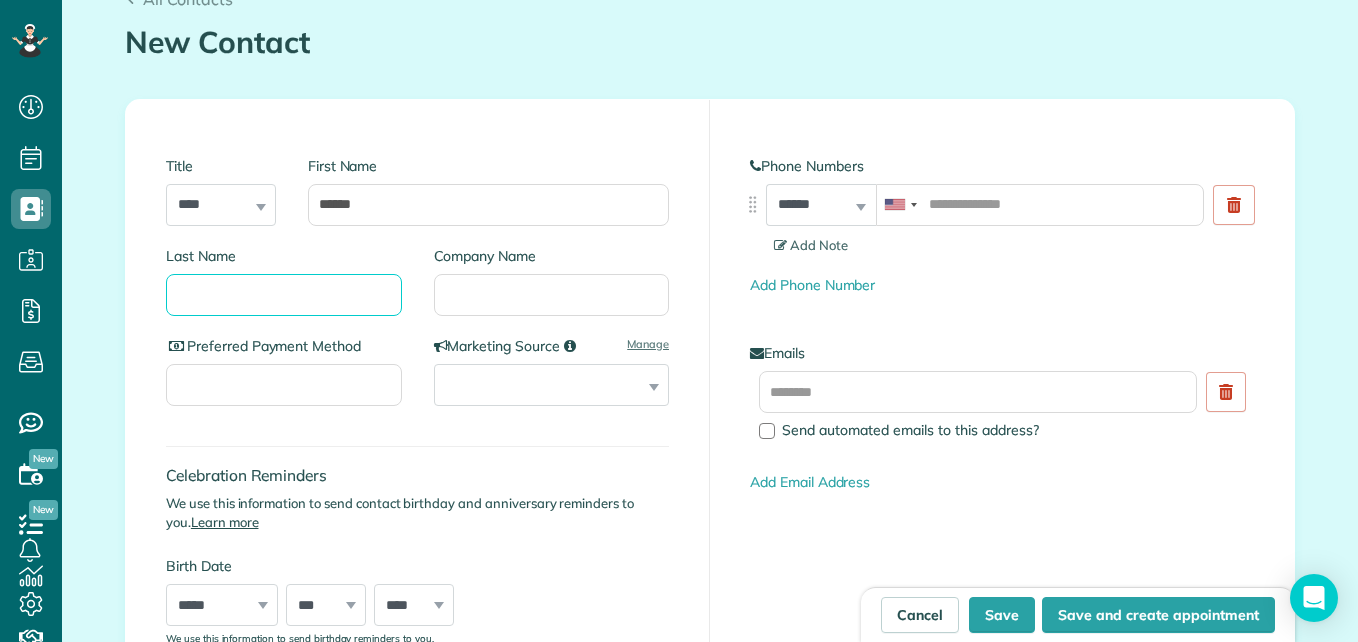 click on "Last Name" at bounding box center (284, 295) 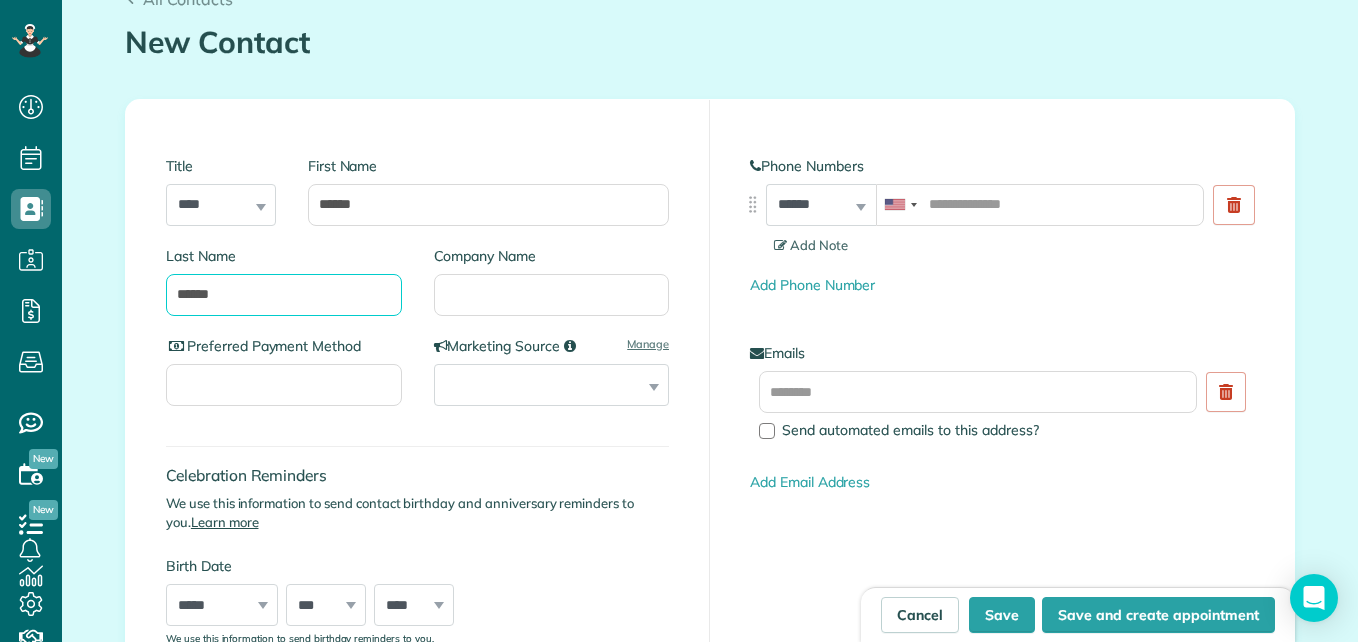 type on "******" 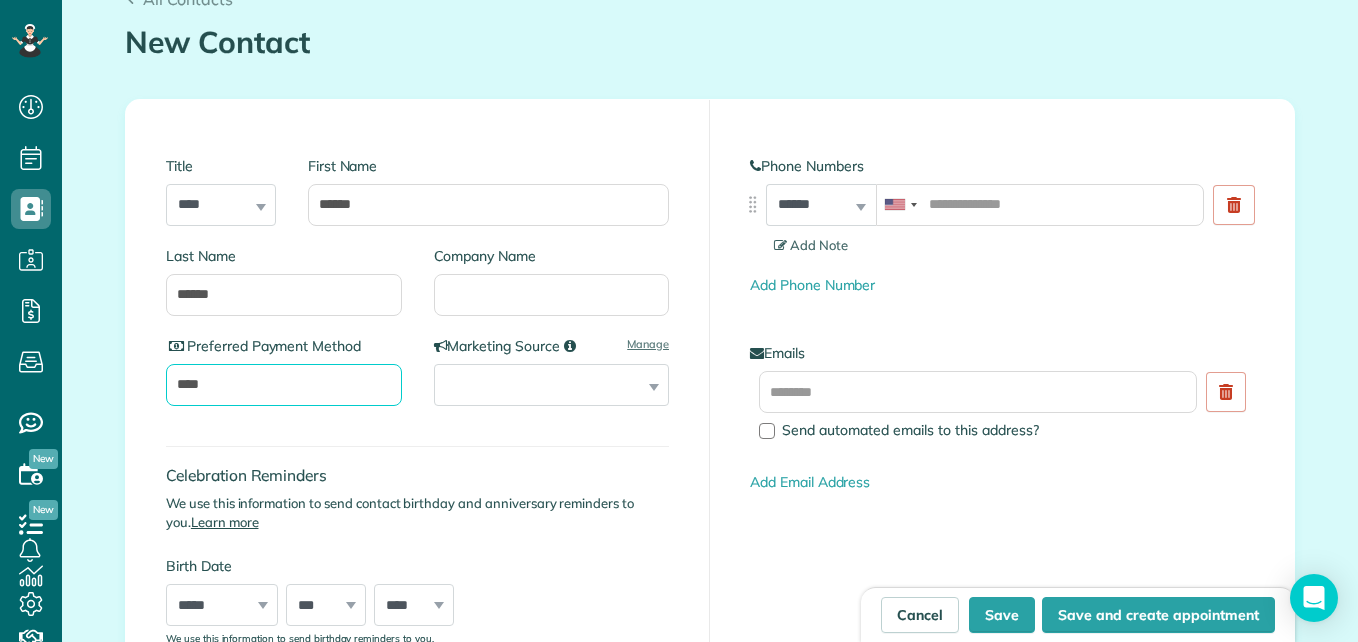 type on "****" 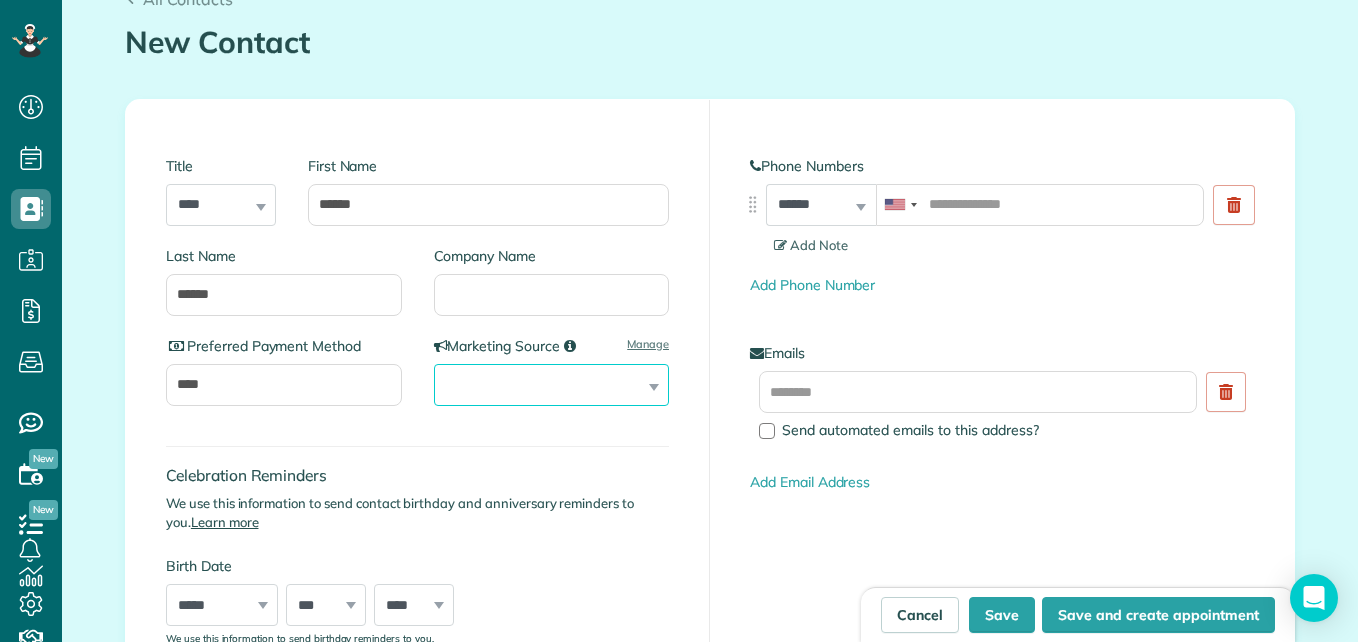 click on "**********" at bounding box center (552, 385) 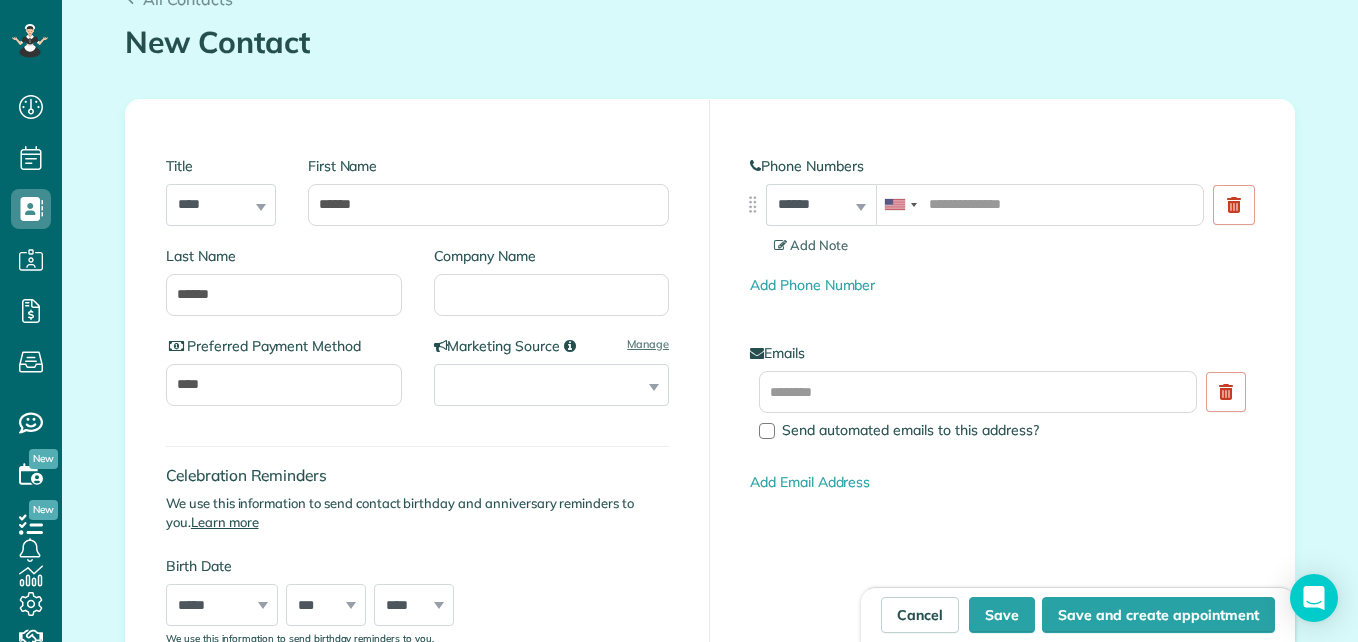 click on "We use this information to send contact birthday and anniversary reminders to you.
Learn more" at bounding box center [417, 513] 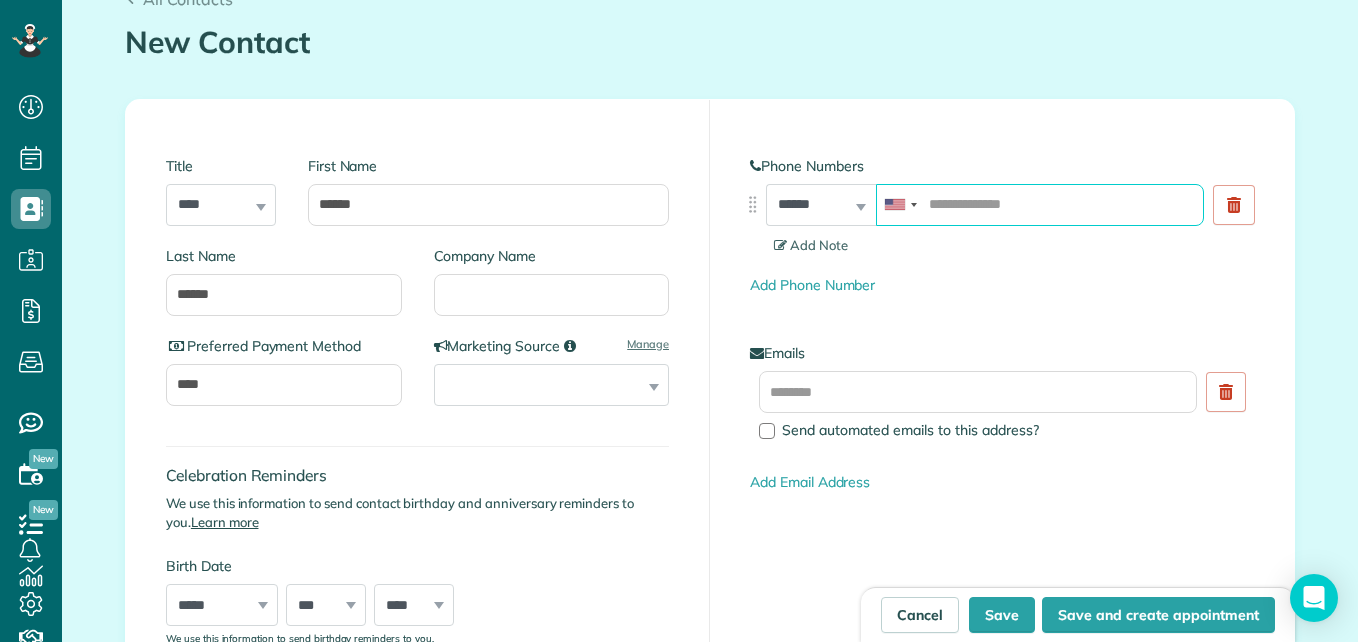 click at bounding box center [1040, 205] 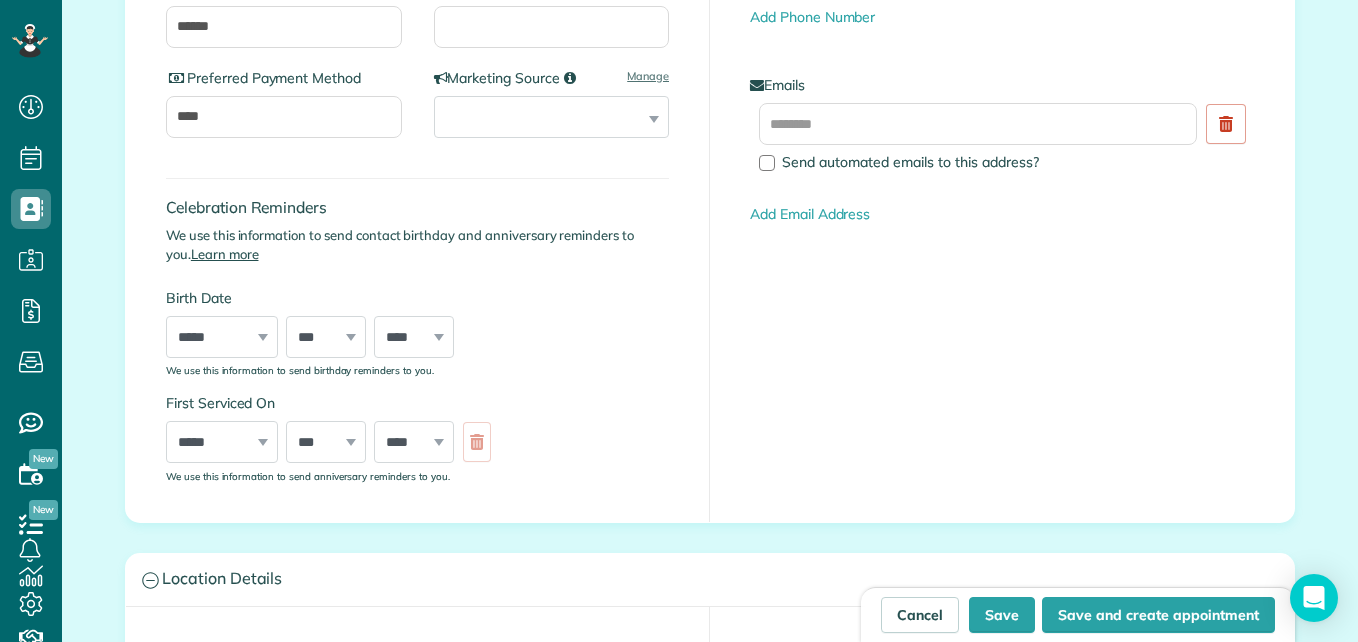 scroll, scrollTop: 473, scrollLeft: 0, axis: vertical 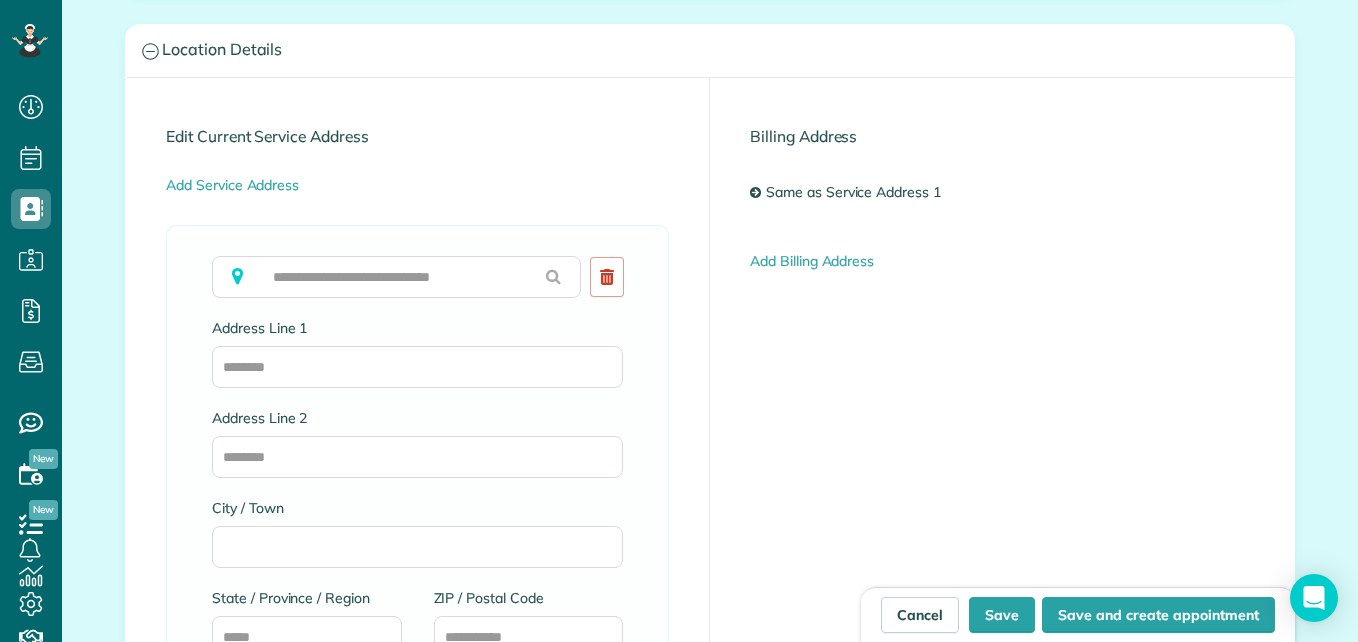 type on "**********" 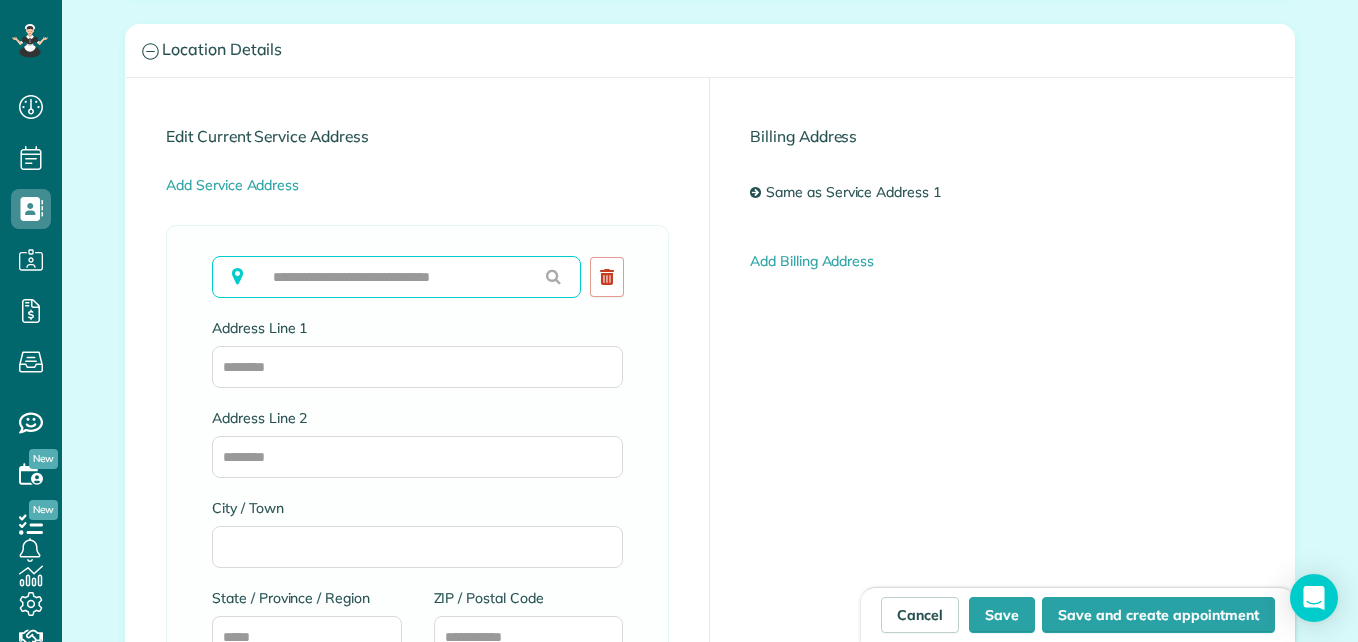 click at bounding box center (396, 277) 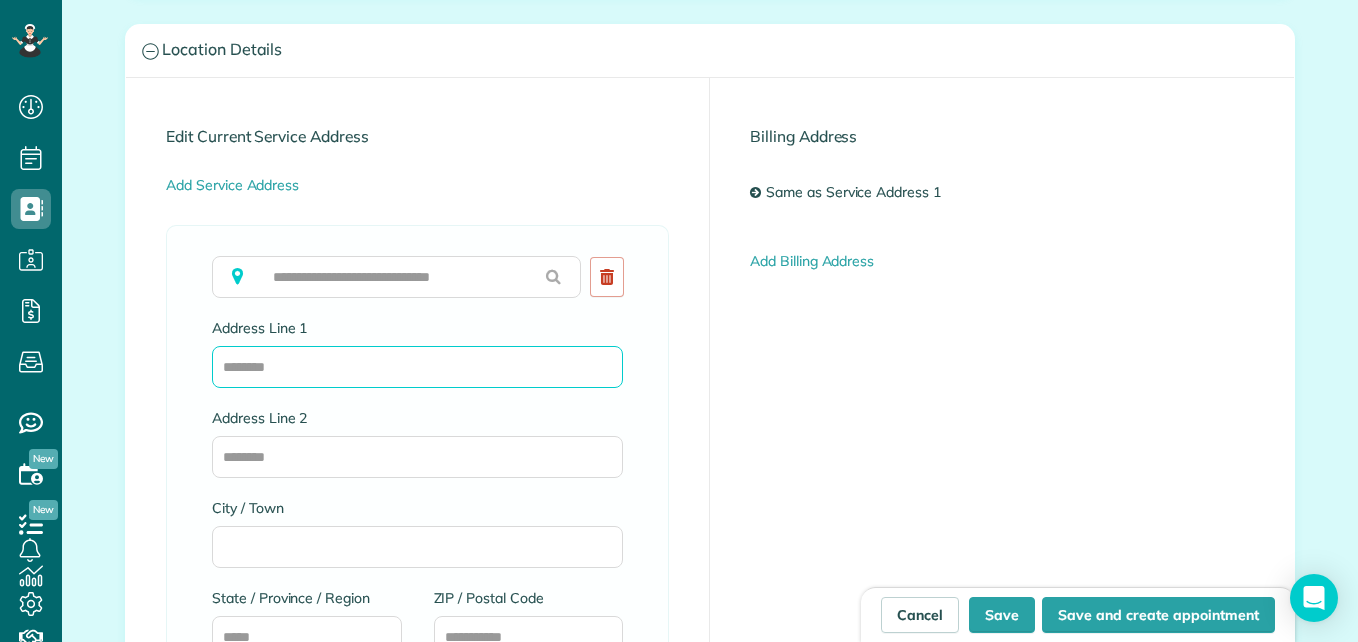 click on "Address Line 1" at bounding box center [417, 367] 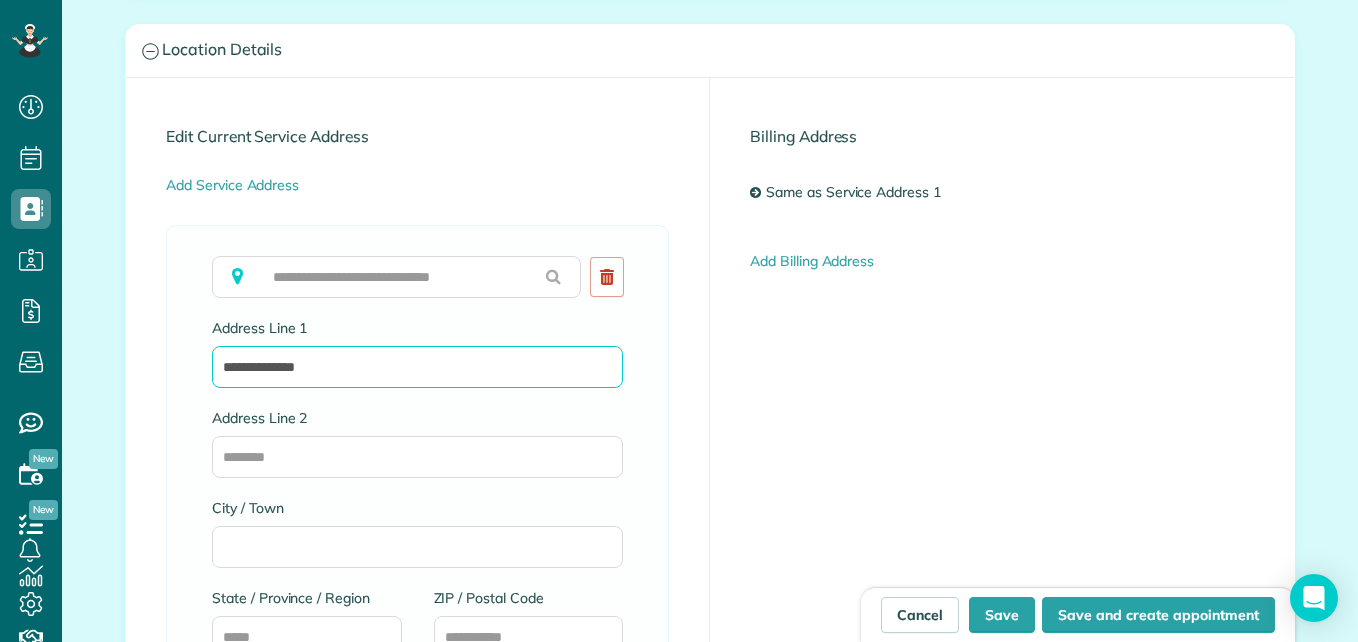 drag, startPoint x: 373, startPoint y: 371, endPoint x: 340, endPoint y: 575, distance: 206.65189 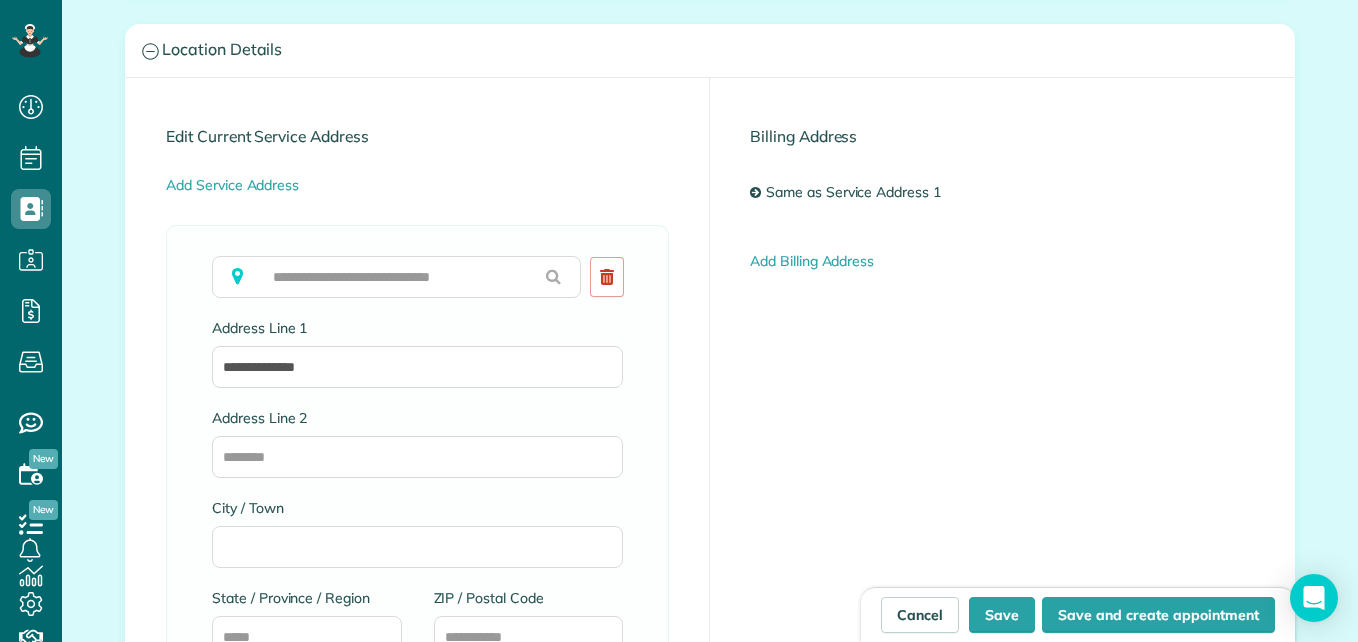 click on "City / Town" at bounding box center (417, 543) 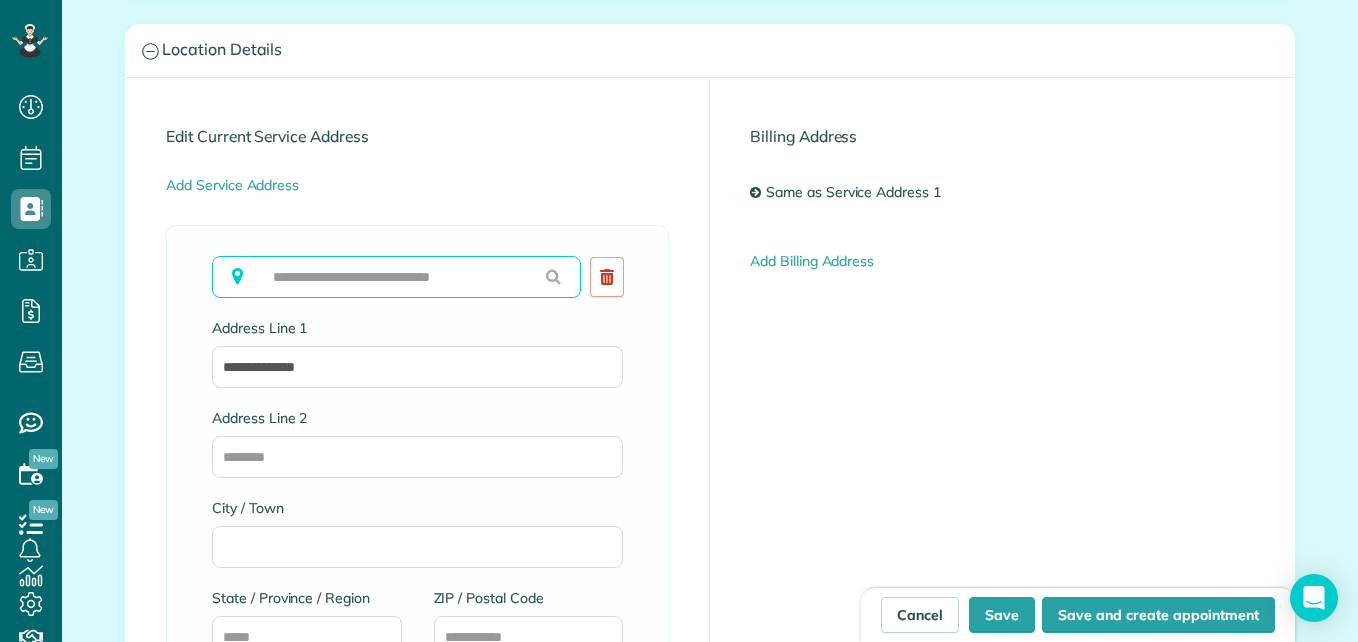 click at bounding box center (396, 277) 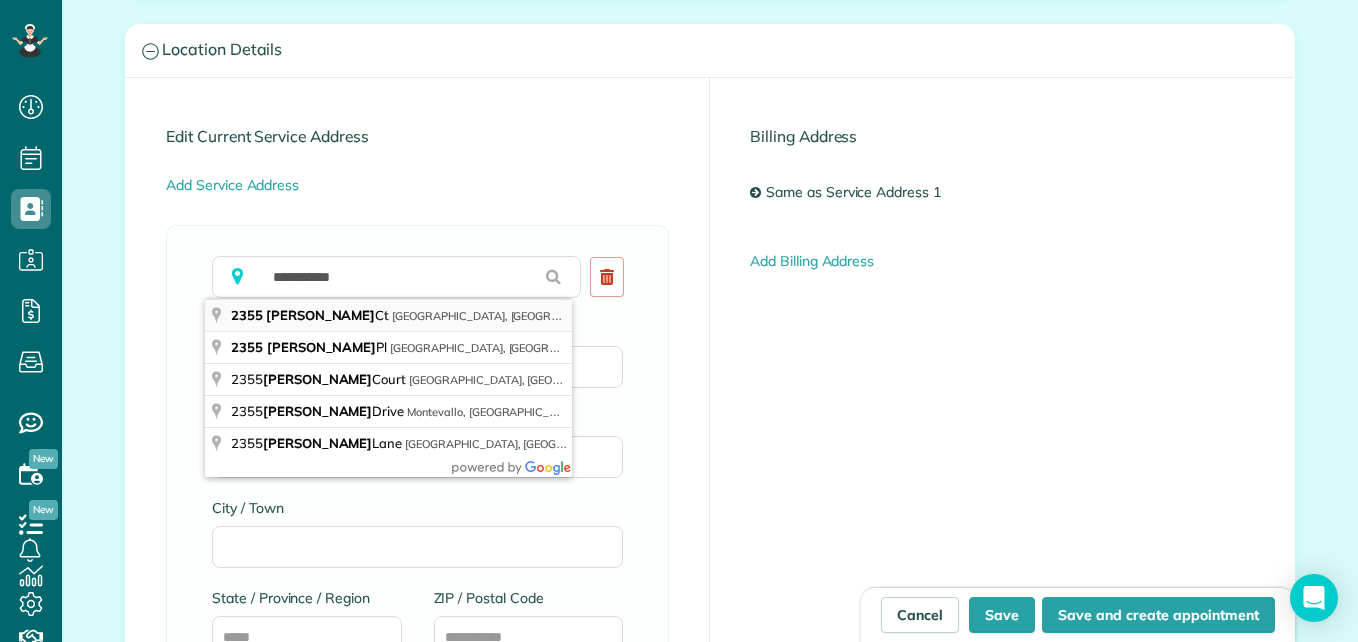 type on "**********" 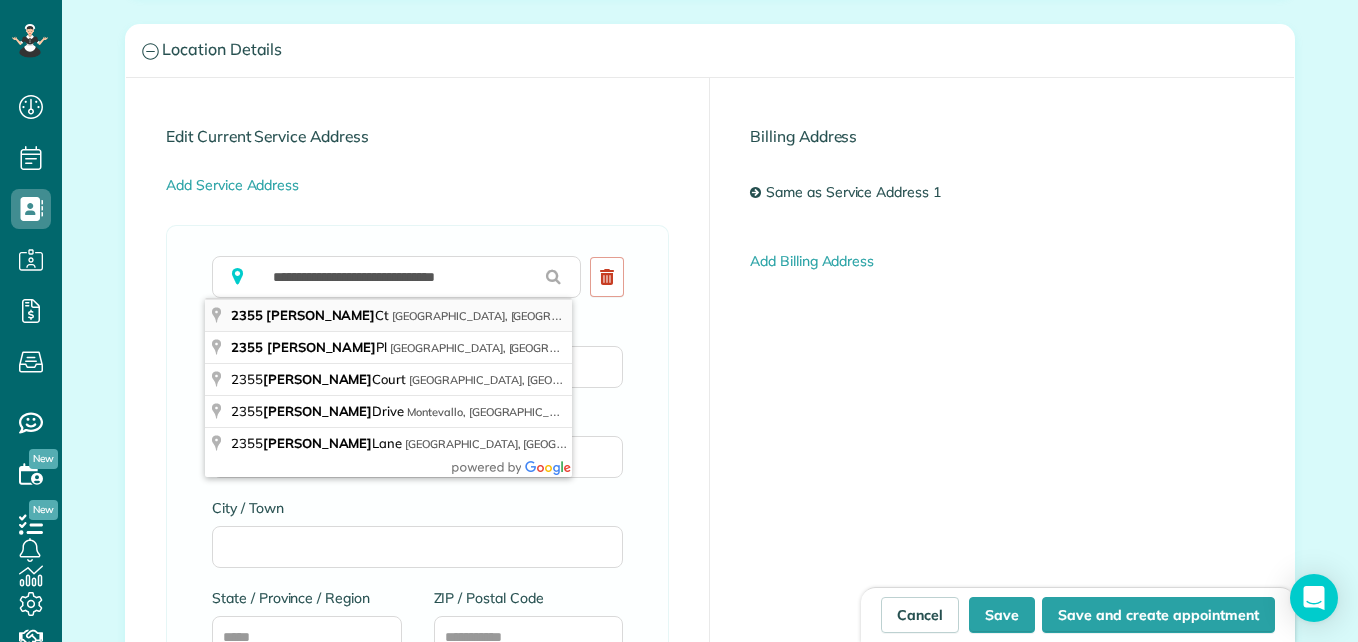 type on "**********" 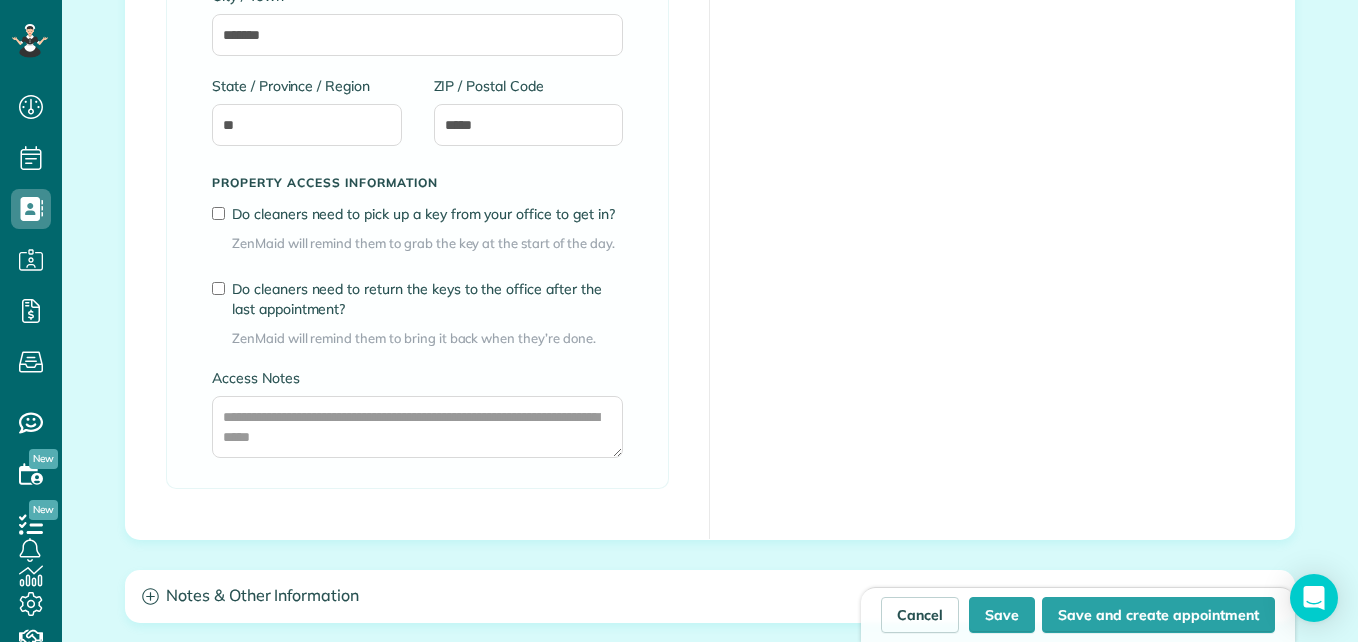 scroll, scrollTop: 1531, scrollLeft: 0, axis: vertical 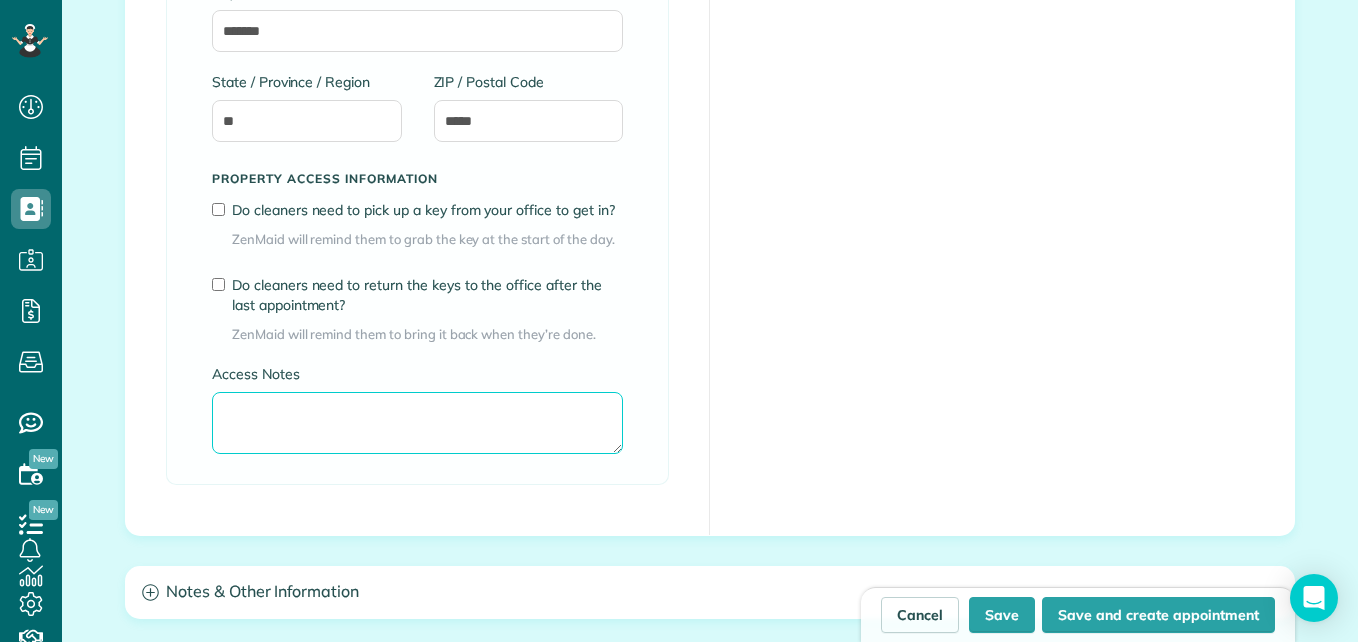 click on "Access Notes" at bounding box center (417, 423) 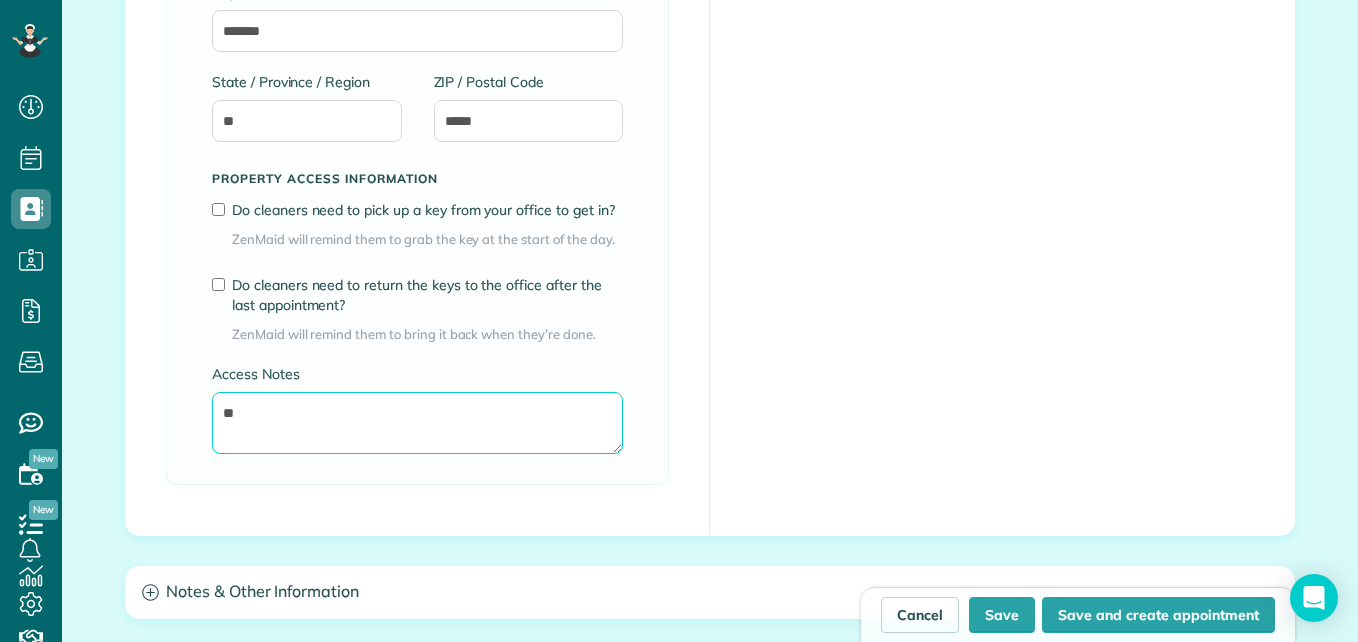 type on "*" 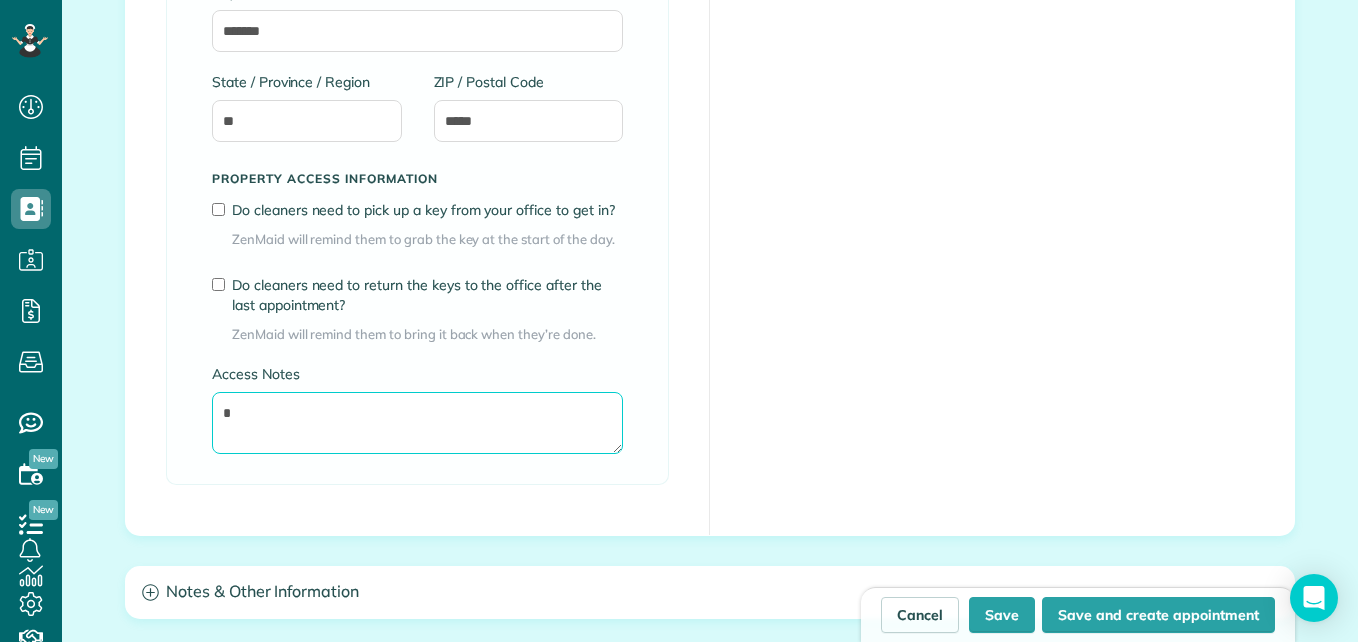 type 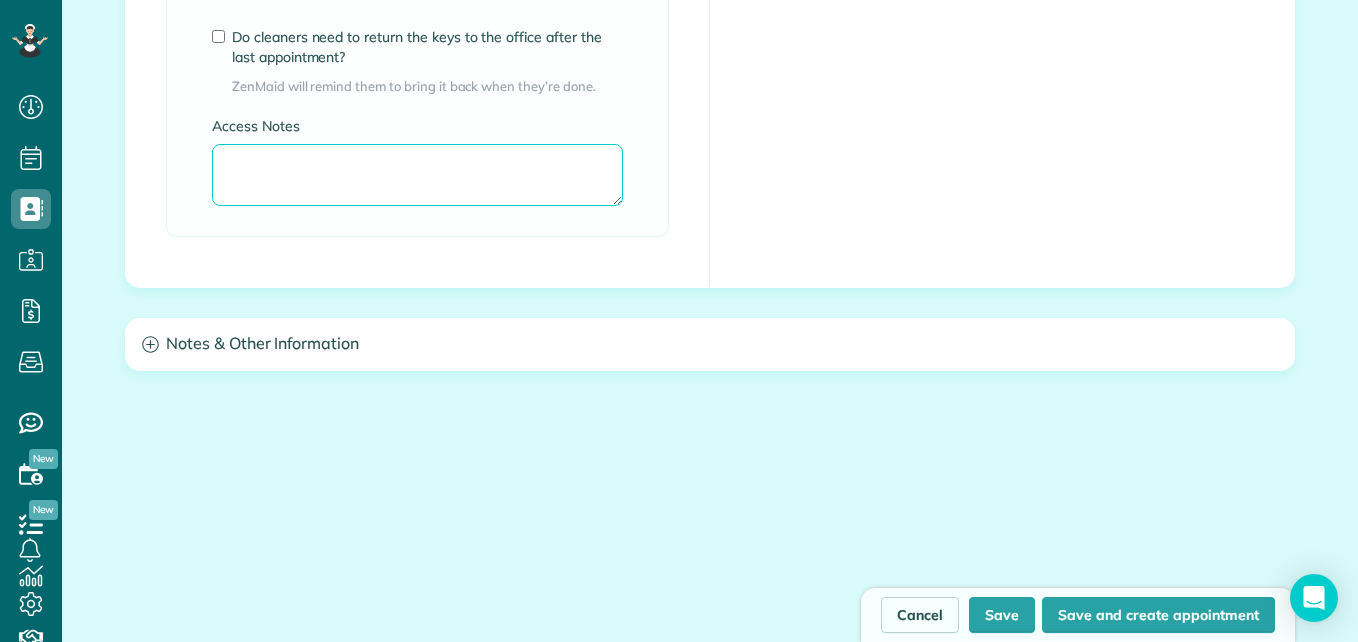 scroll, scrollTop: 1783, scrollLeft: 0, axis: vertical 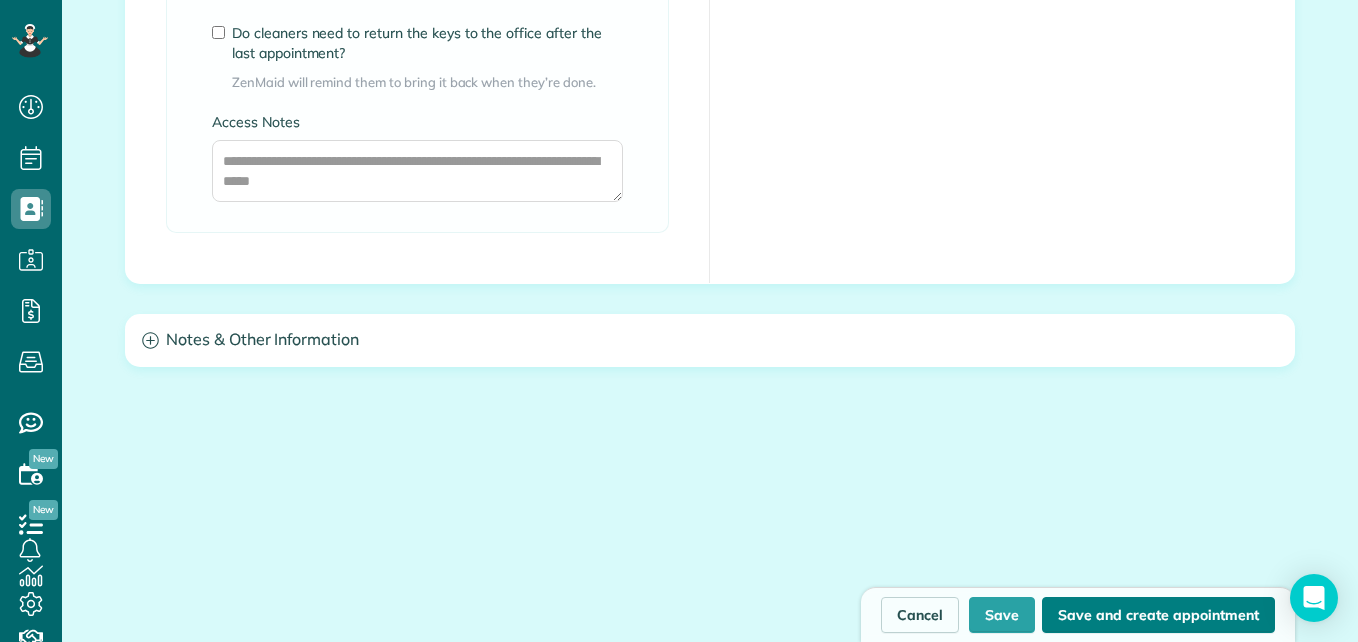 click on "Save and create appointment" at bounding box center [1158, 615] 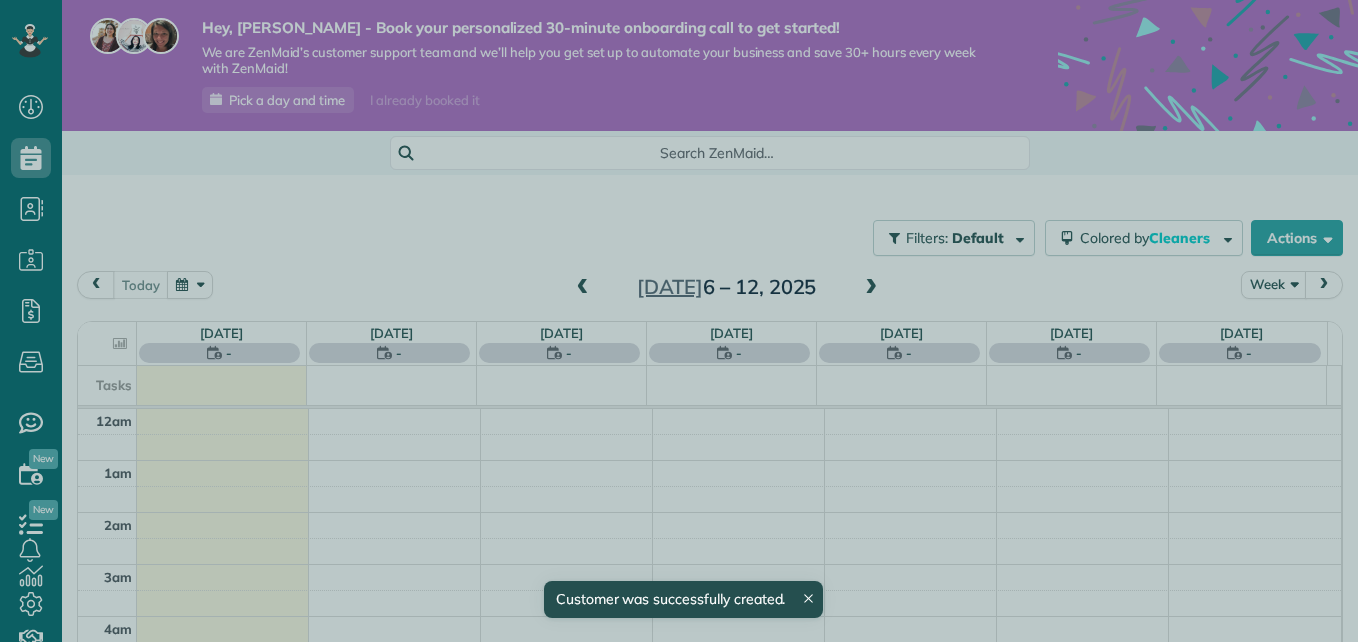 scroll, scrollTop: 0, scrollLeft: 0, axis: both 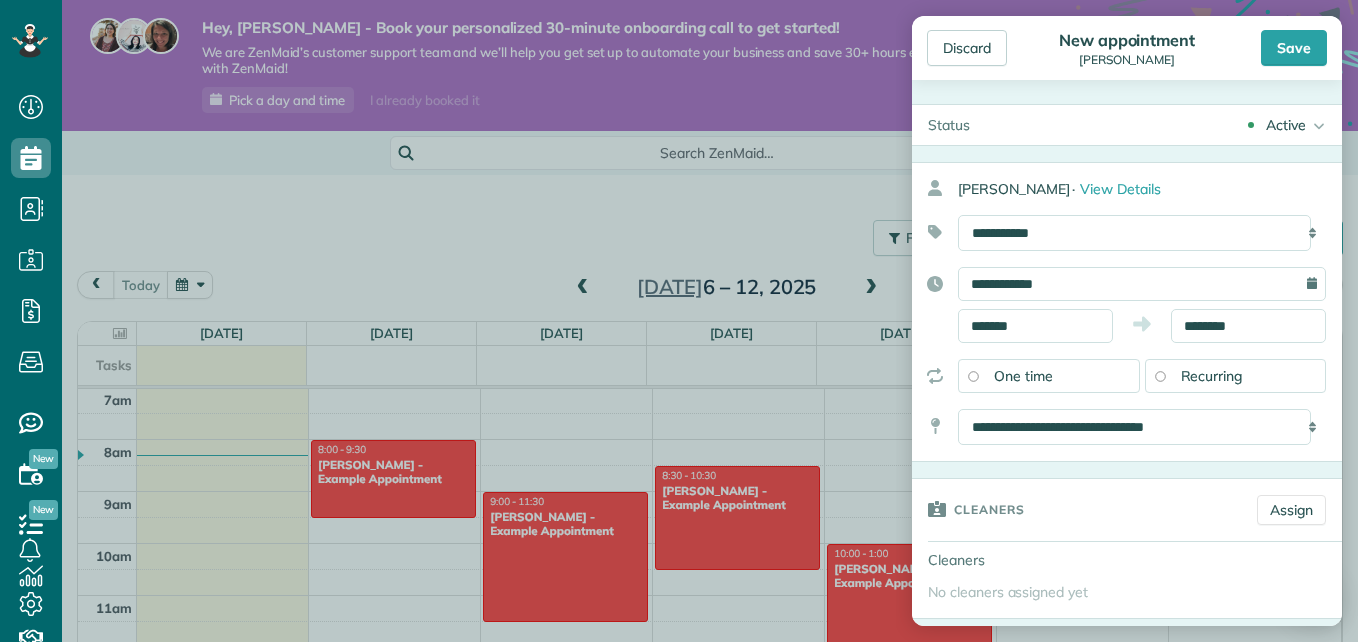 click on "**********" at bounding box center [1142, 284] 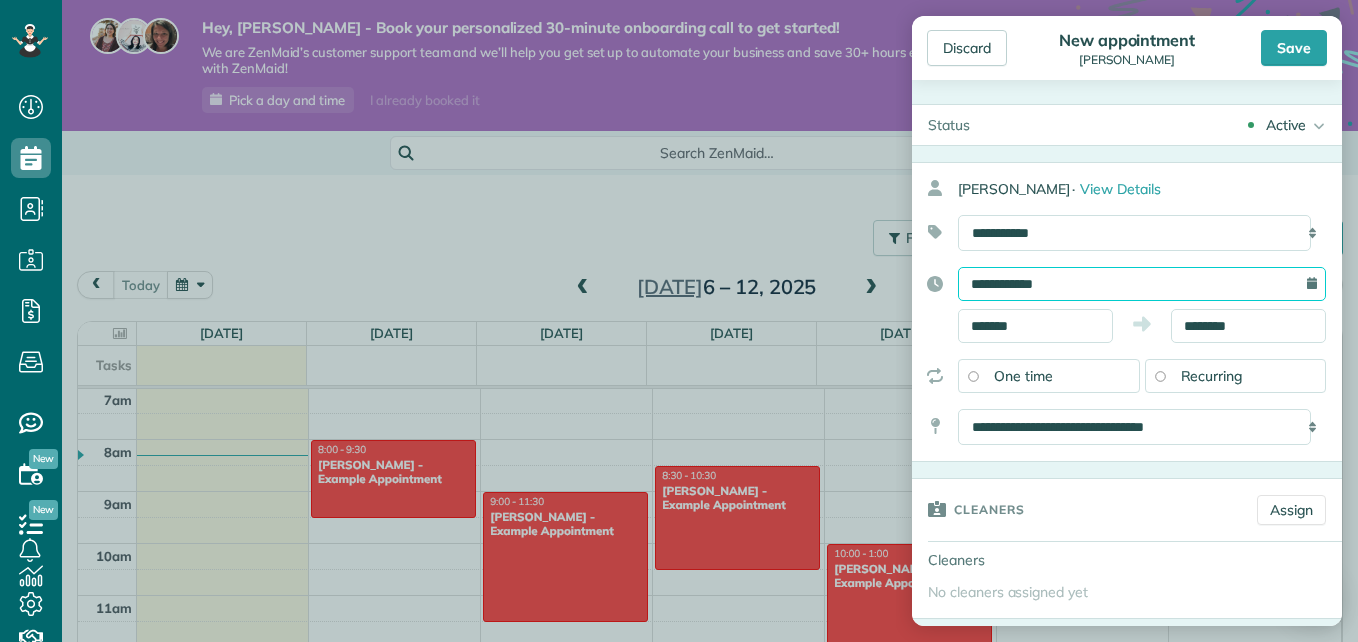 click on "**********" at bounding box center (1142, 284) 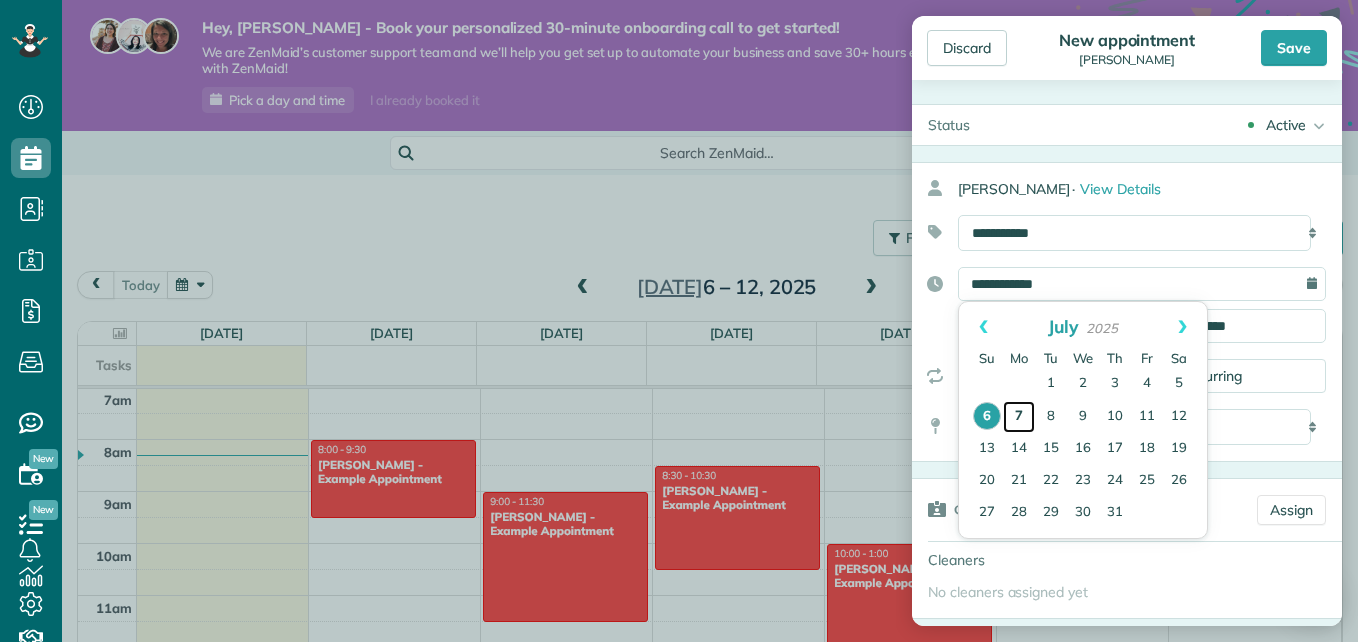 click on "7" at bounding box center (1019, 417) 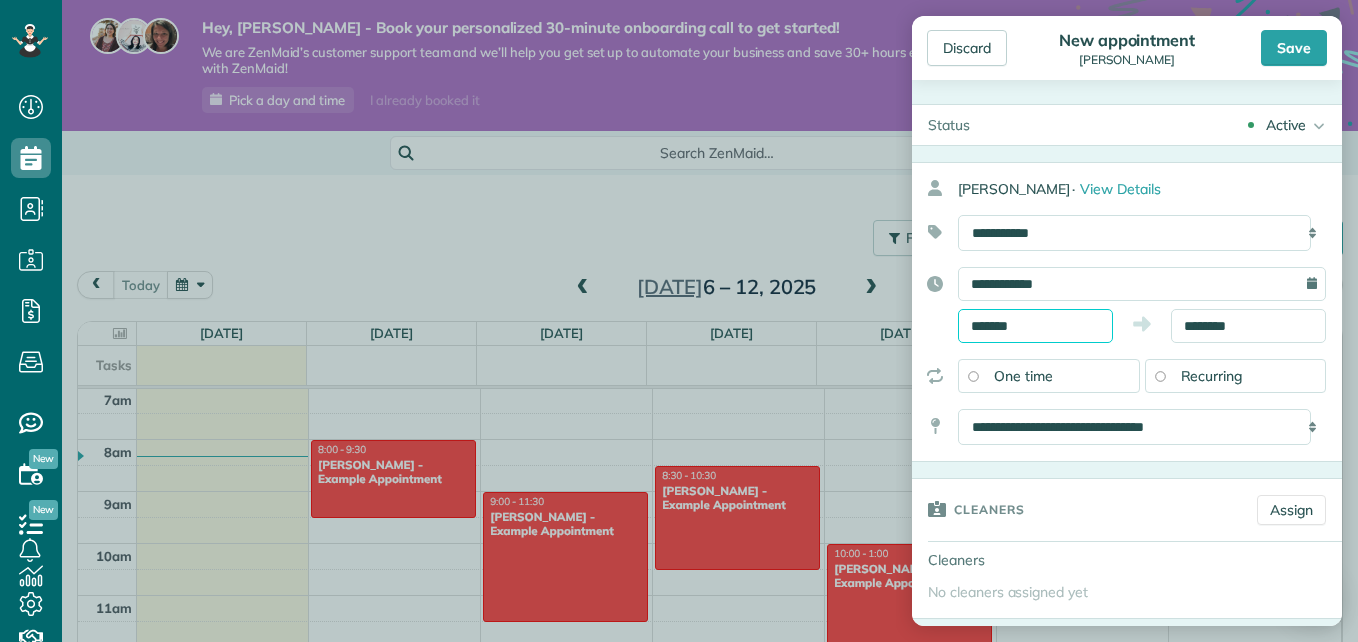 click on "*******" at bounding box center (1035, 326) 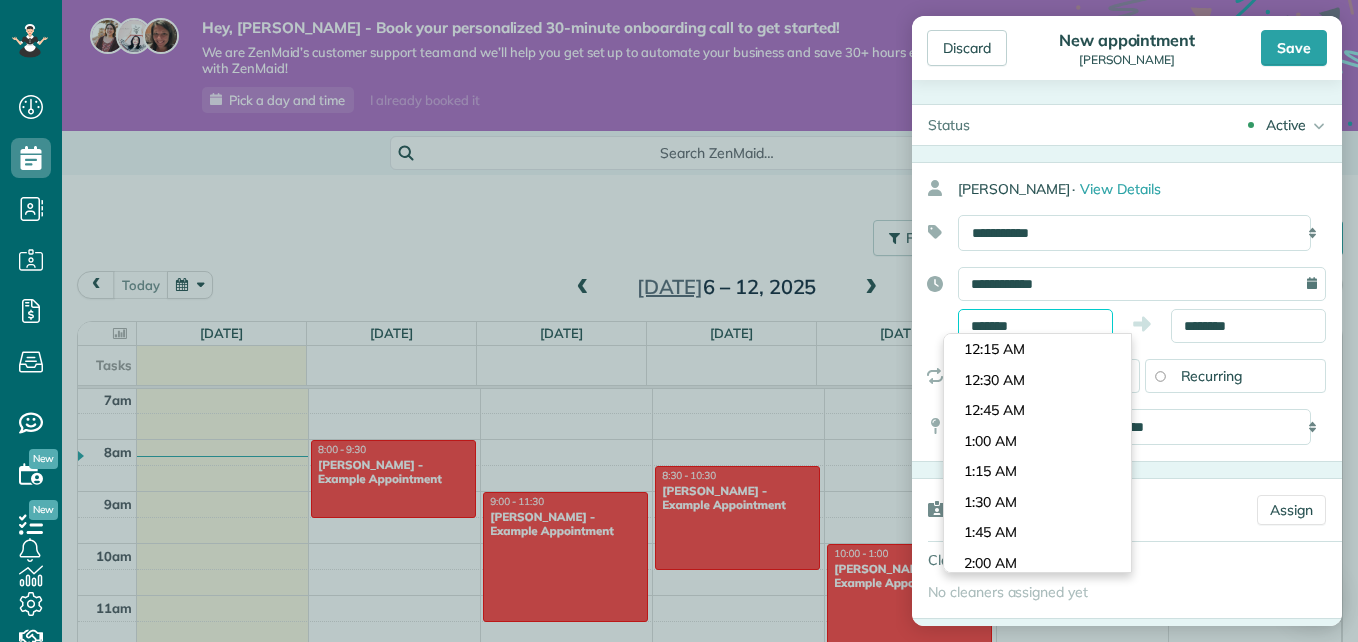 scroll, scrollTop: 1038, scrollLeft: 0, axis: vertical 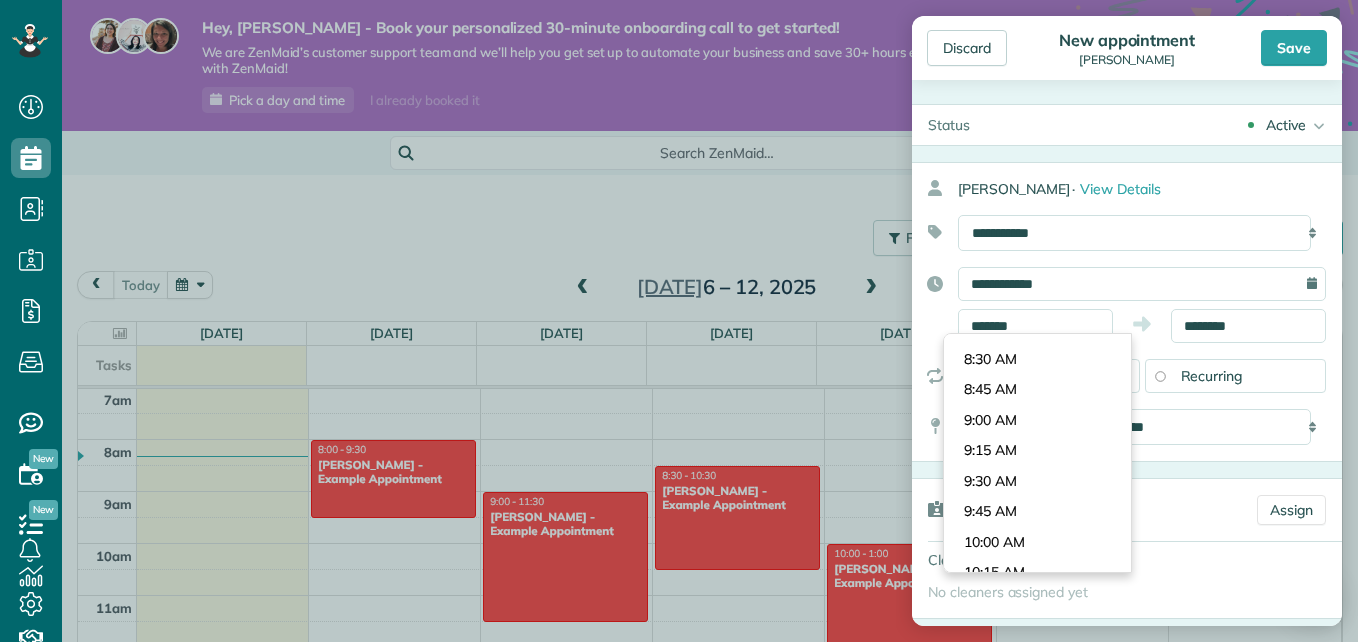 type on "*******" 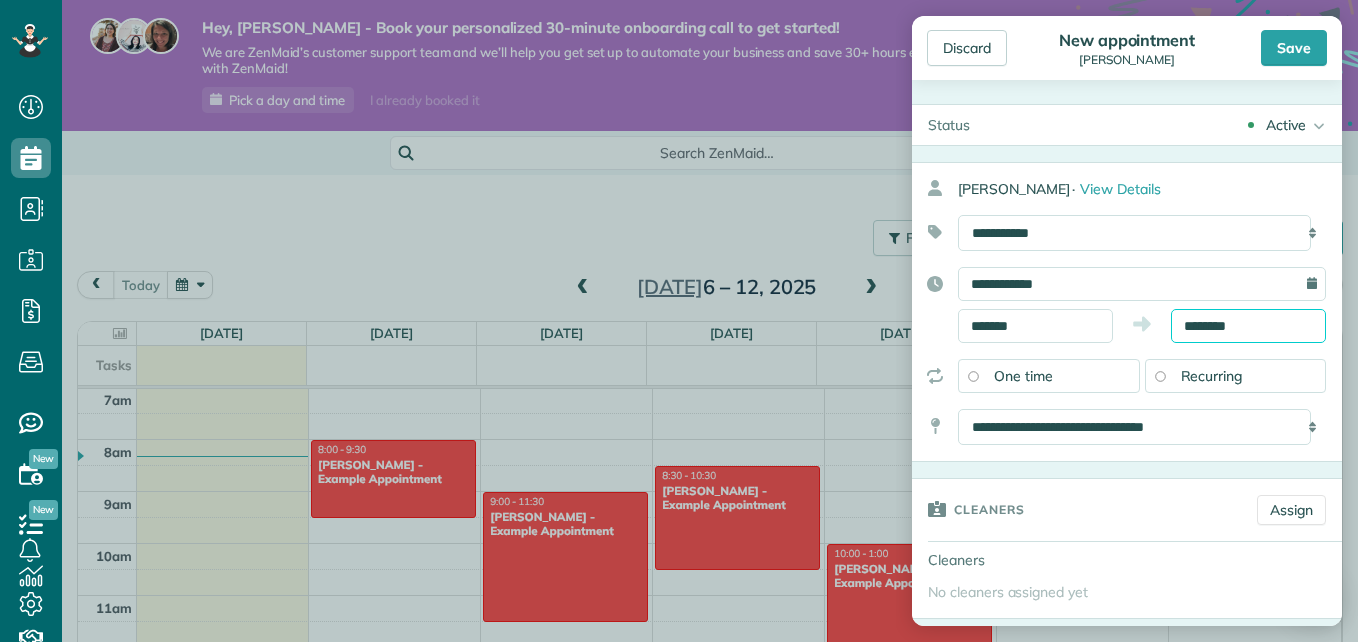 click on "Dashboard
Scheduling
Calendar View
List View
Dispatch View - Weekly scheduling (Beta)" at bounding box center [679, 321] 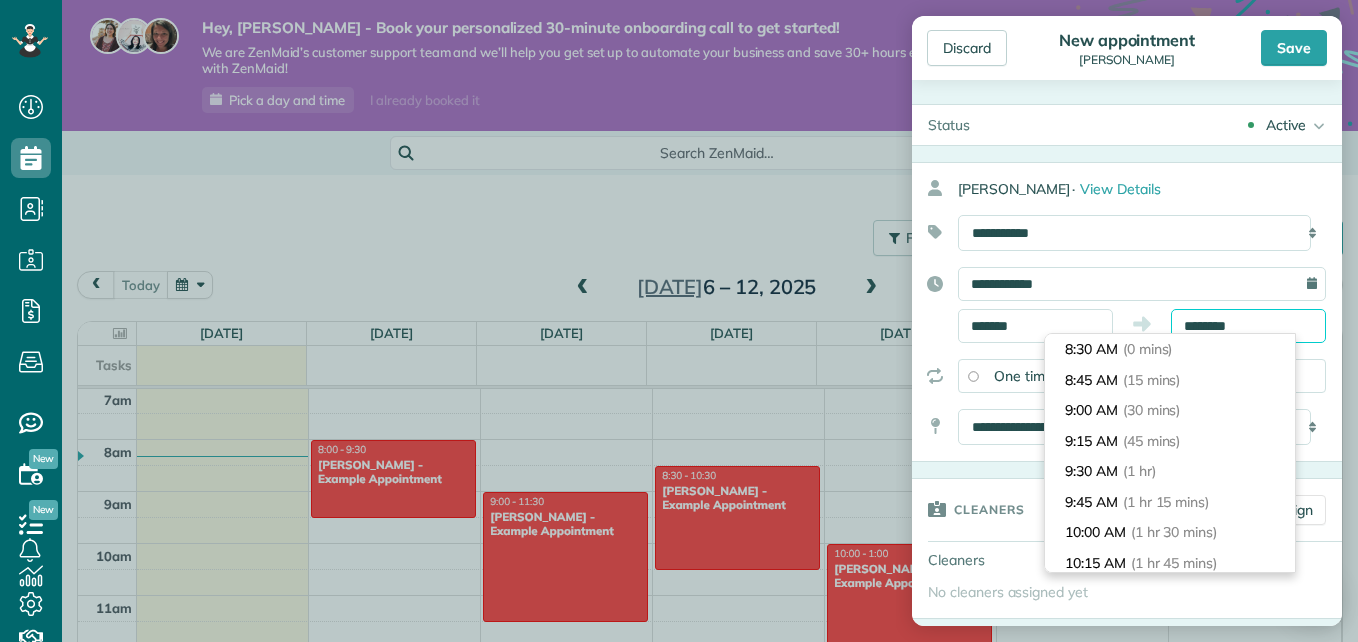 scroll, scrollTop: 275, scrollLeft: 0, axis: vertical 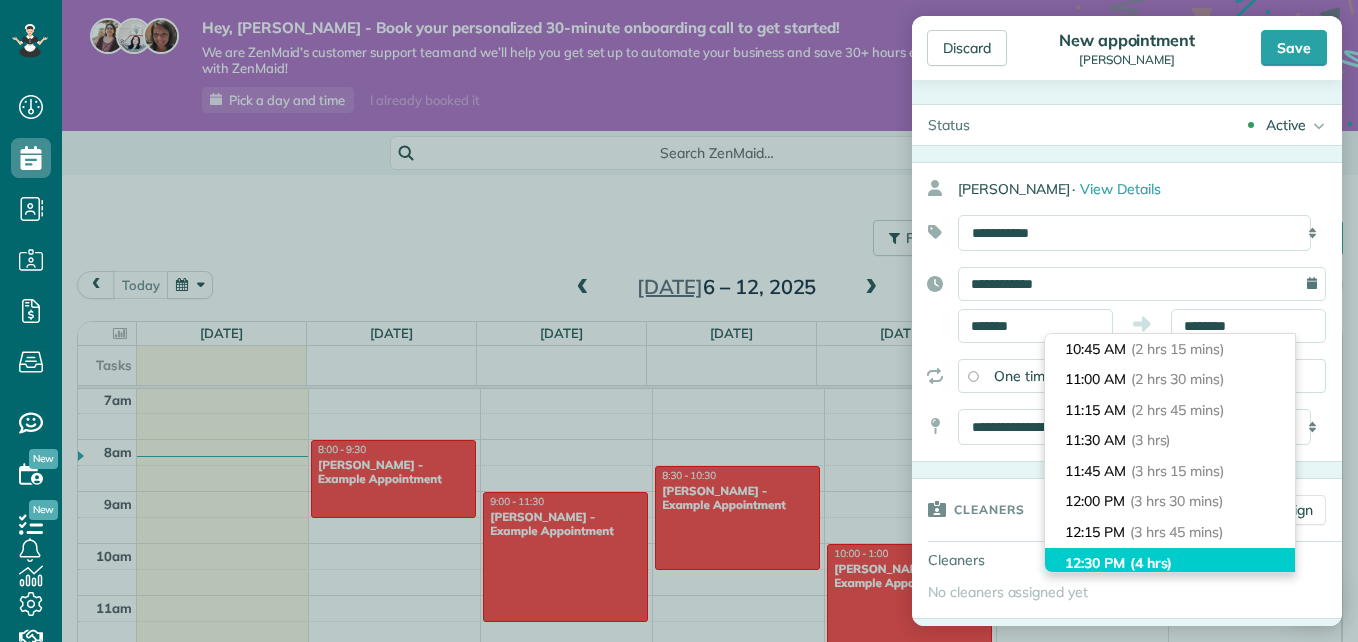 type on "********" 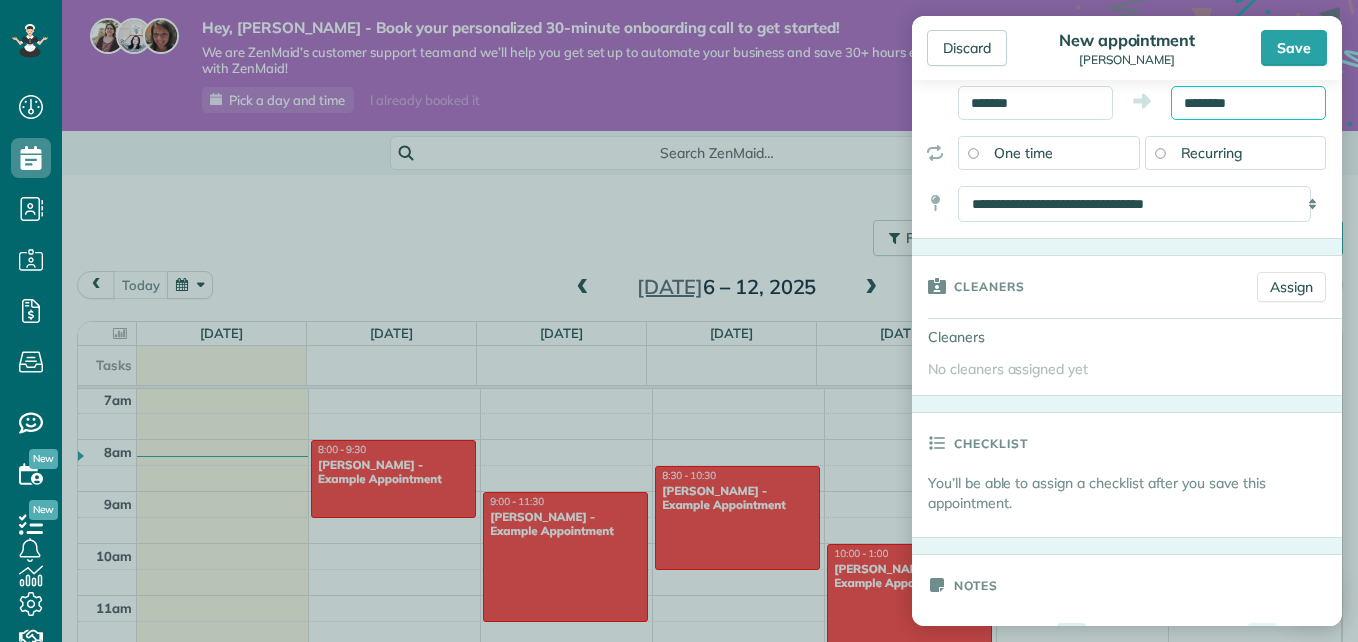 scroll, scrollTop: 233, scrollLeft: 0, axis: vertical 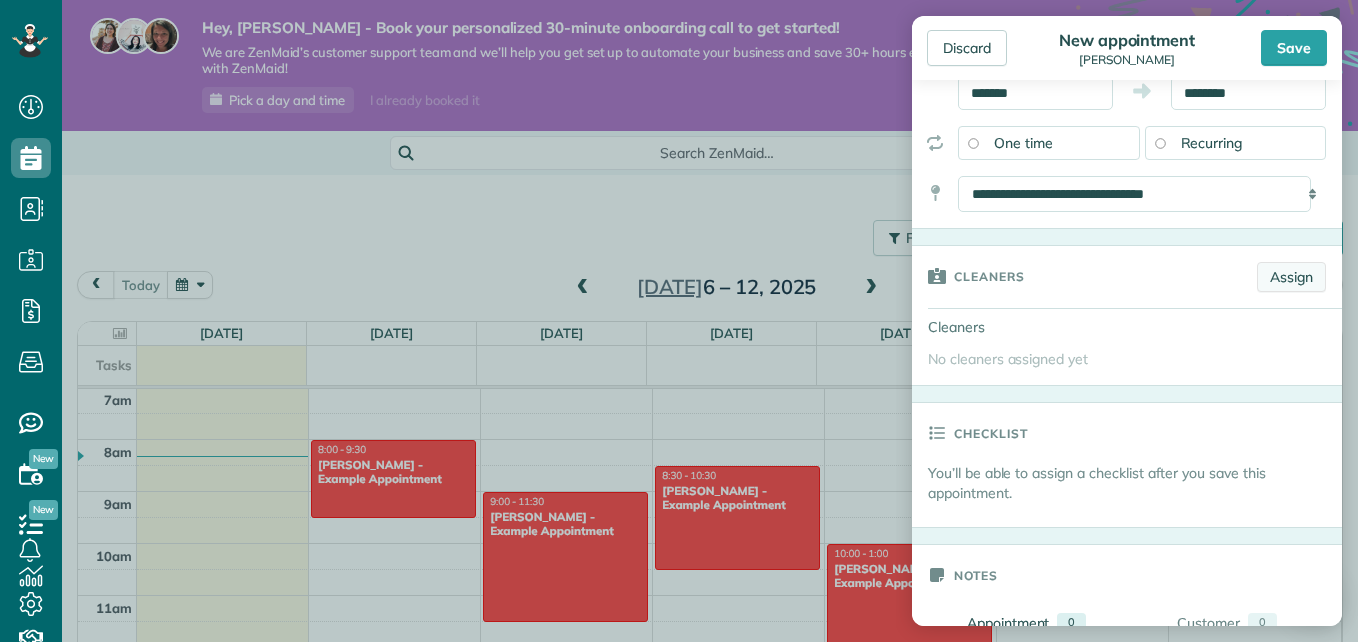 click on "Assign" at bounding box center [1291, 277] 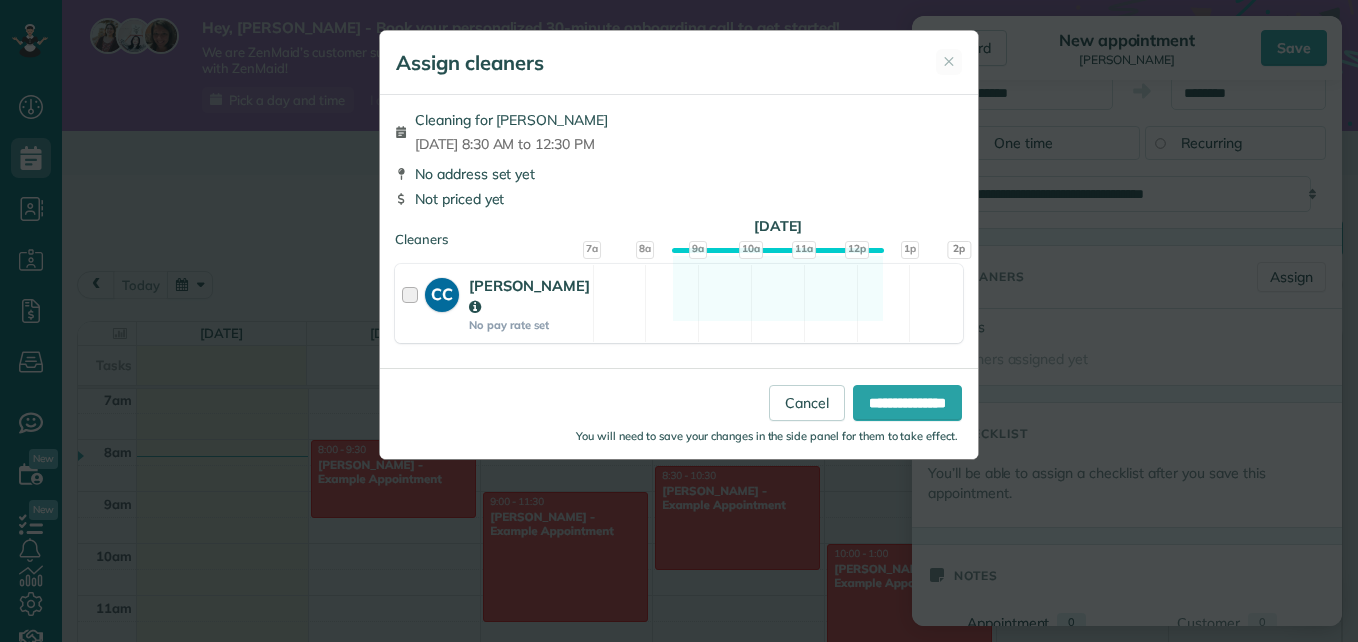 click at bounding box center [413, 303] 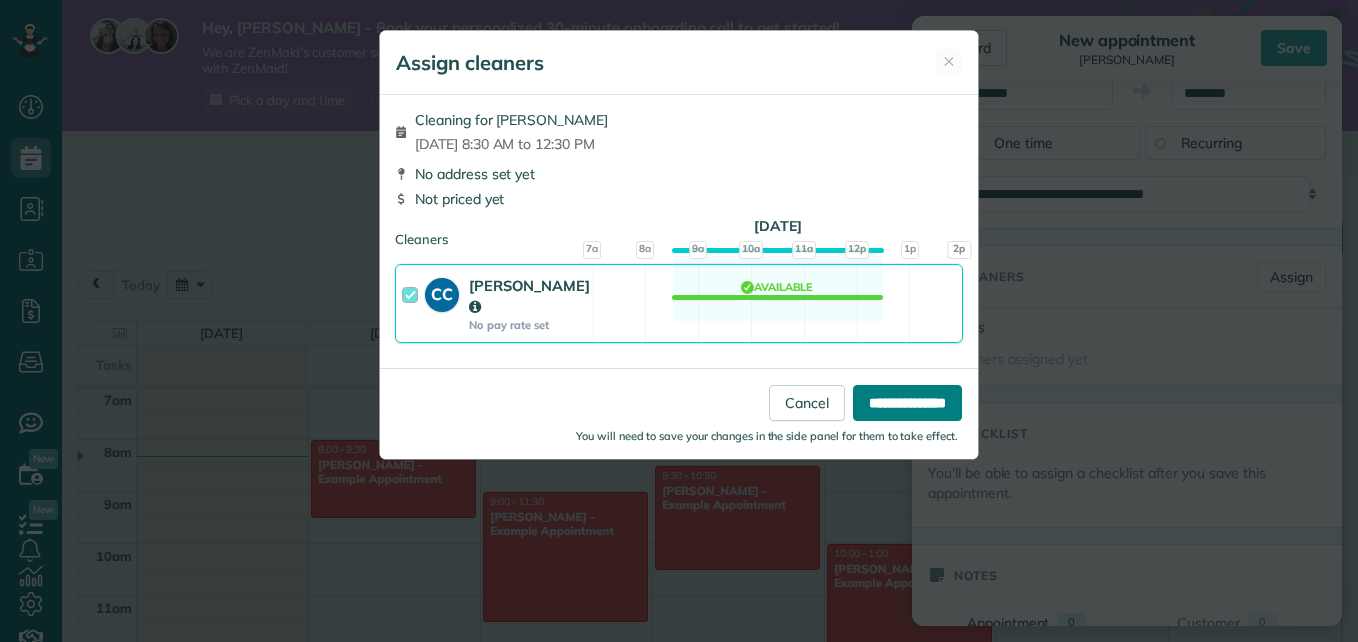 click on "**********" at bounding box center [907, 403] 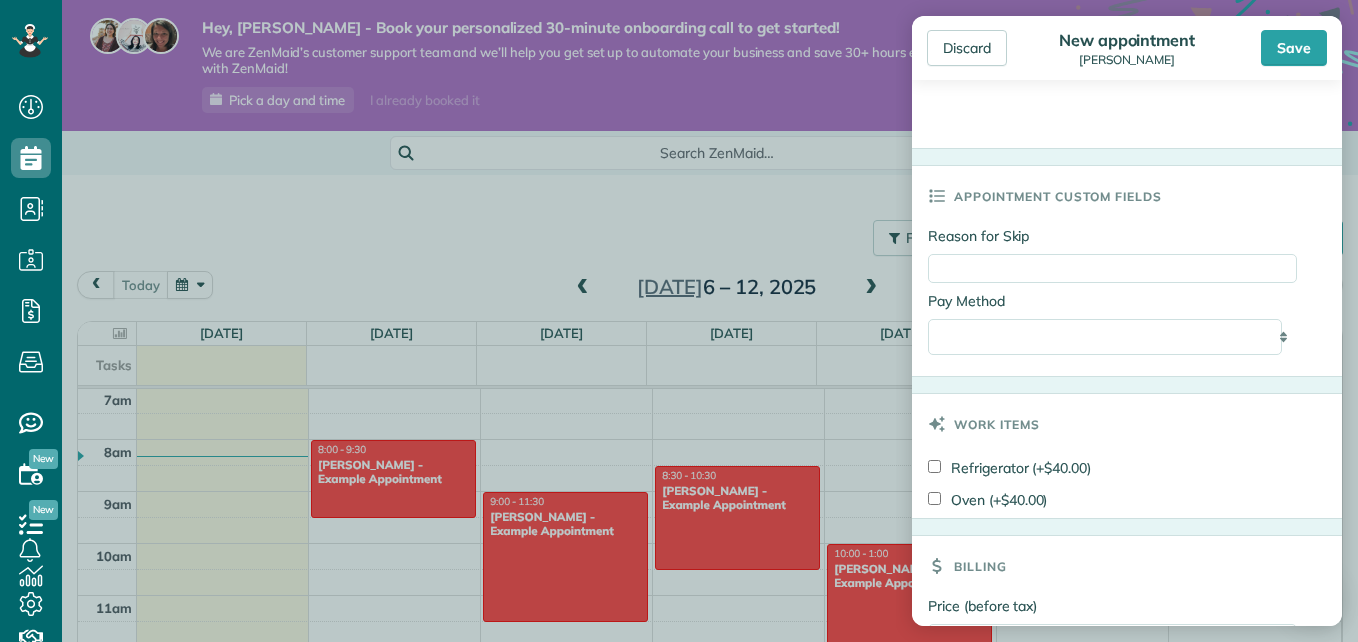scroll, scrollTop: 1001, scrollLeft: 0, axis: vertical 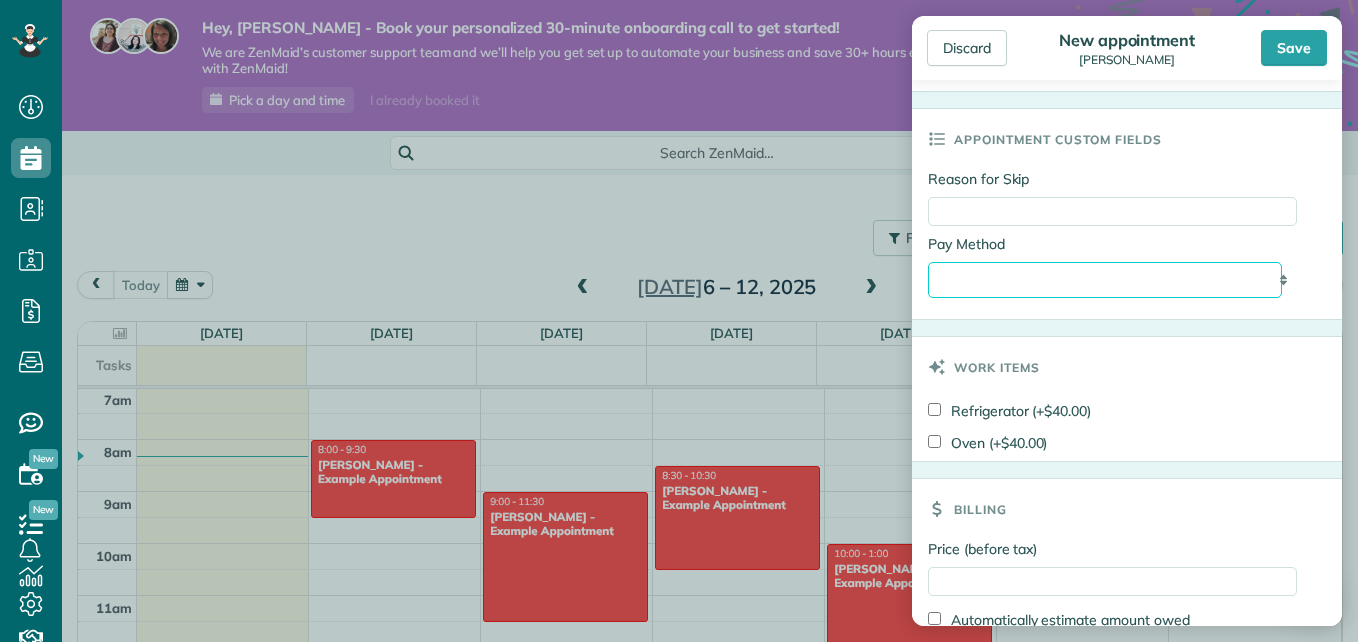 click on "**********" at bounding box center (1105, 280) 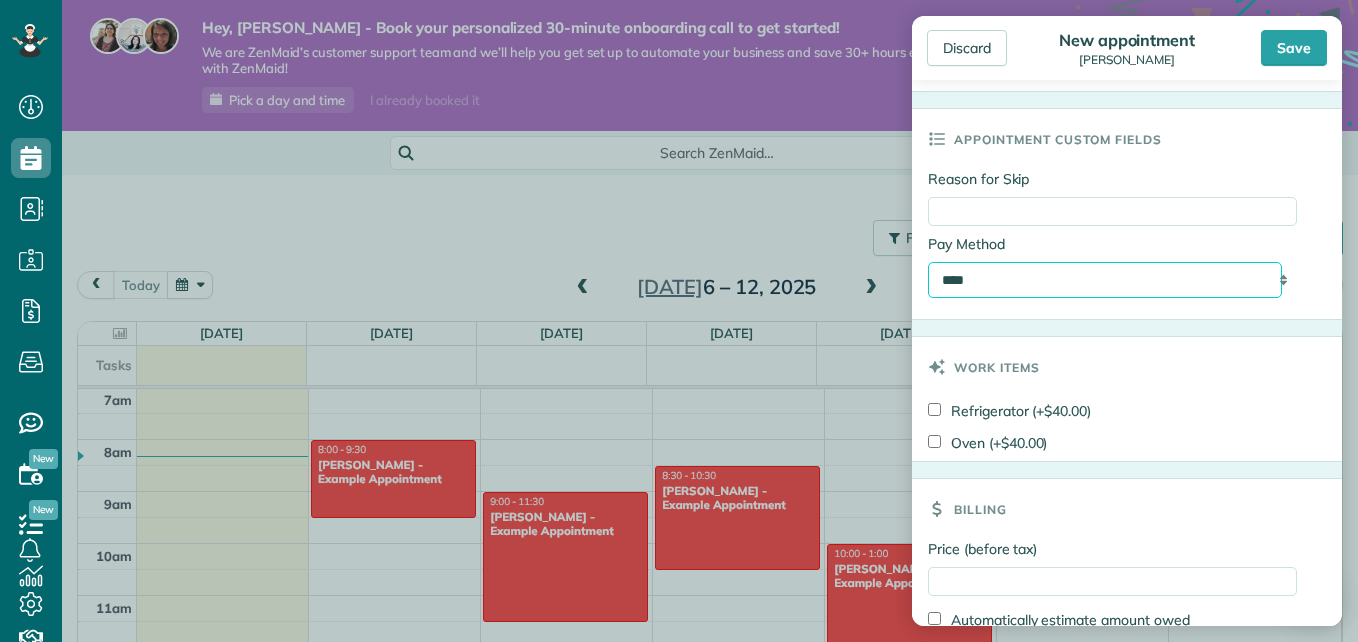 click on "**********" at bounding box center (1105, 280) 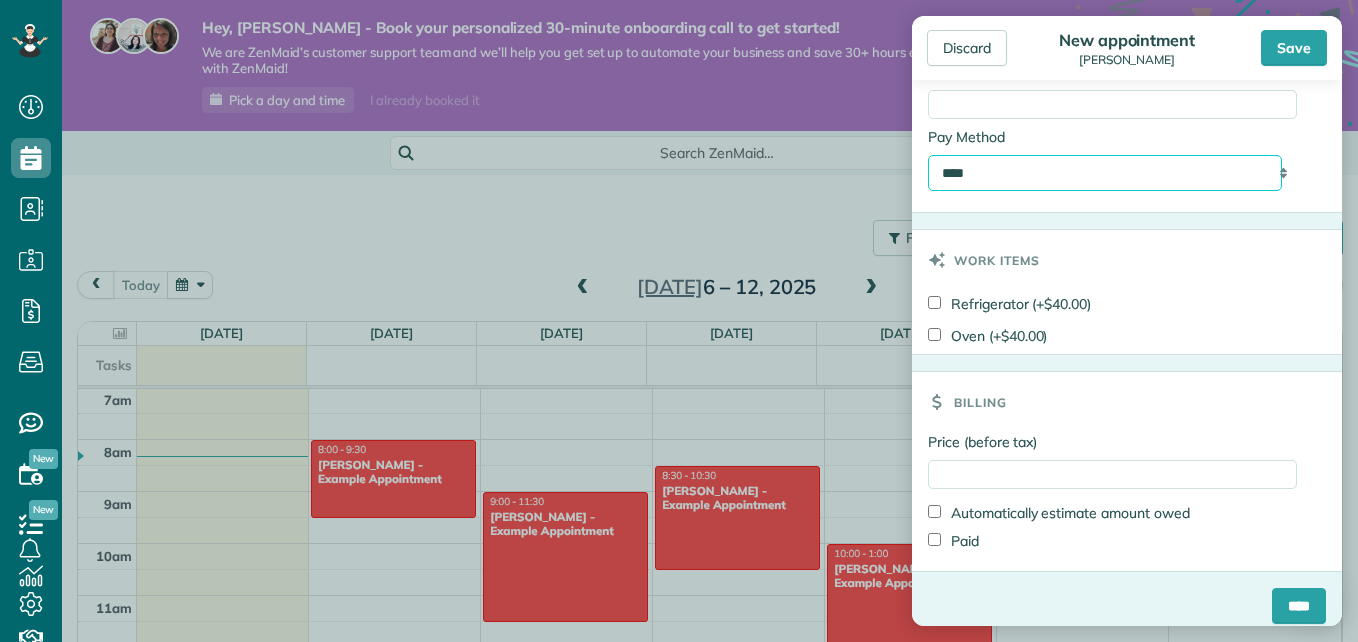 scroll, scrollTop: 1128, scrollLeft: 0, axis: vertical 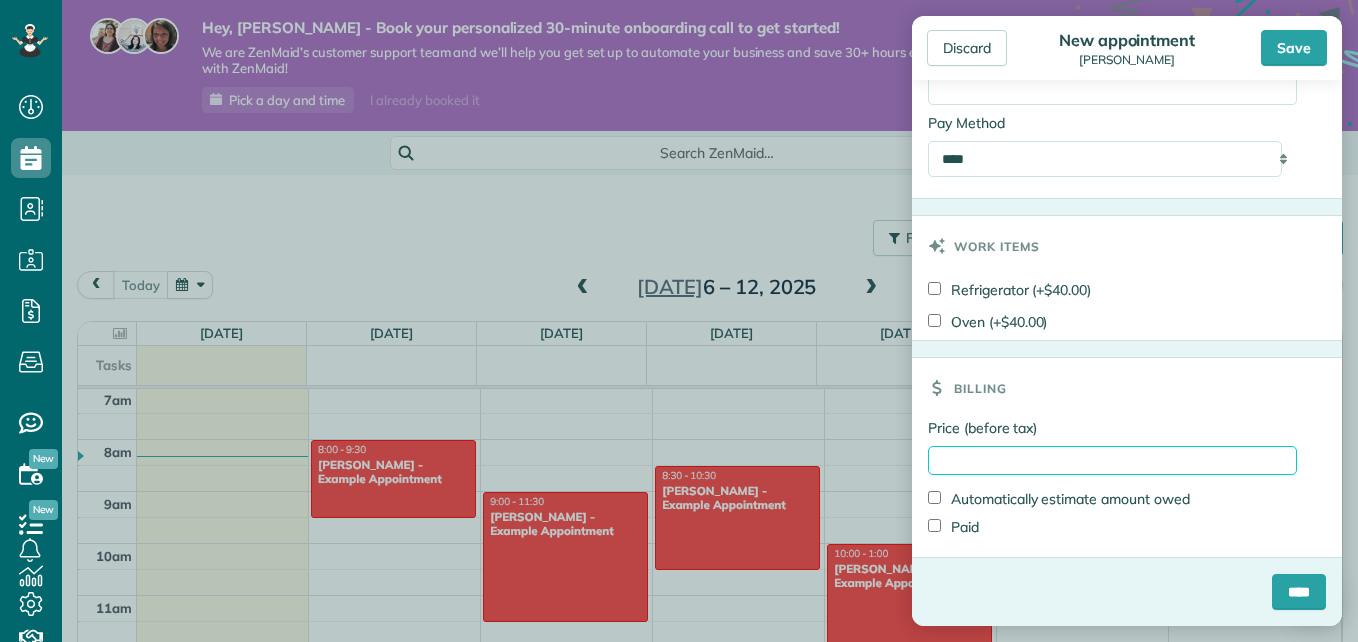 click on "Price (before tax)" at bounding box center [1112, 460] 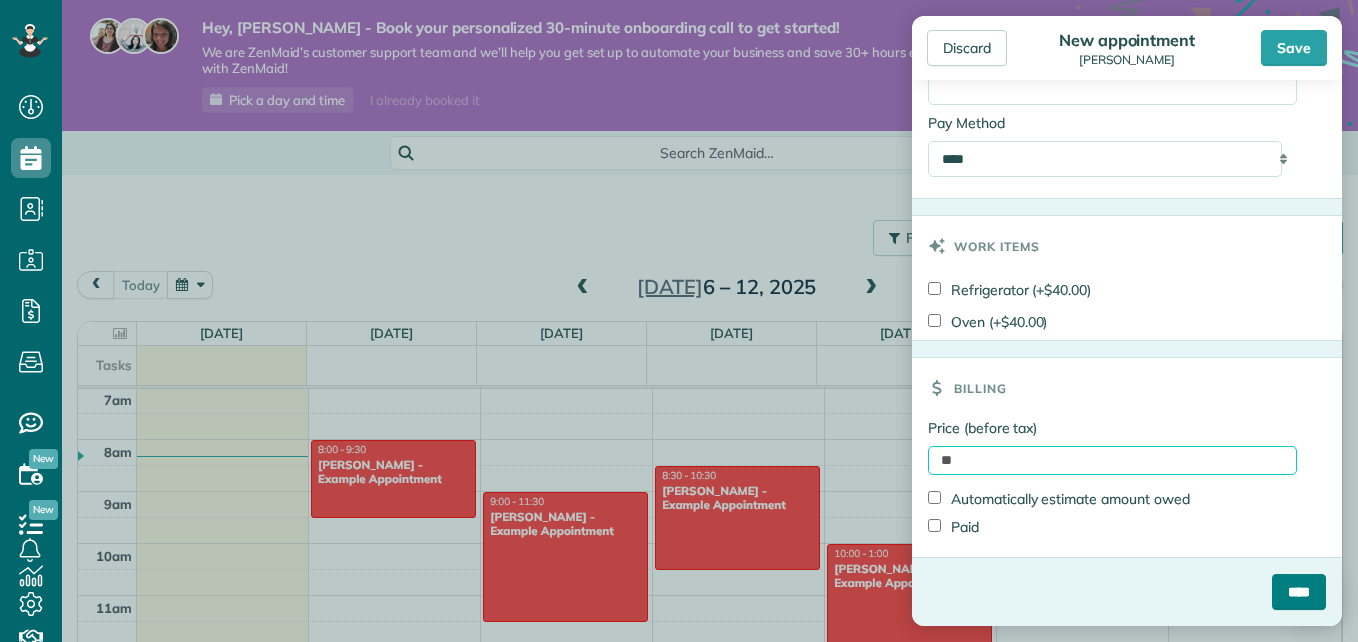 type on "*" 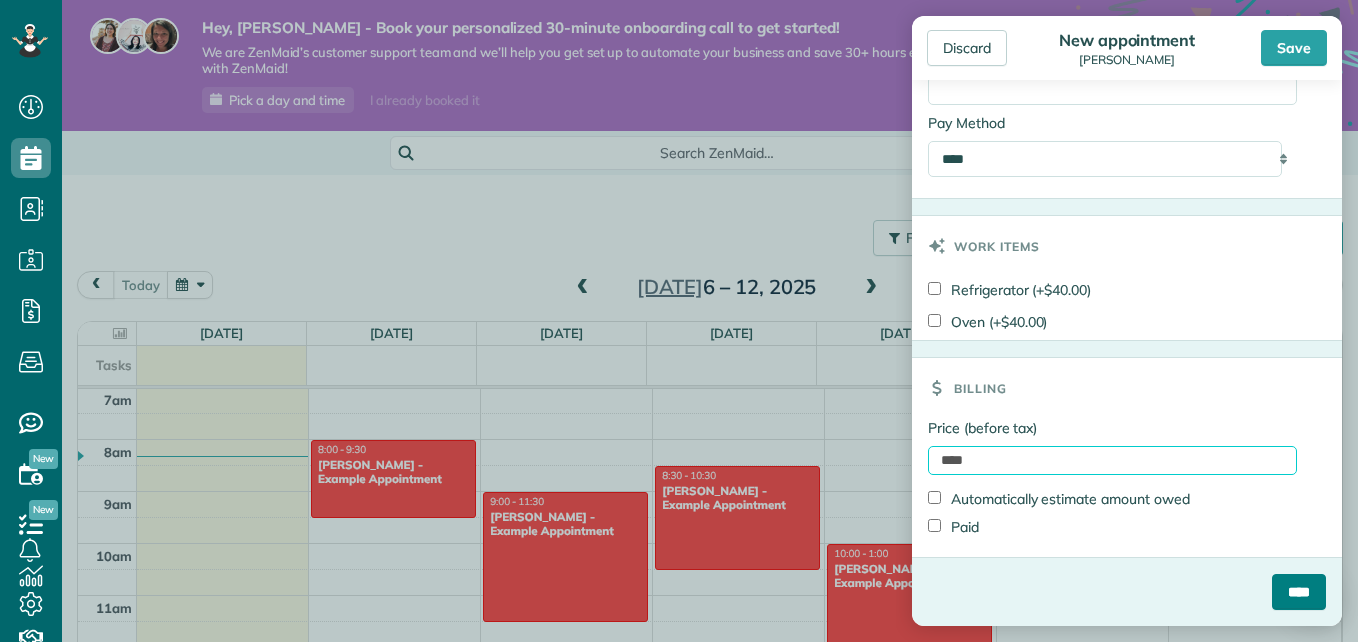 type on "****" 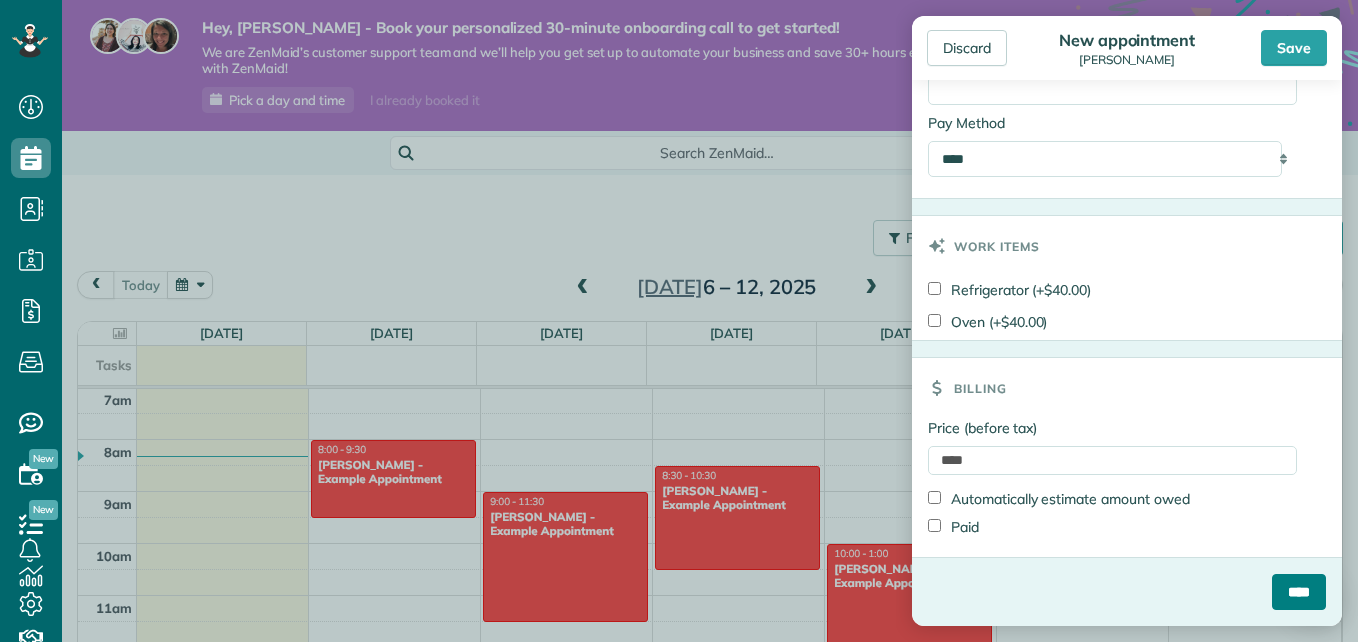 click on "****" at bounding box center [1299, 592] 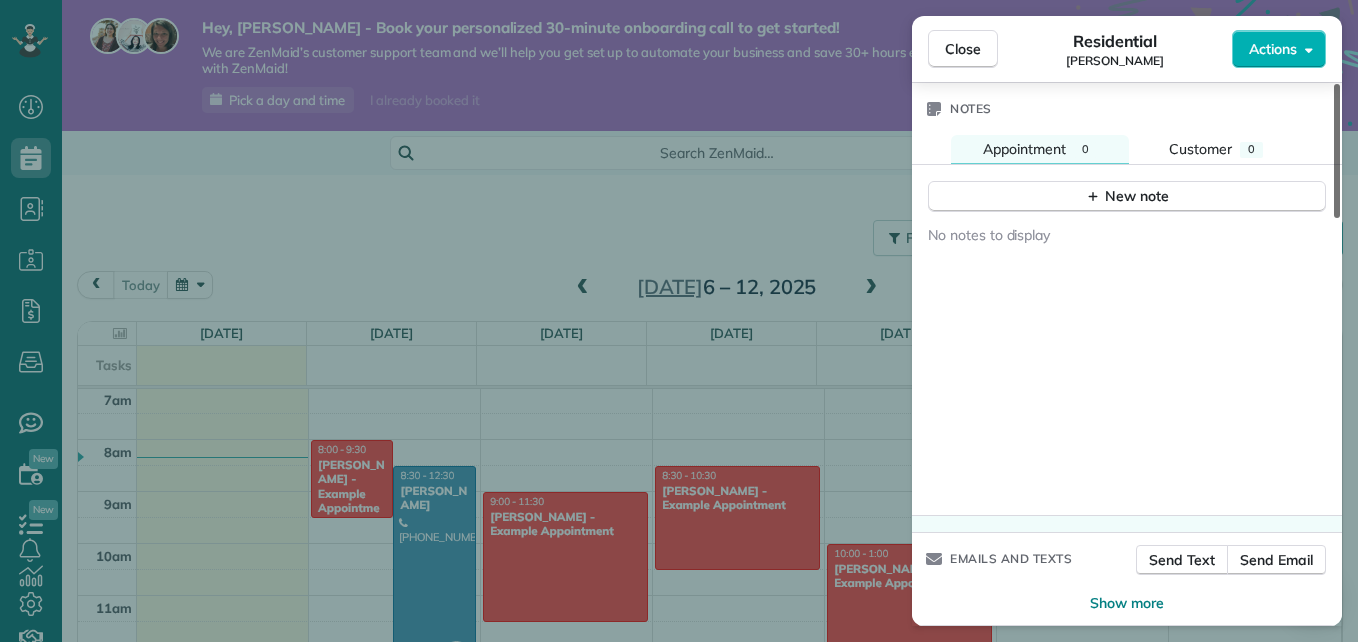 scroll, scrollTop: 1630, scrollLeft: 0, axis: vertical 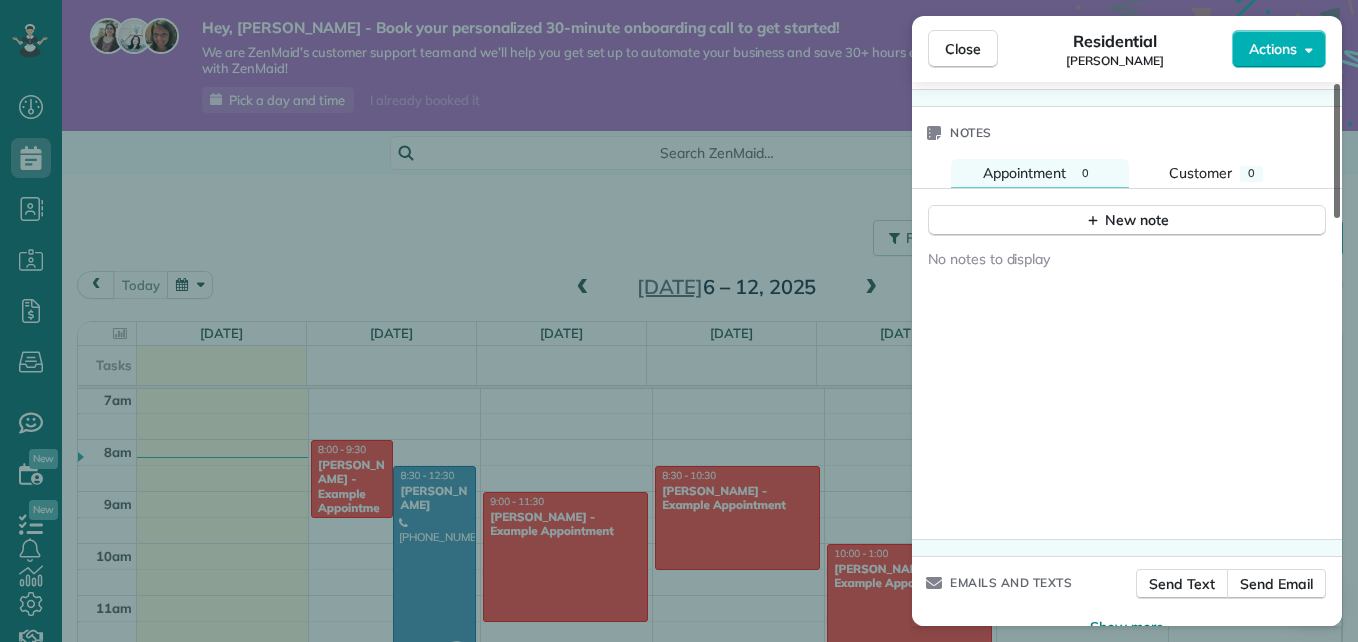 drag, startPoint x: 1336, startPoint y: 187, endPoint x: 1340, endPoint y: 587, distance: 400.02 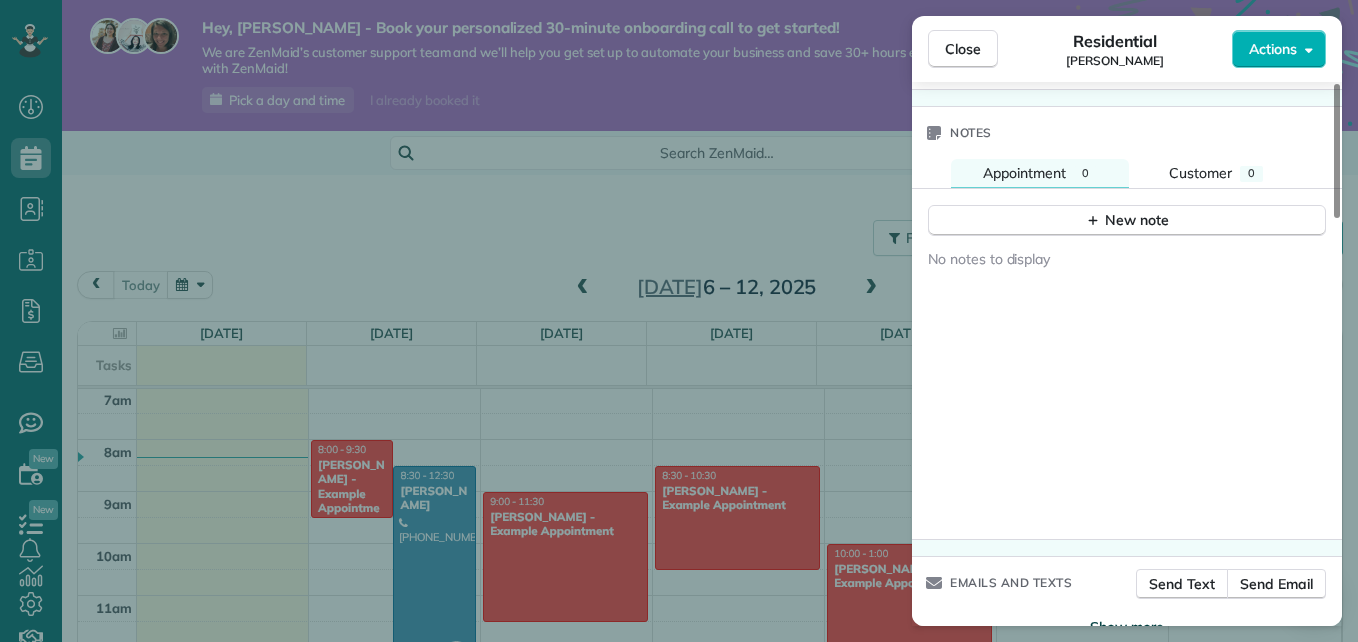 click on "Show more" at bounding box center (1127, 627) 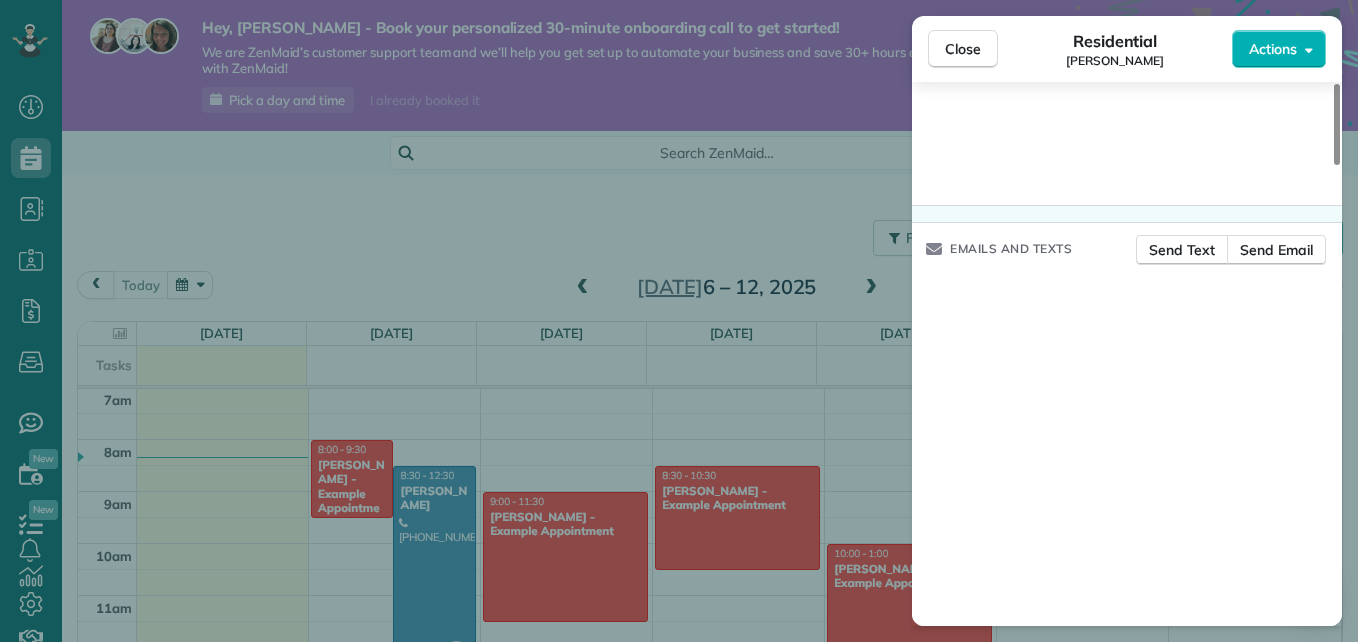 scroll, scrollTop: 2055, scrollLeft: 0, axis: vertical 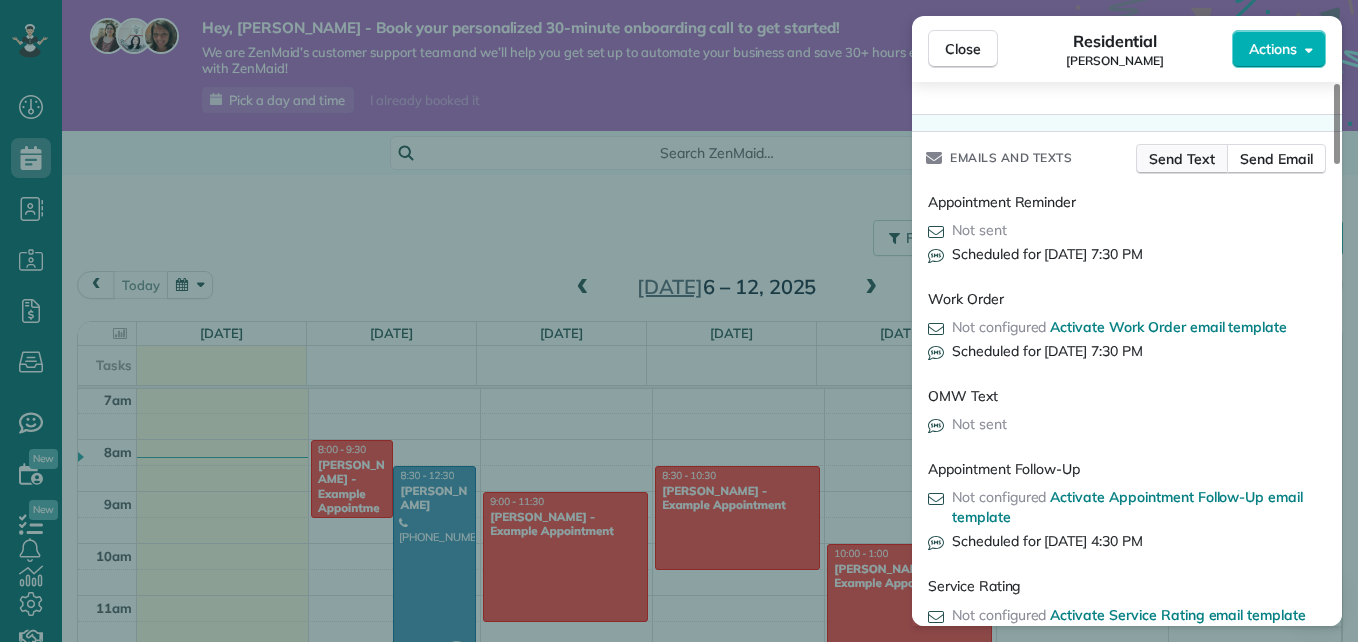 click on "Send Text" at bounding box center (1182, 159) 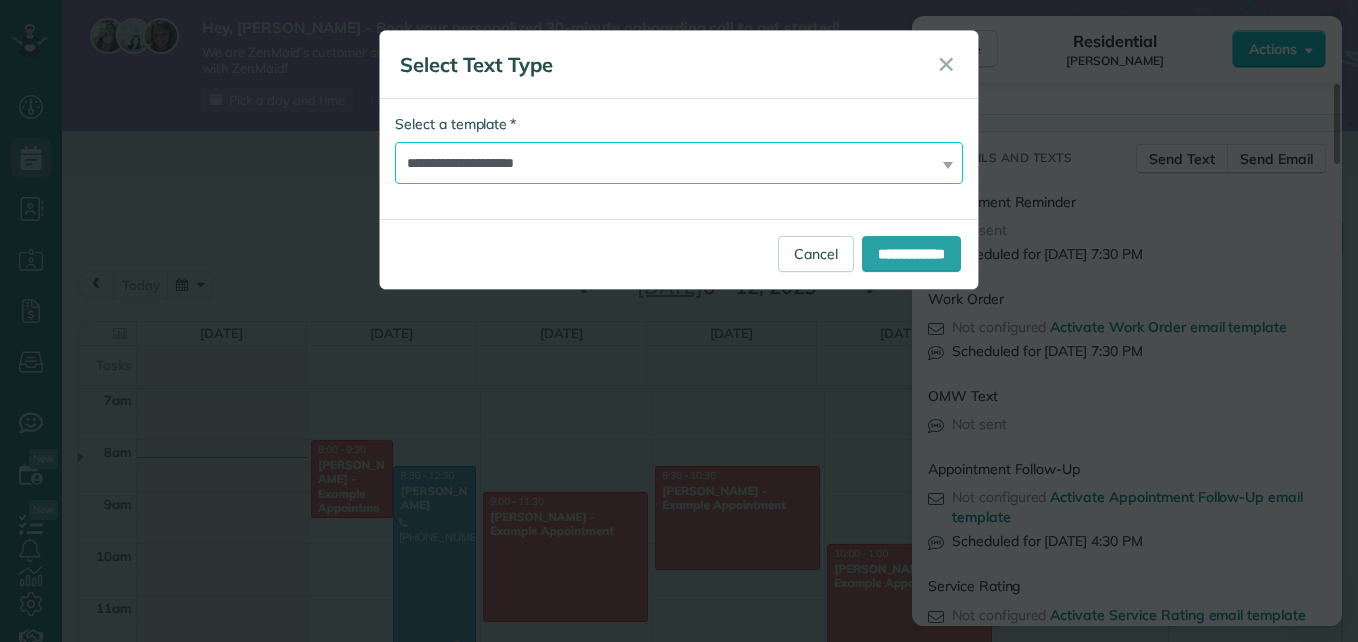click on "**********" at bounding box center [679, 163] 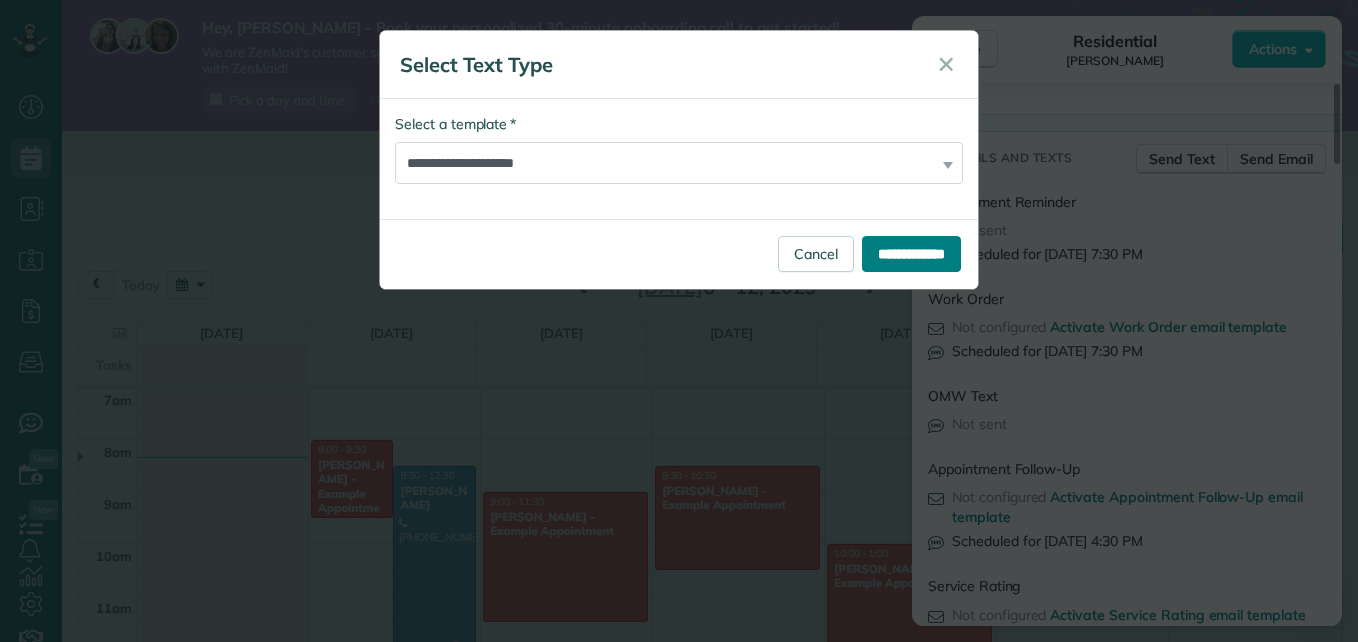 click on "**********" at bounding box center [911, 254] 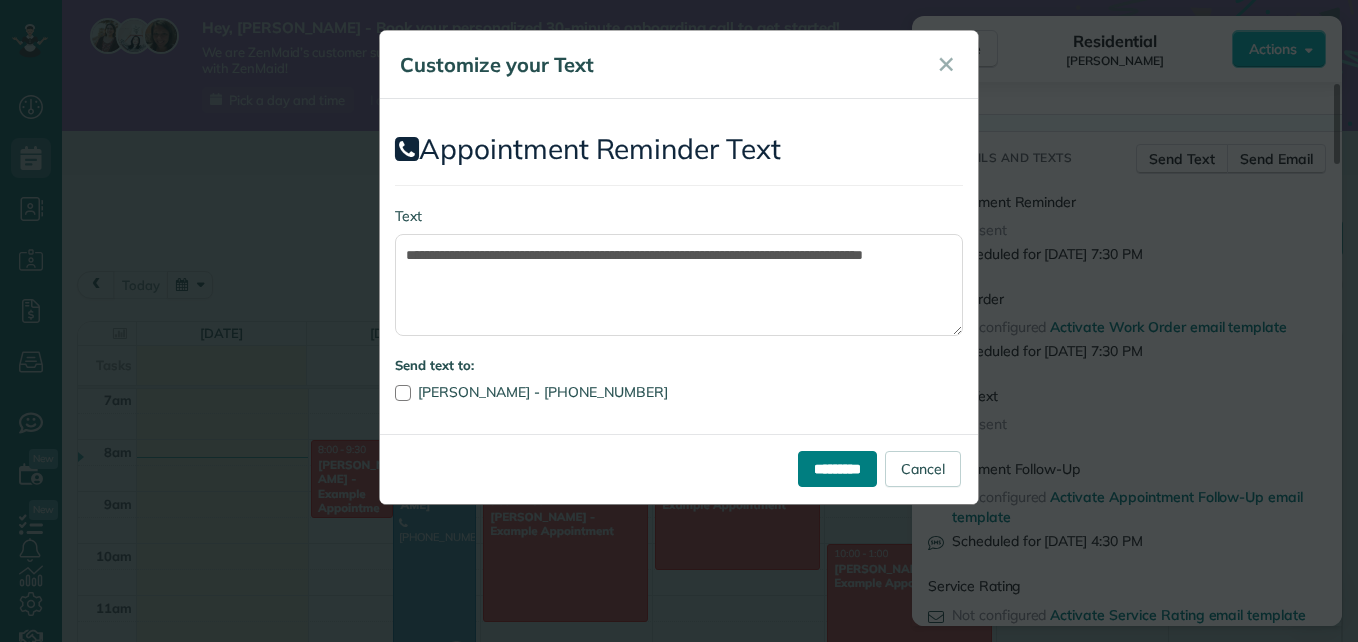 click on "*********" at bounding box center [837, 469] 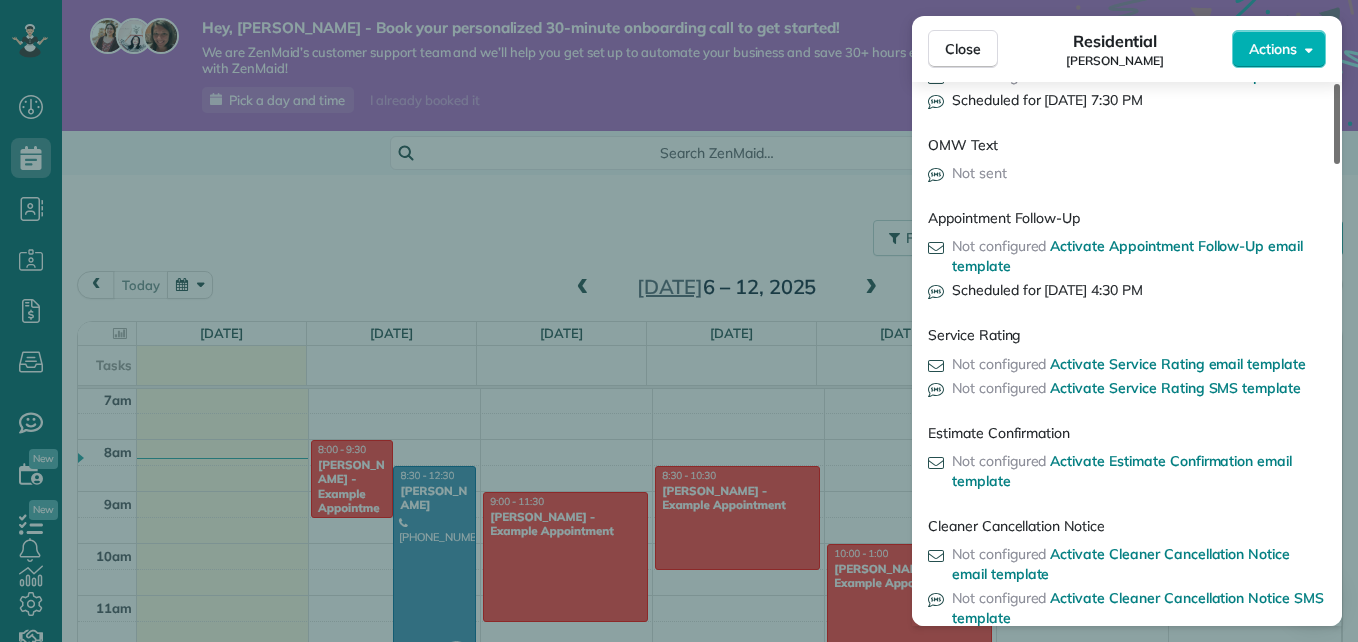 scroll, scrollTop: 2313, scrollLeft: 0, axis: vertical 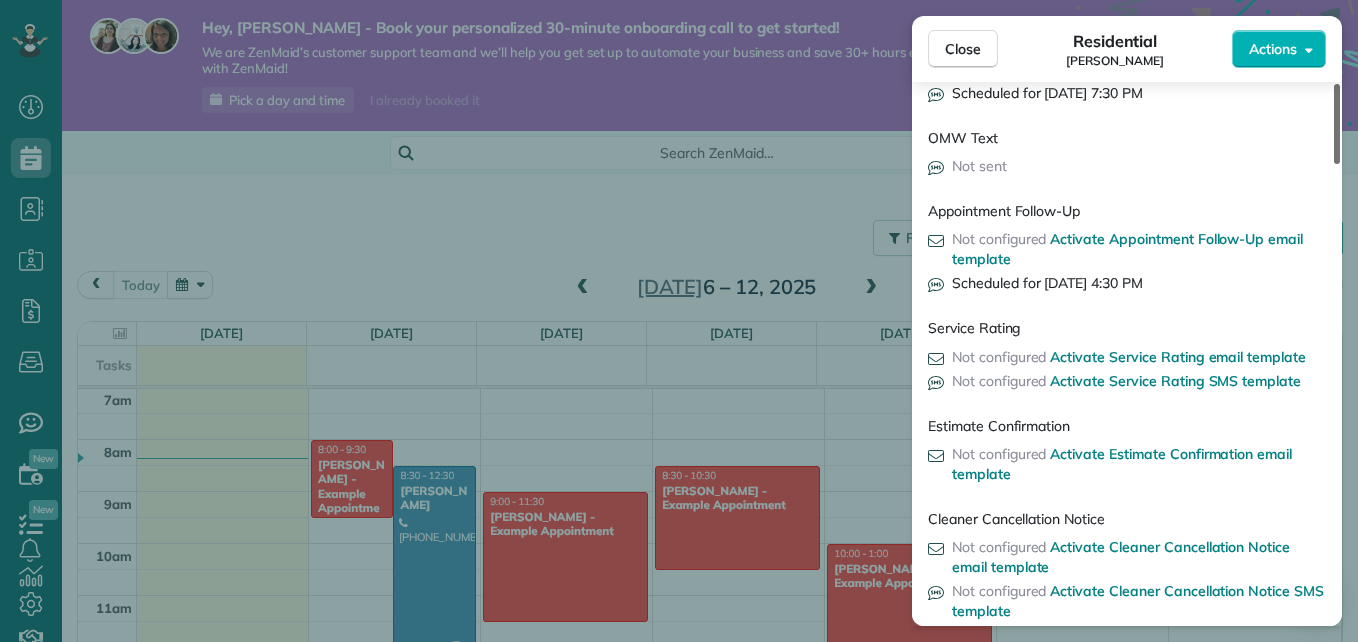 drag, startPoint x: 1331, startPoint y: 427, endPoint x: 1339, endPoint y: 465, distance: 38.832977 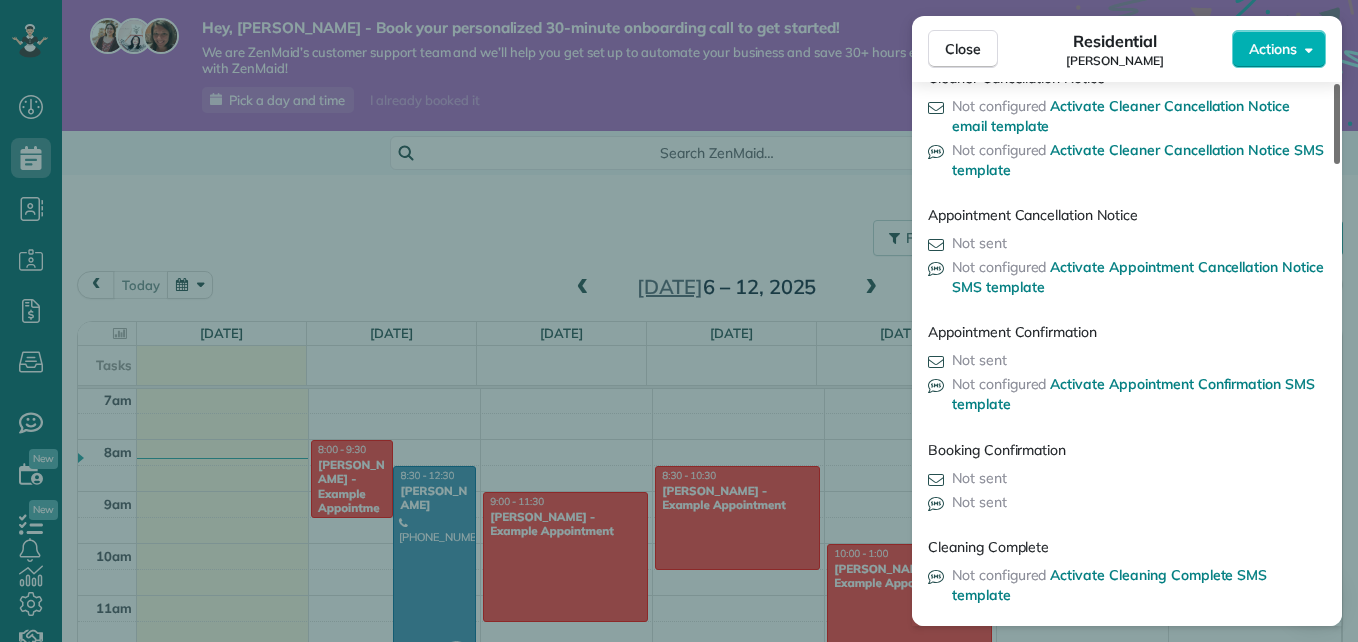 scroll, scrollTop: 2761, scrollLeft: 0, axis: vertical 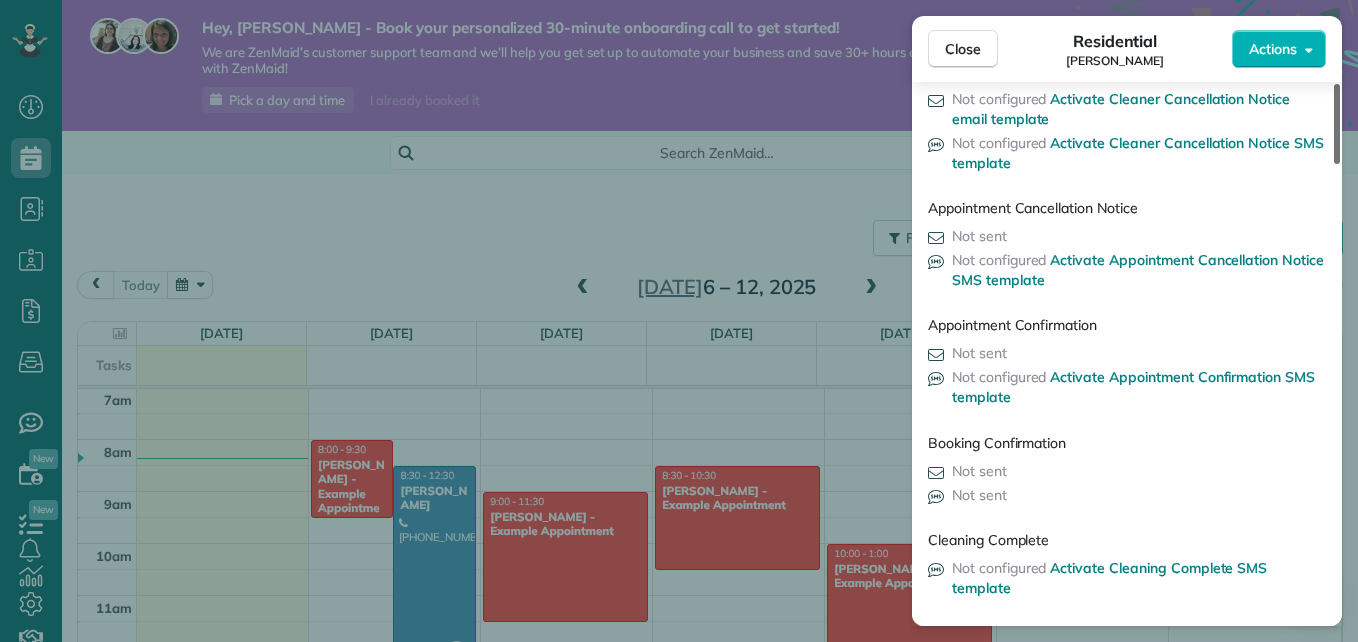 drag, startPoint x: 1337, startPoint y: 459, endPoint x: 1337, endPoint y: 525, distance: 66 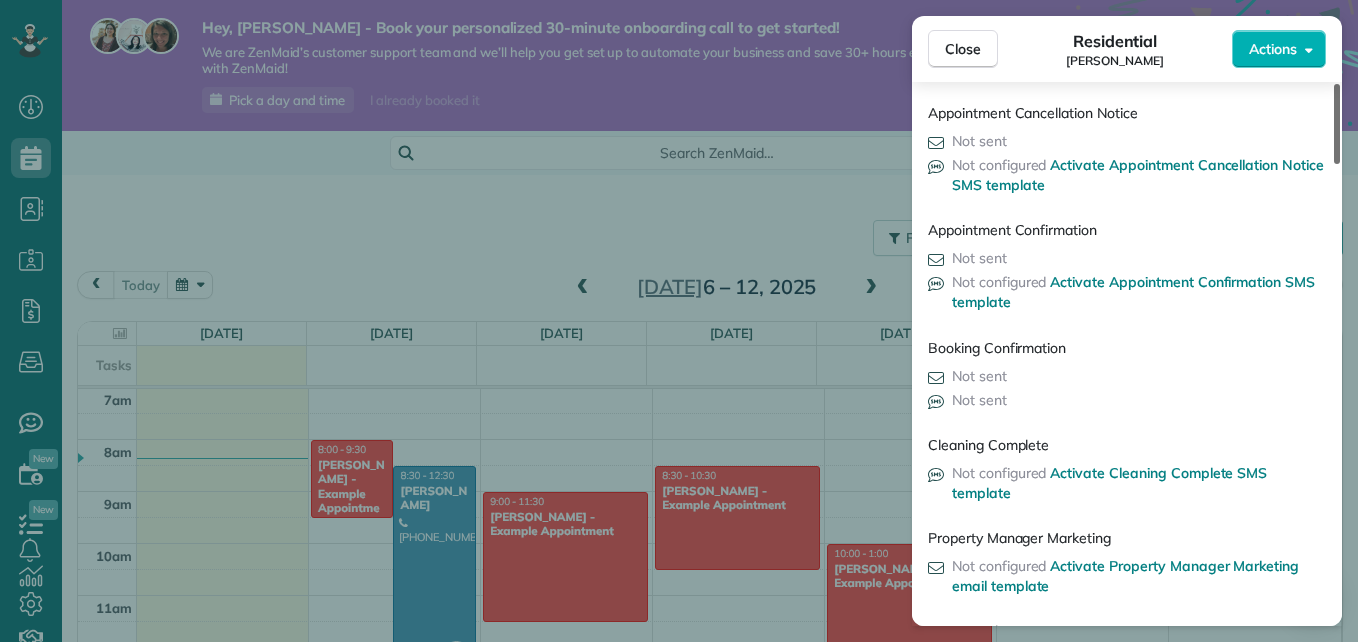 scroll, scrollTop: 2883, scrollLeft: 0, axis: vertical 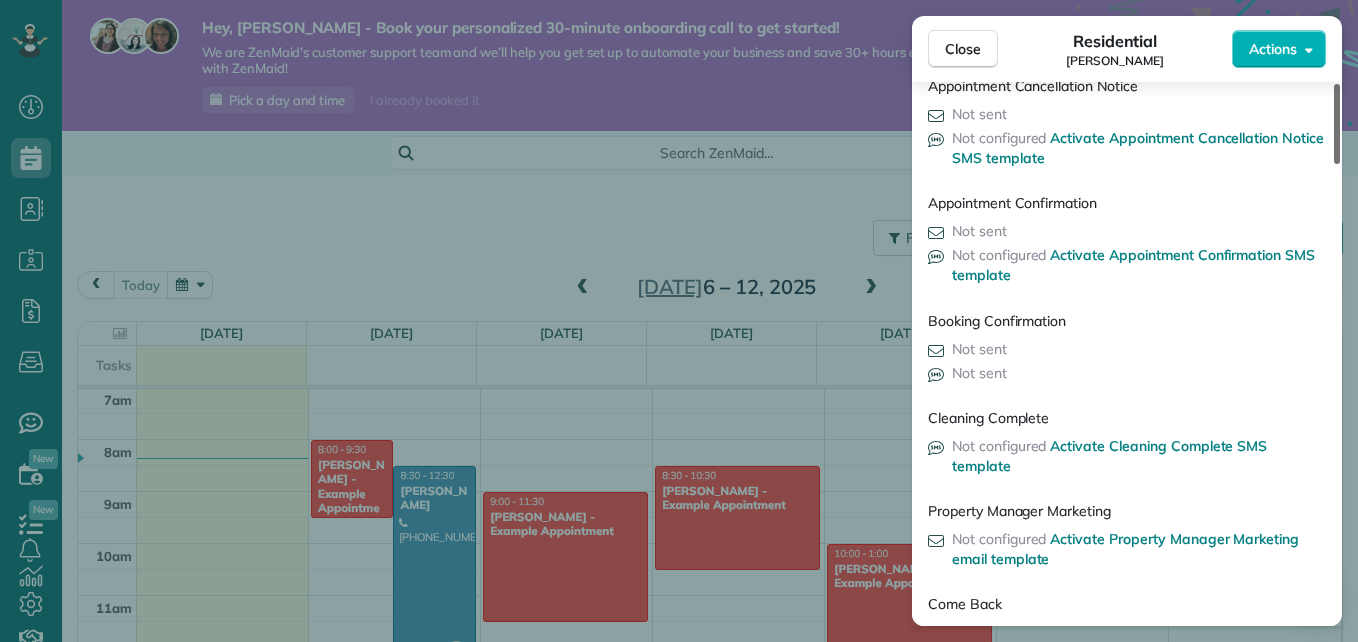 drag, startPoint x: 1334, startPoint y: 536, endPoint x: 1334, endPoint y: 554, distance: 18 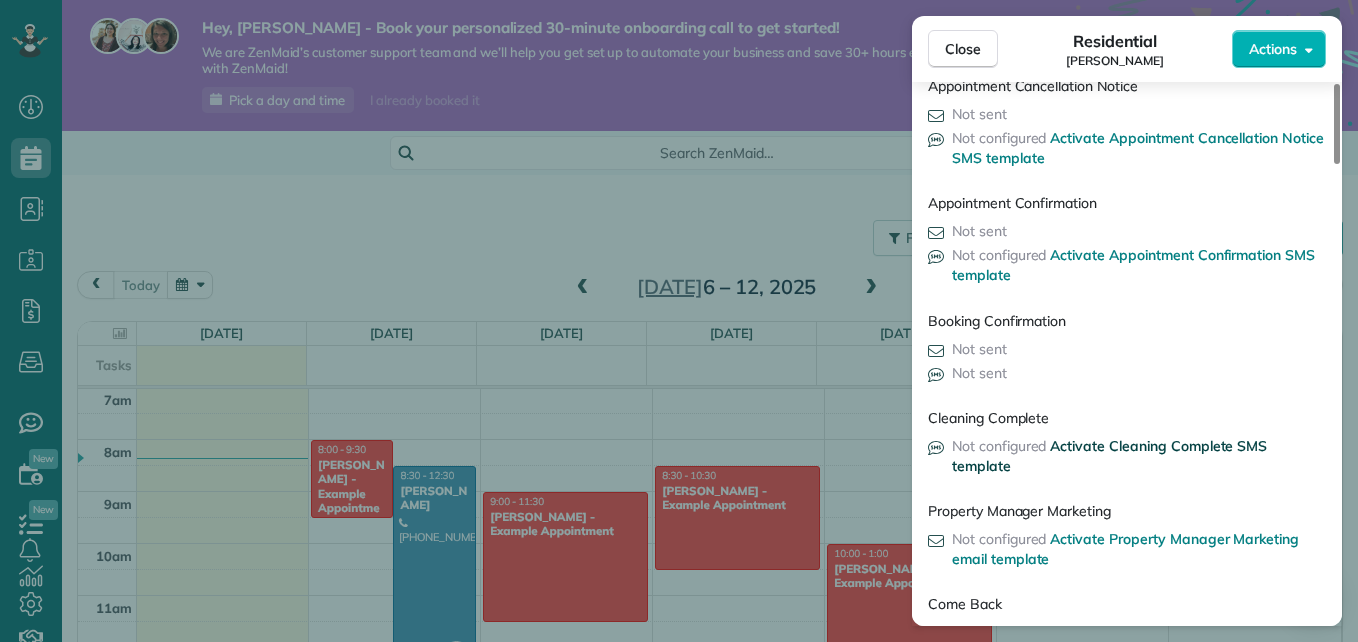 click on "Activate Cleaning Complete SMS template" at bounding box center [1109, 456] 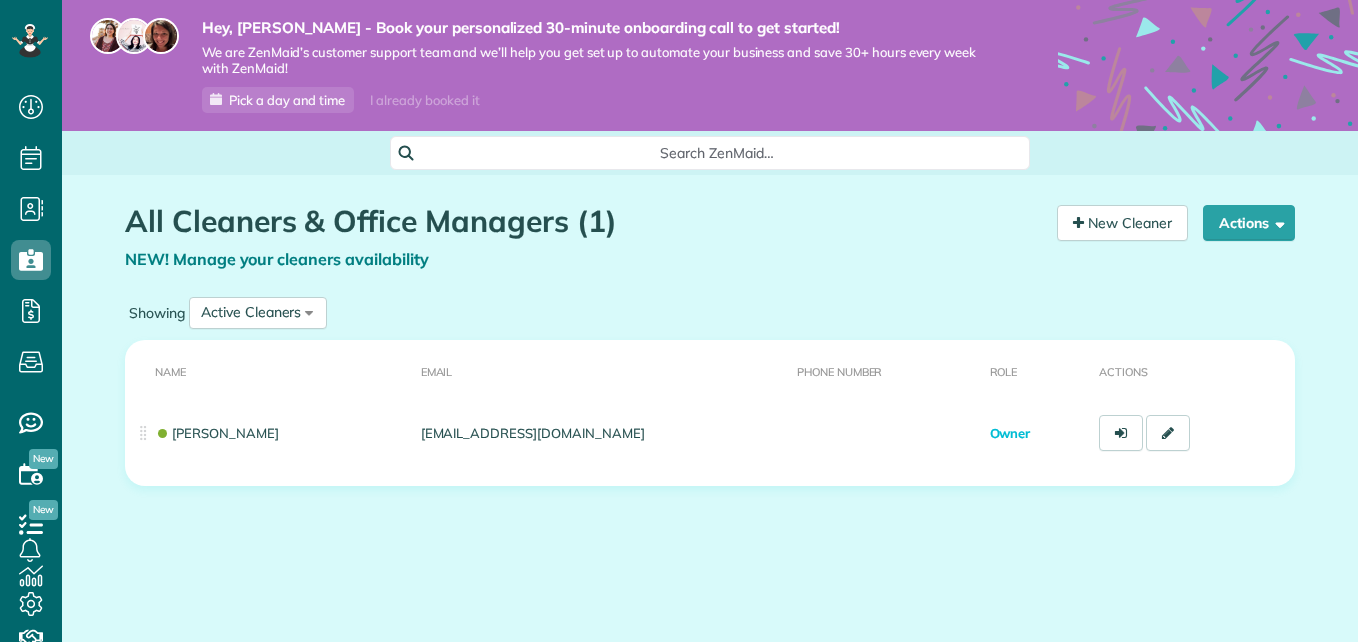 scroll, scrollTop: 0, scrollLeft: 0, axis: both 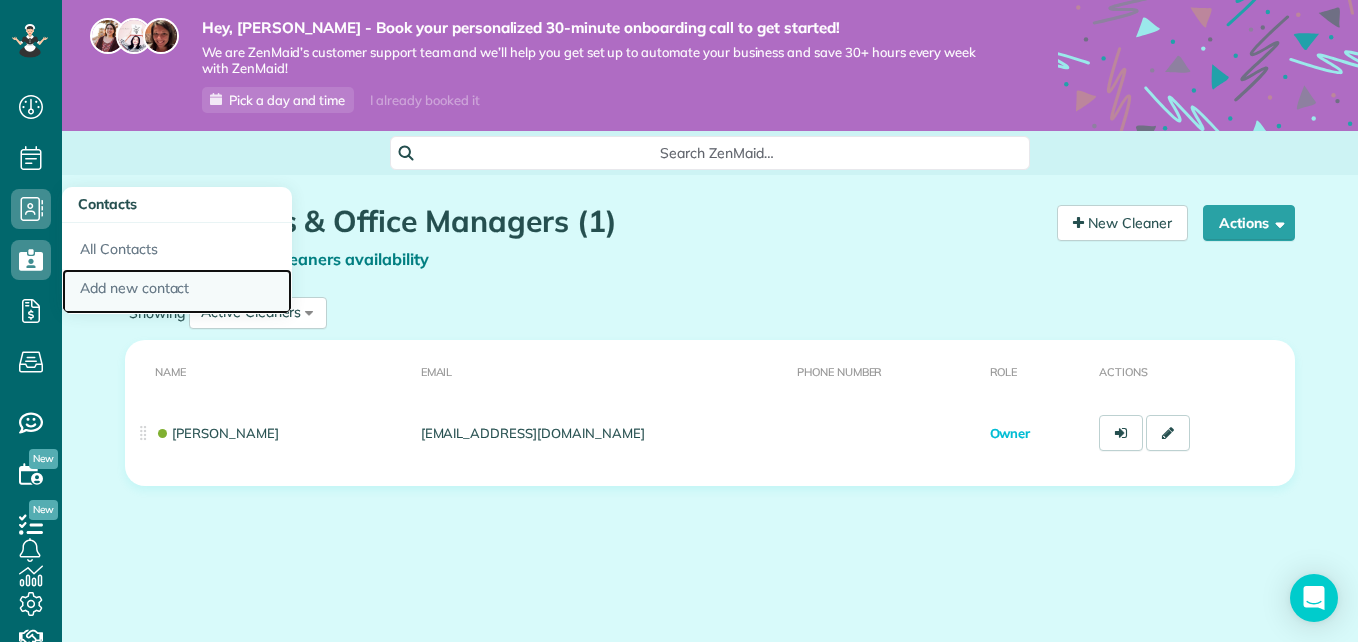 click on "Add new contact" at bounding box center [177, 292] 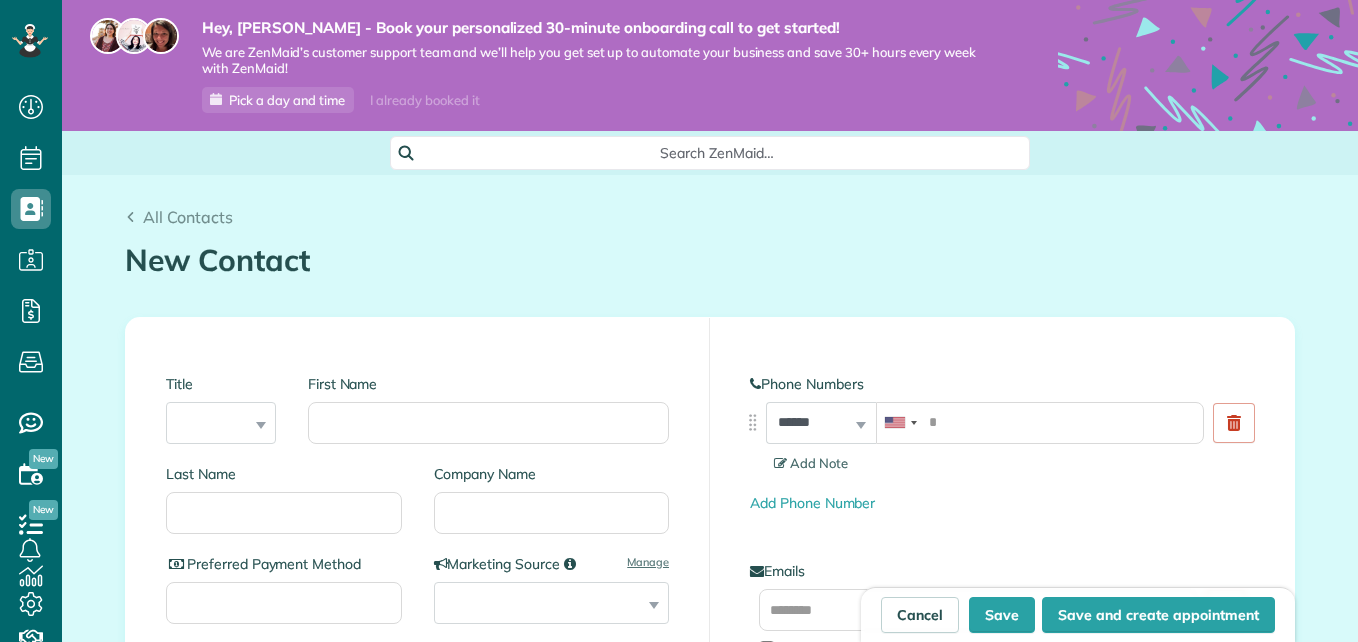 scroll, scrollTop: 0, scrollLeft: 0, axis: both 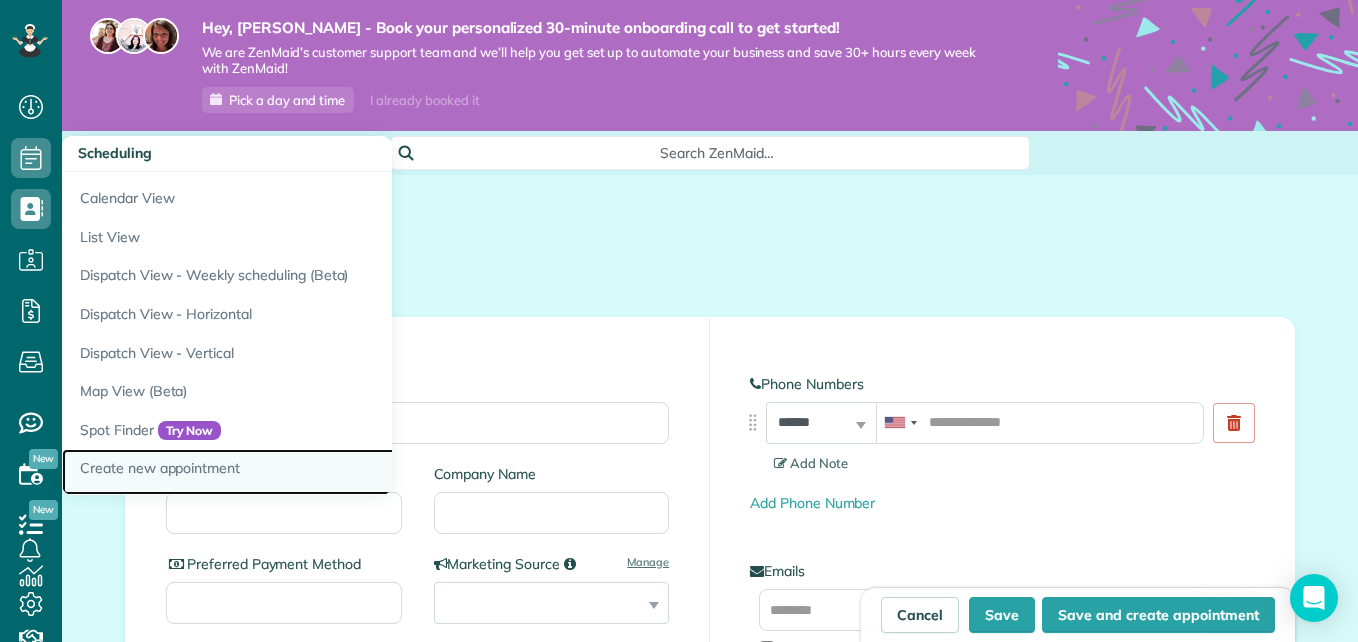 click on "Create new appointment" at bounding box center [312, 472] 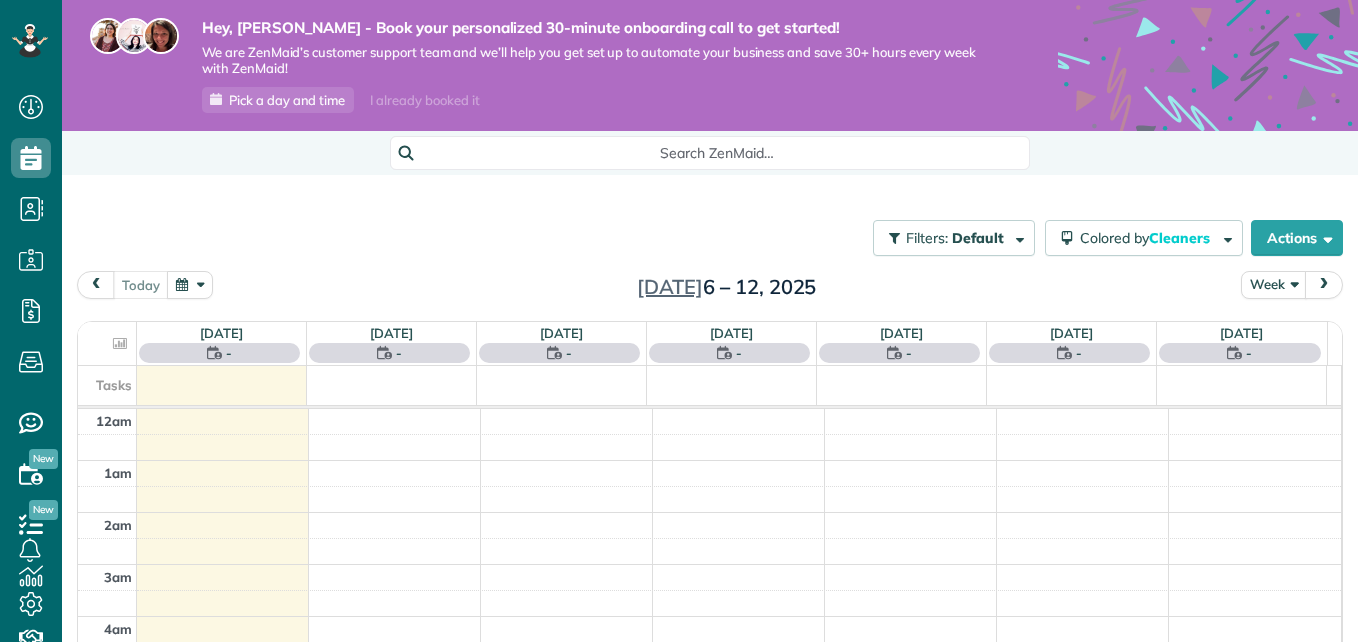 scroll, scrollTop: 0, scrollLeft: 0, axis: both 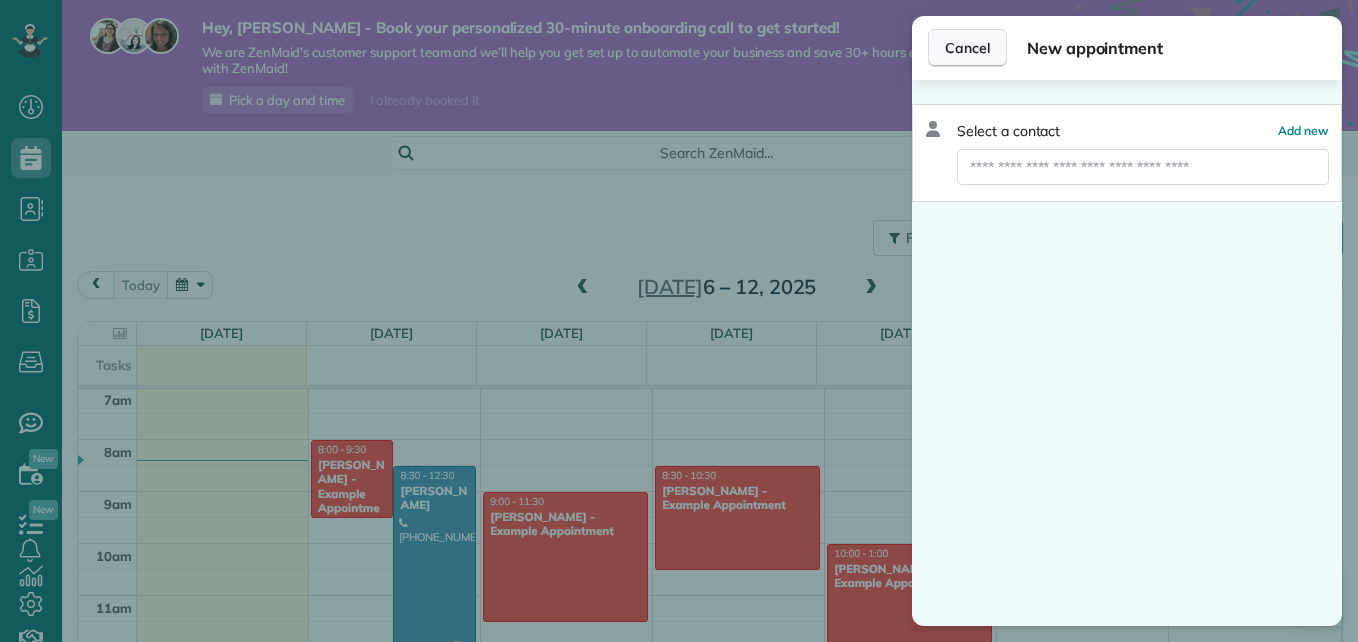 click on "Cancel" at bounding box center (967, 48) 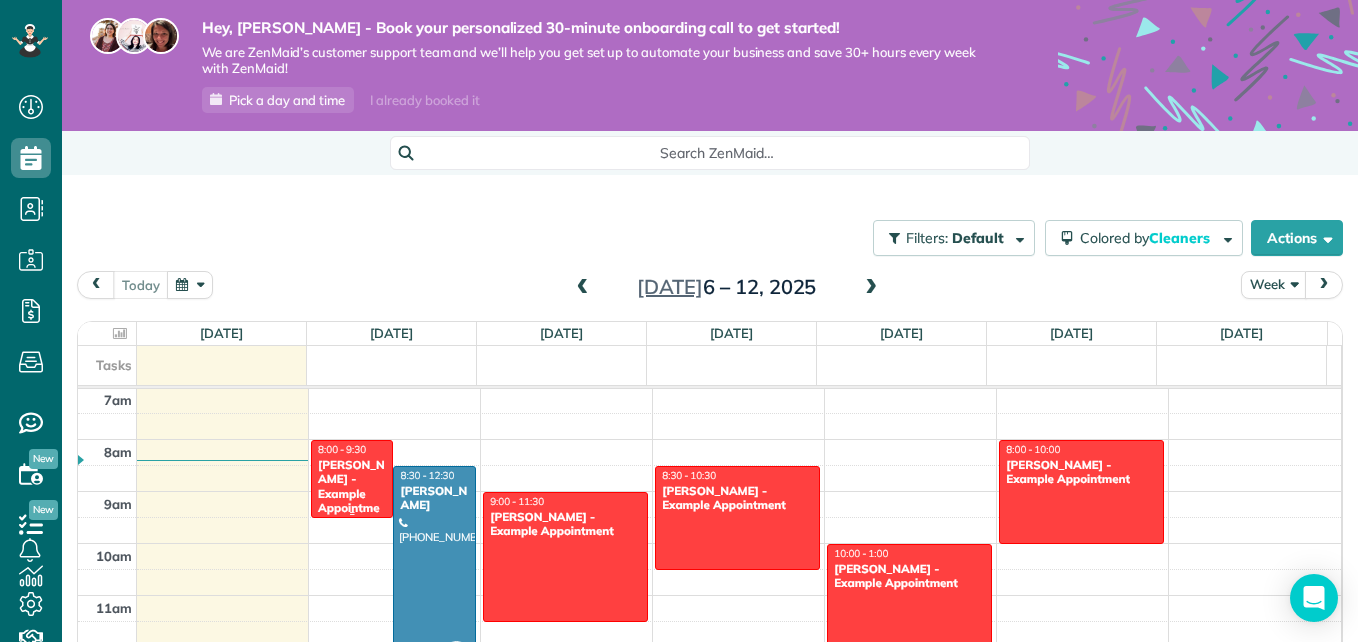 drag, startPoint x: 343, startPoint y: 467, endPoint x: 323, endPoint y: 211, distance: 256.78006 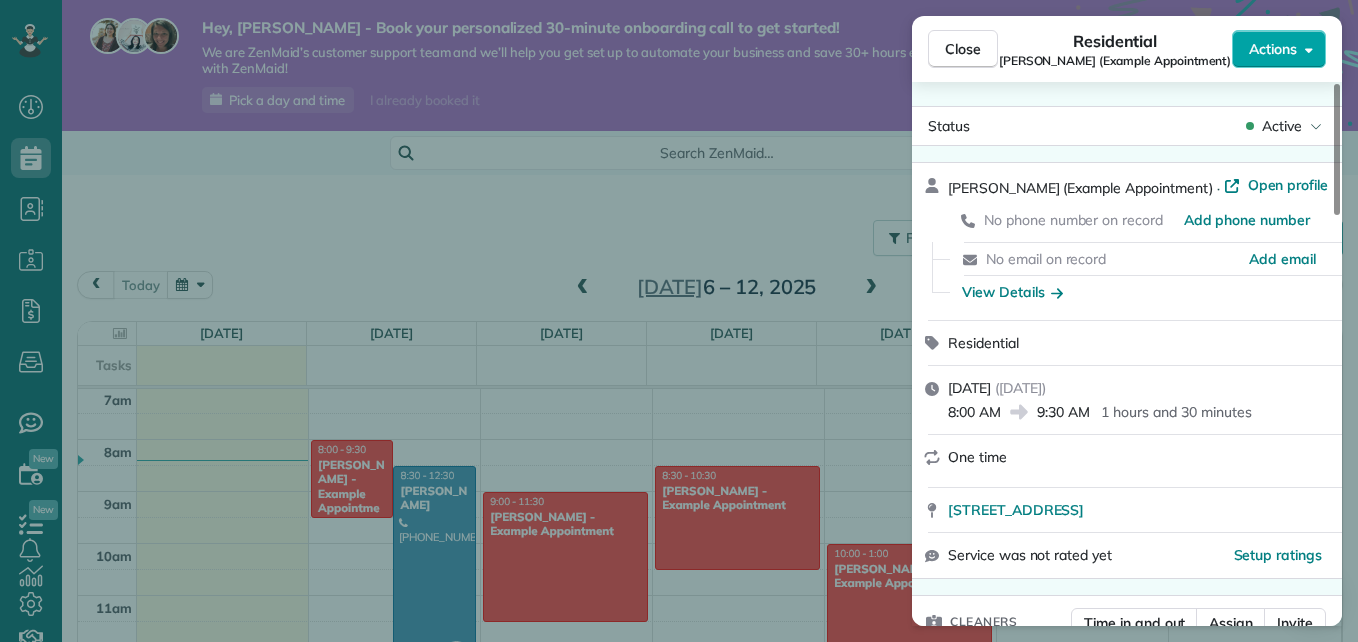 click on "Actions" at bounding box center (1279, 49) 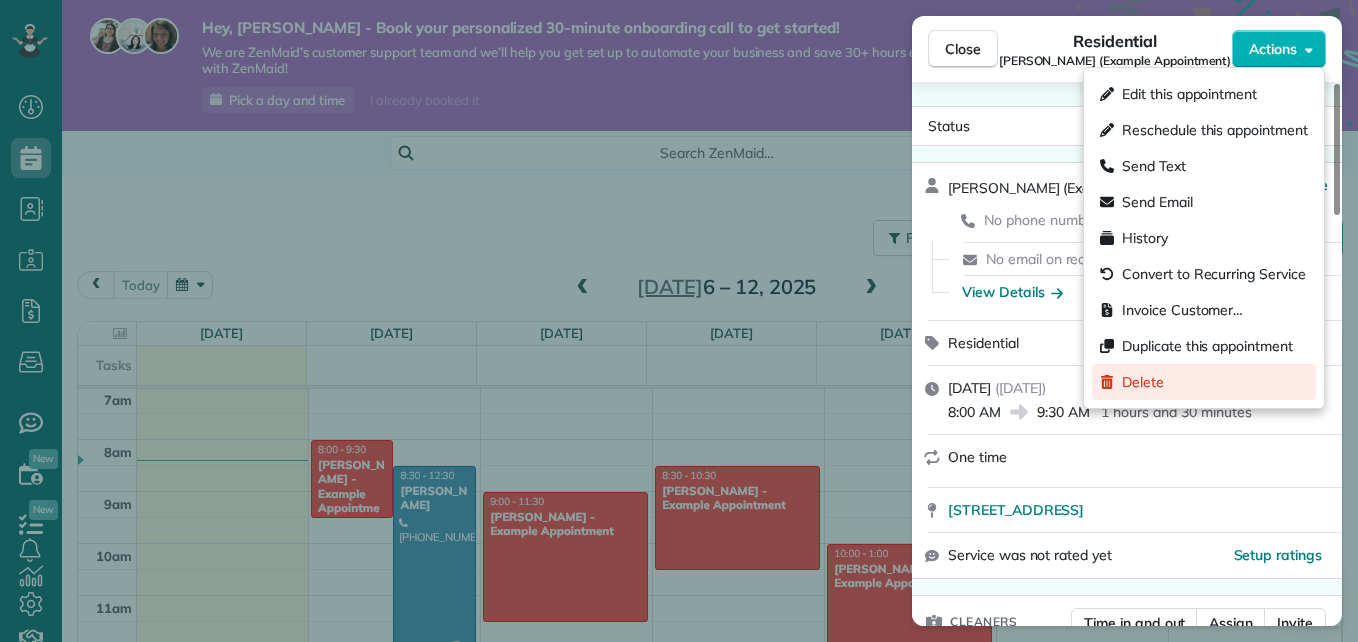 click on "Delete" at bounding box center (1143, 382) 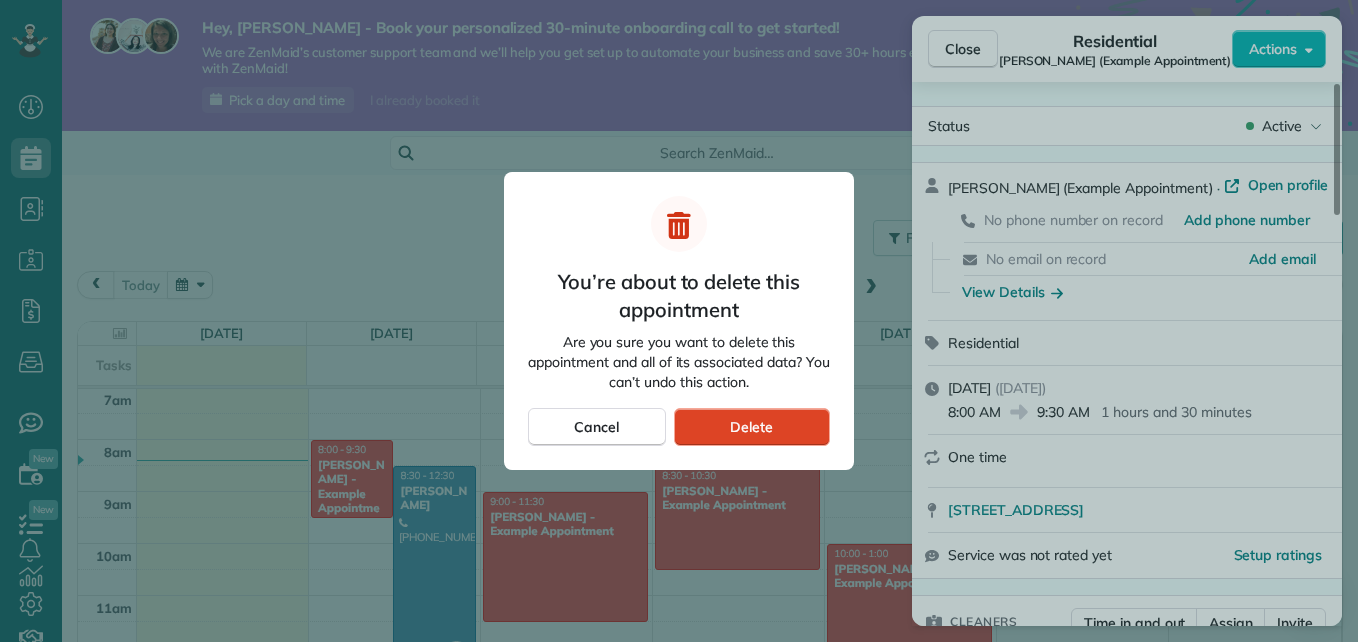 click on "Delete" at bounding box center (752, 427) 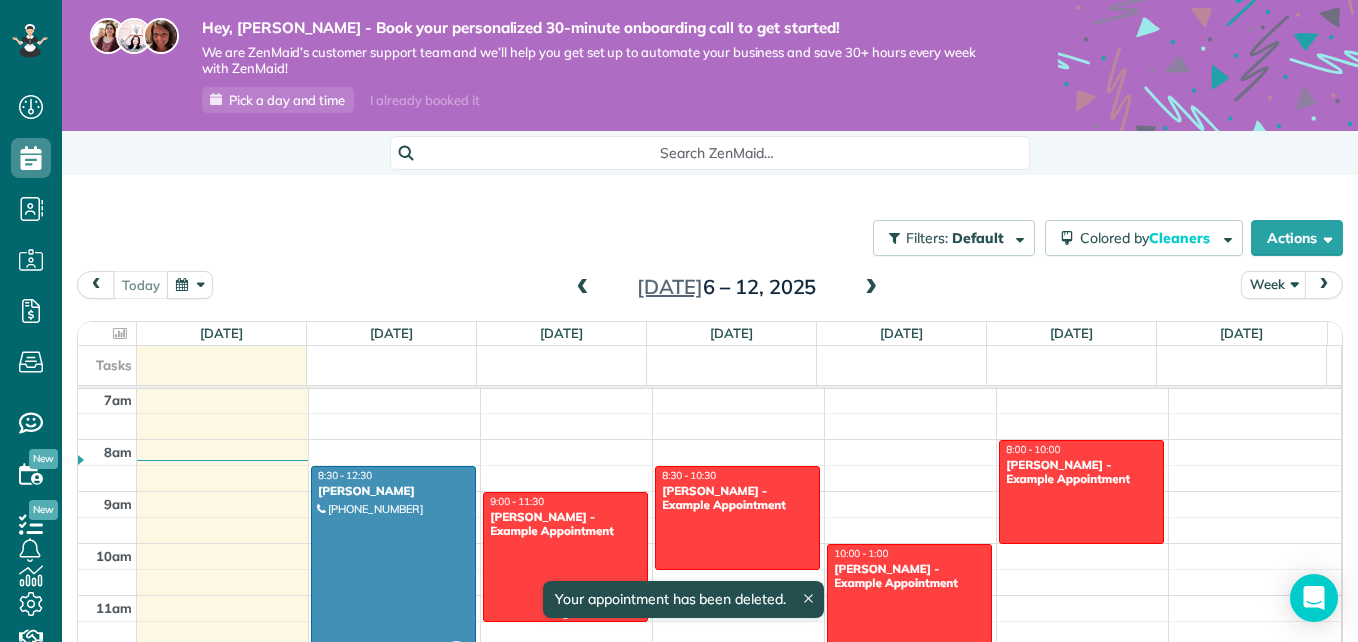 click on "Carolyn Arellano - Example Appointment" at bounding box center [565, 524] 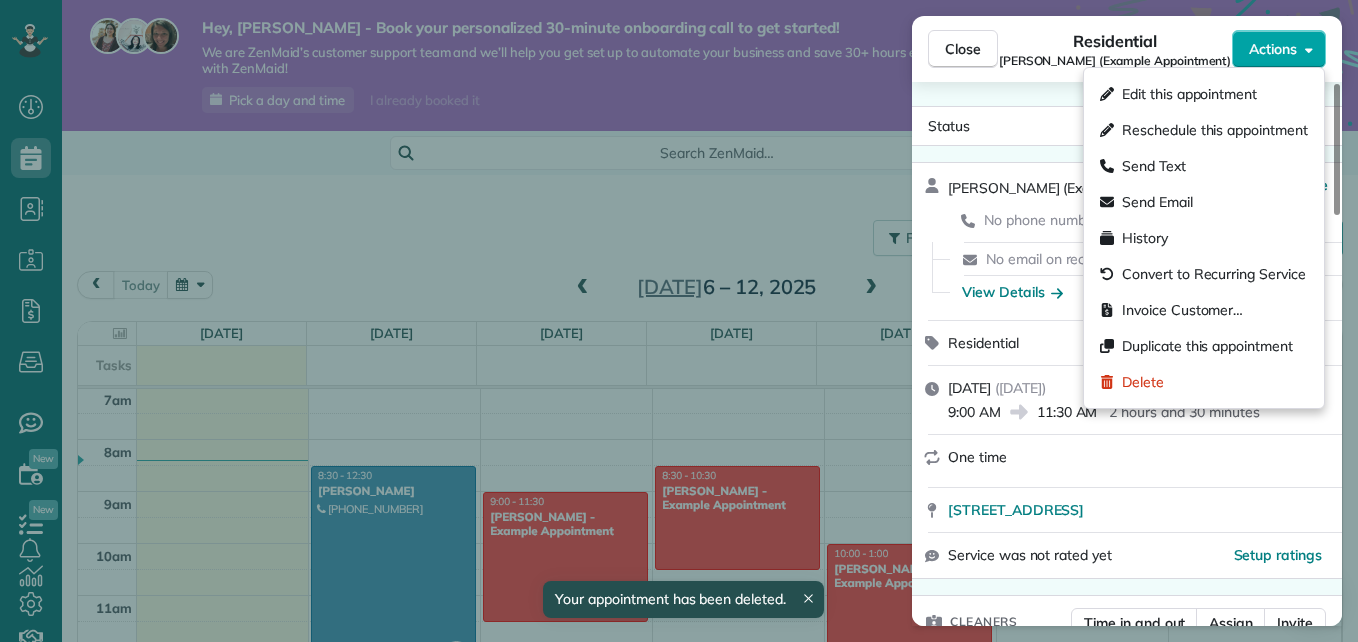 click on "Actions" at bounding box center (1273, 49) 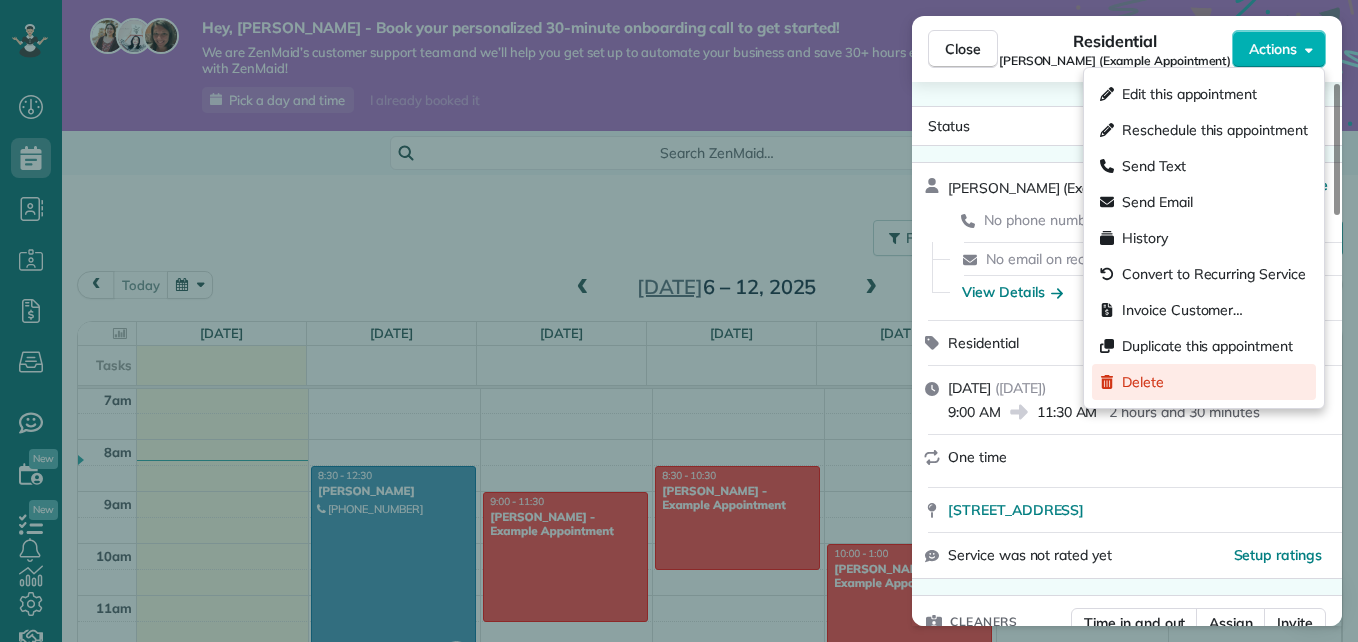 click on "Delete" at bounding box center [1143, 382] 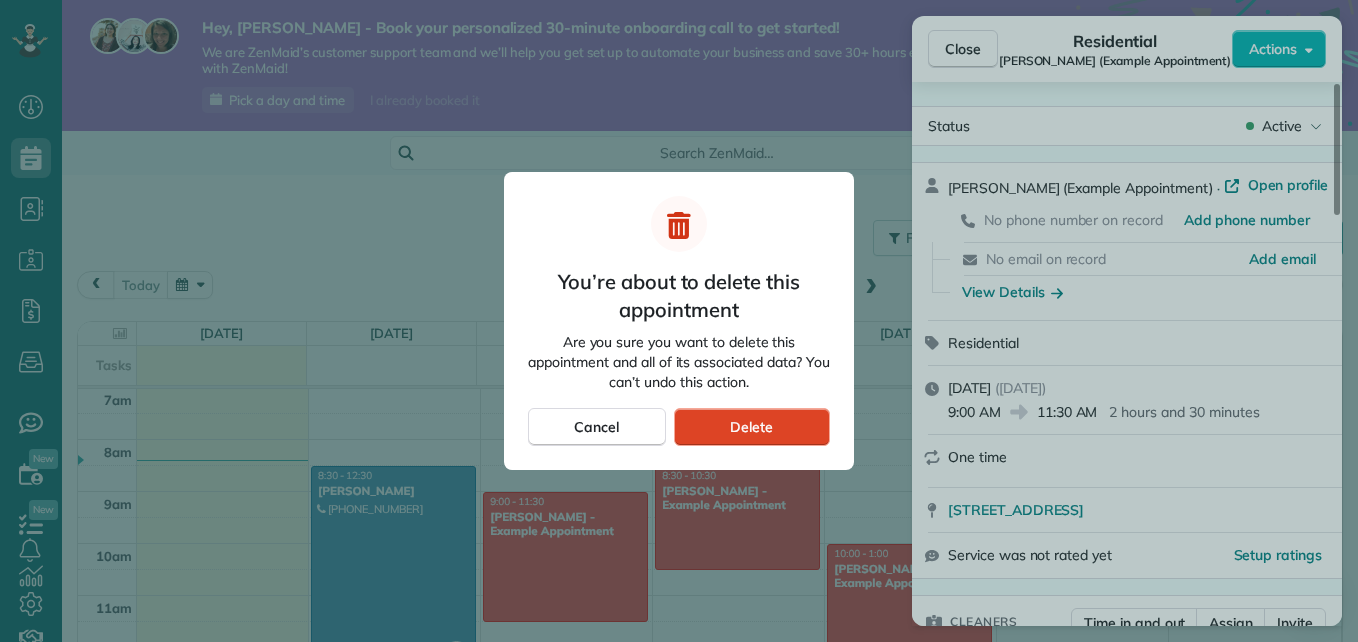 click on "Delete" at bounding box center [752, 427] 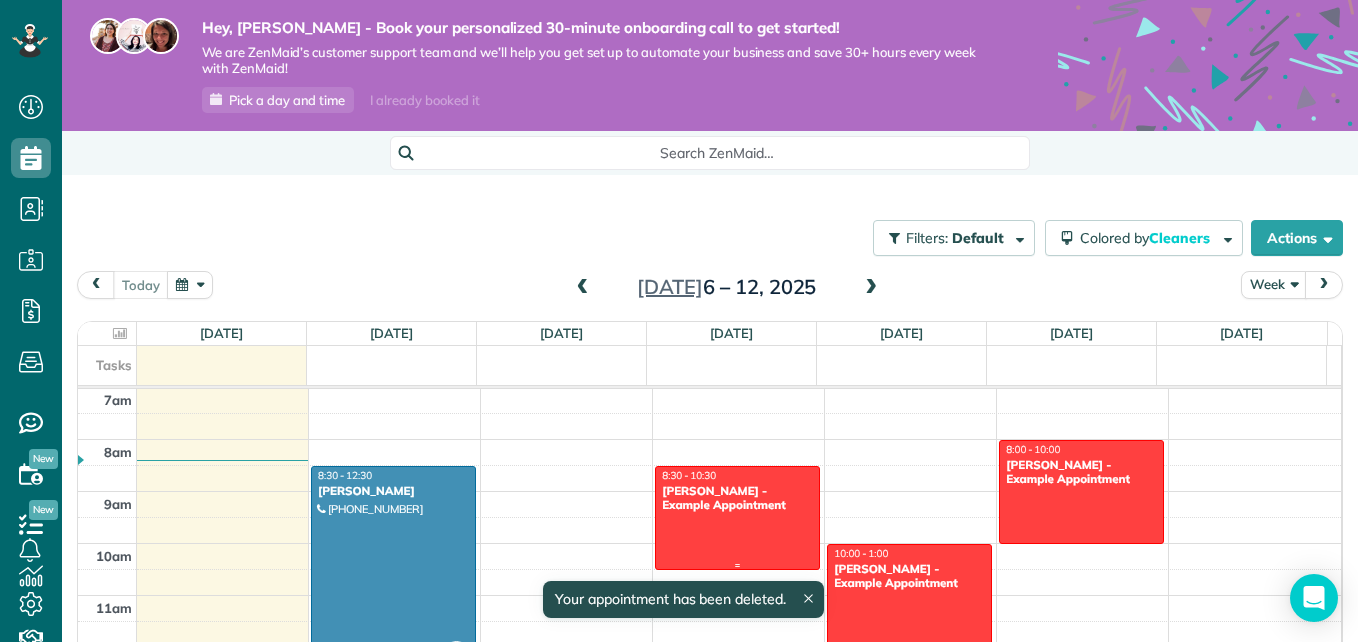click on "8:30 - 10:30" at bounding box center [737, 475] 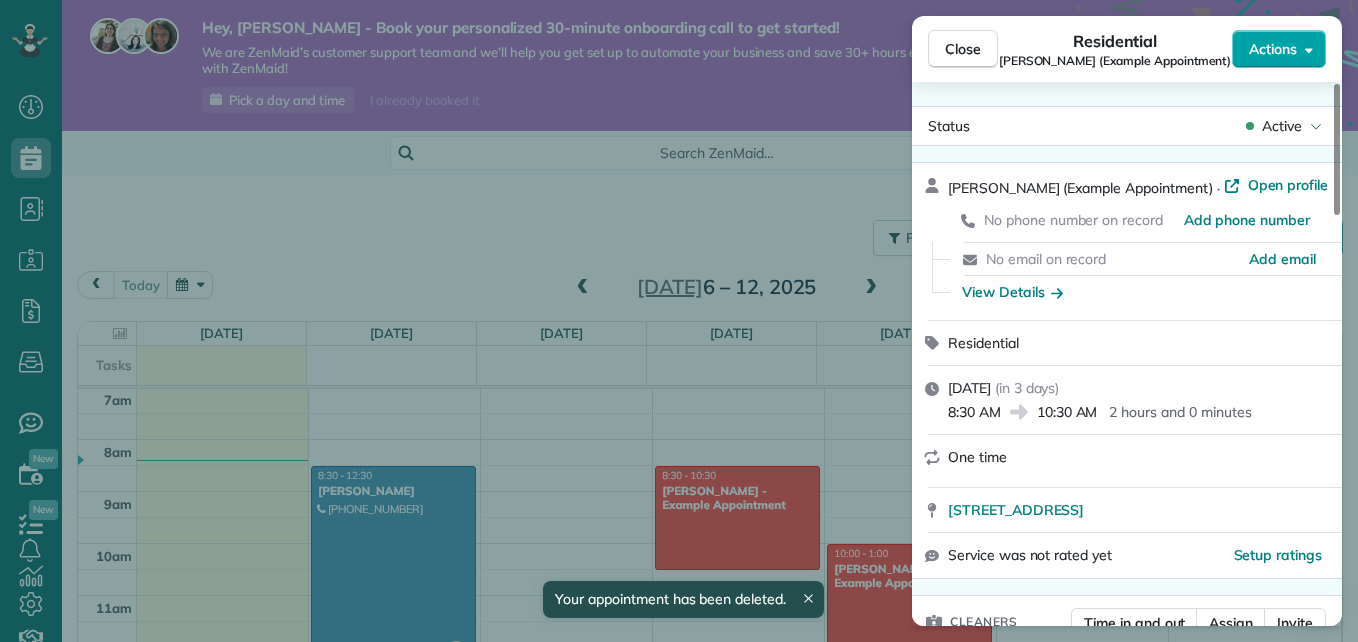 click on "Actions" at bounding box center (1279, 49) 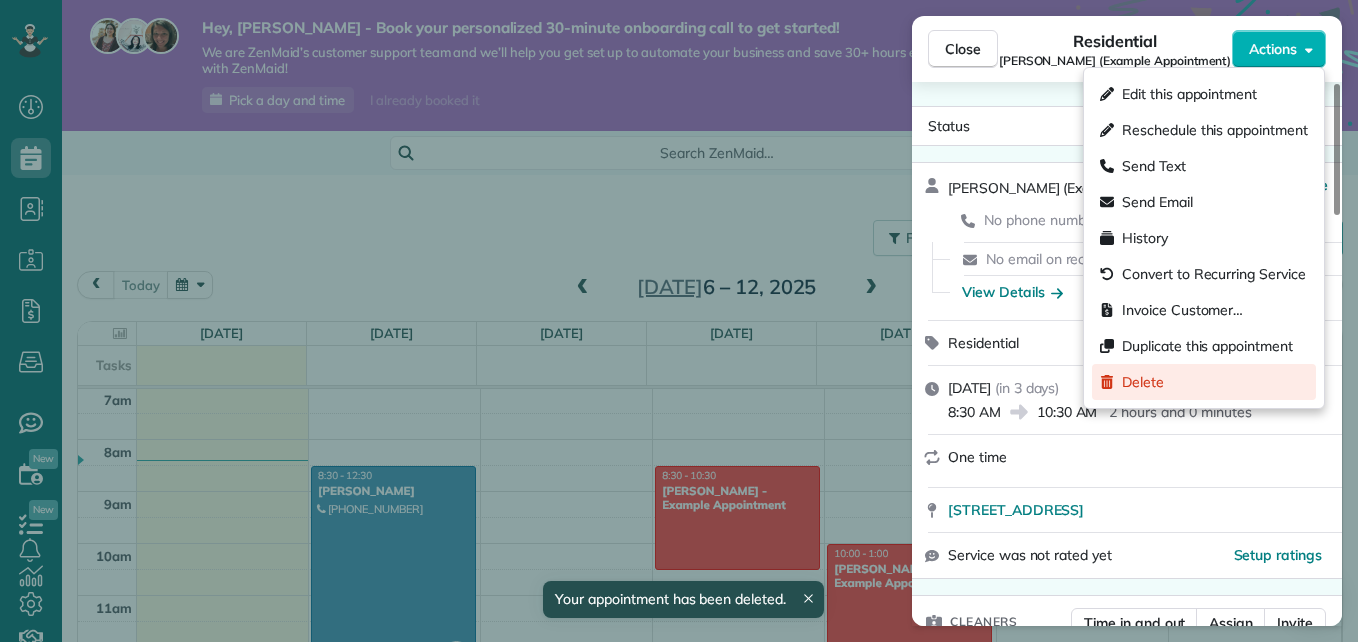 click on "Delete" at bounding box center (1143, 382) 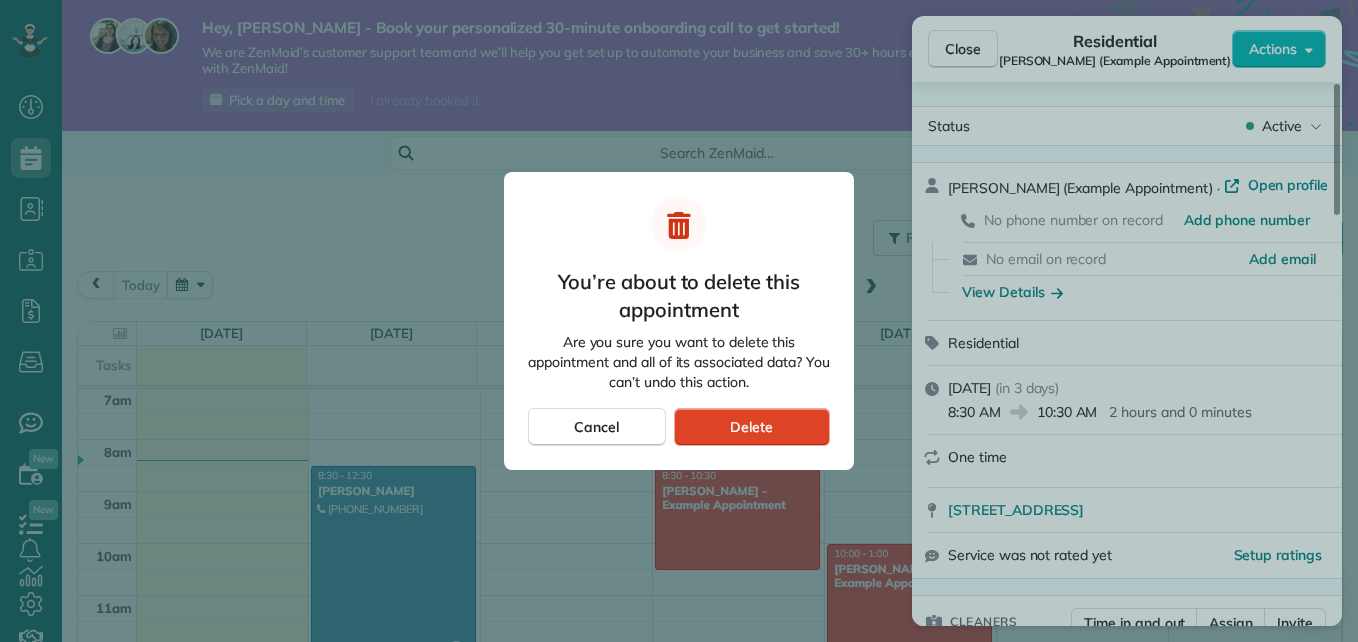 click on "Delete" at bounding box center (751, 427) 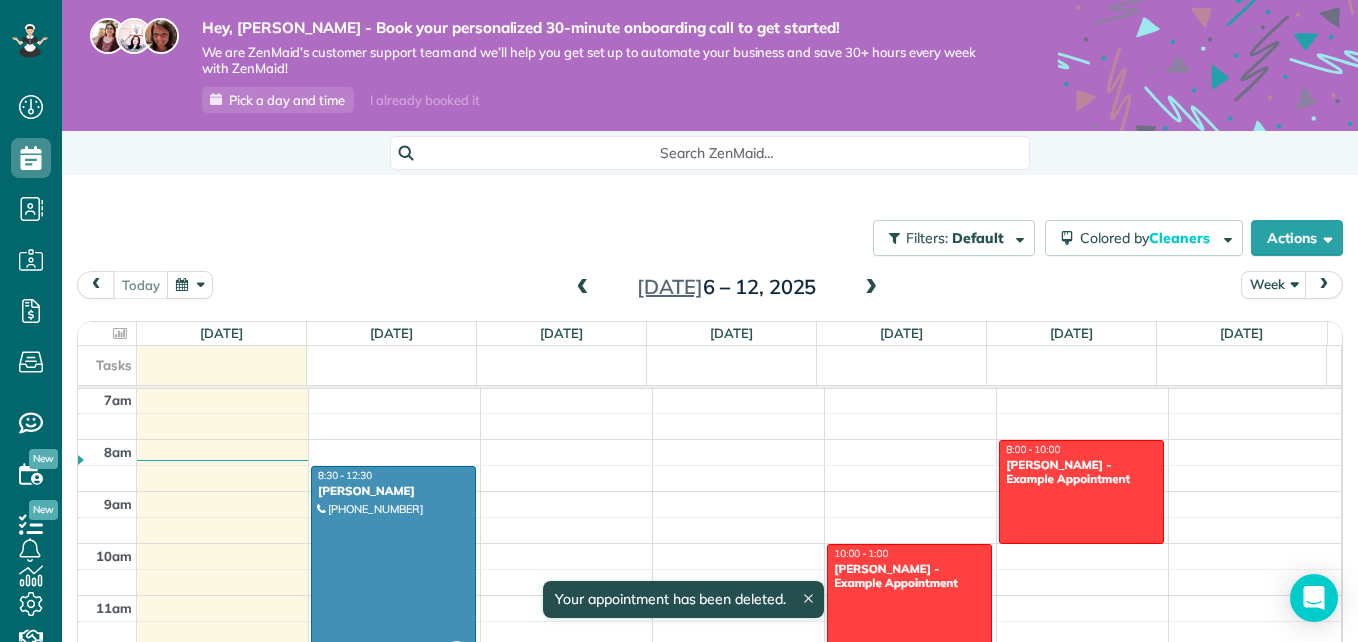 click on "Amar Ghose - Example Appointment" at bounding box center (909, 576) 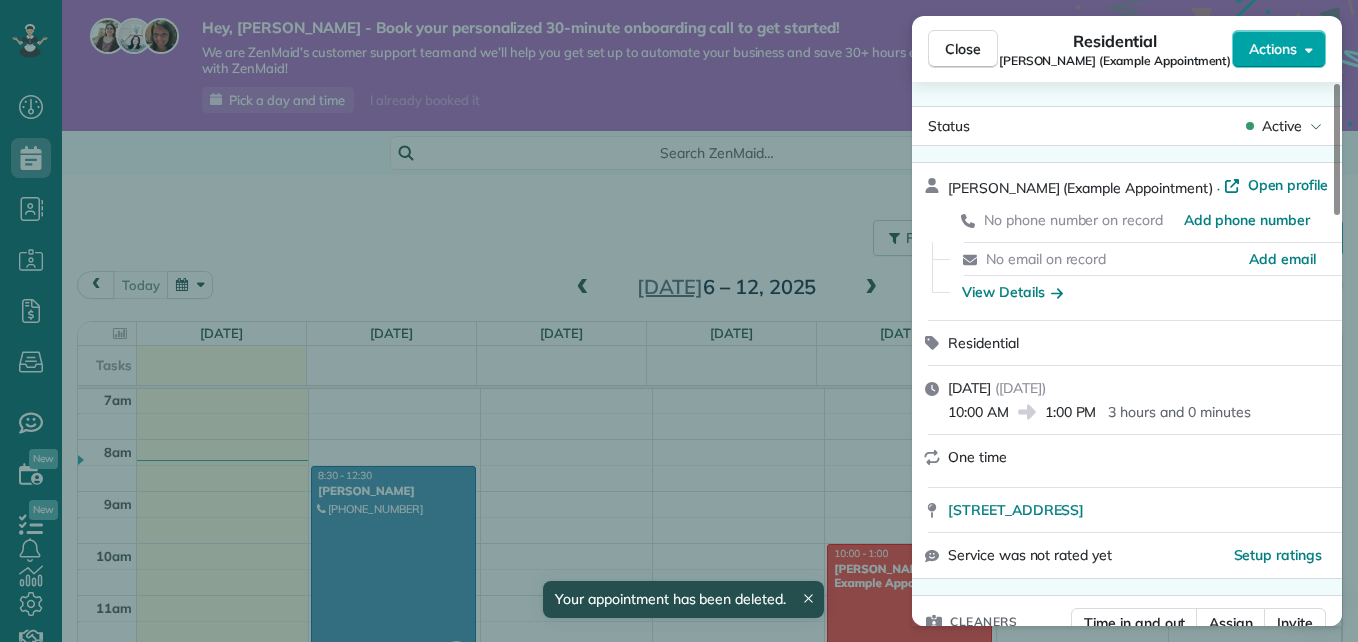 click on "Actions" at bounding box center (1279, 49) 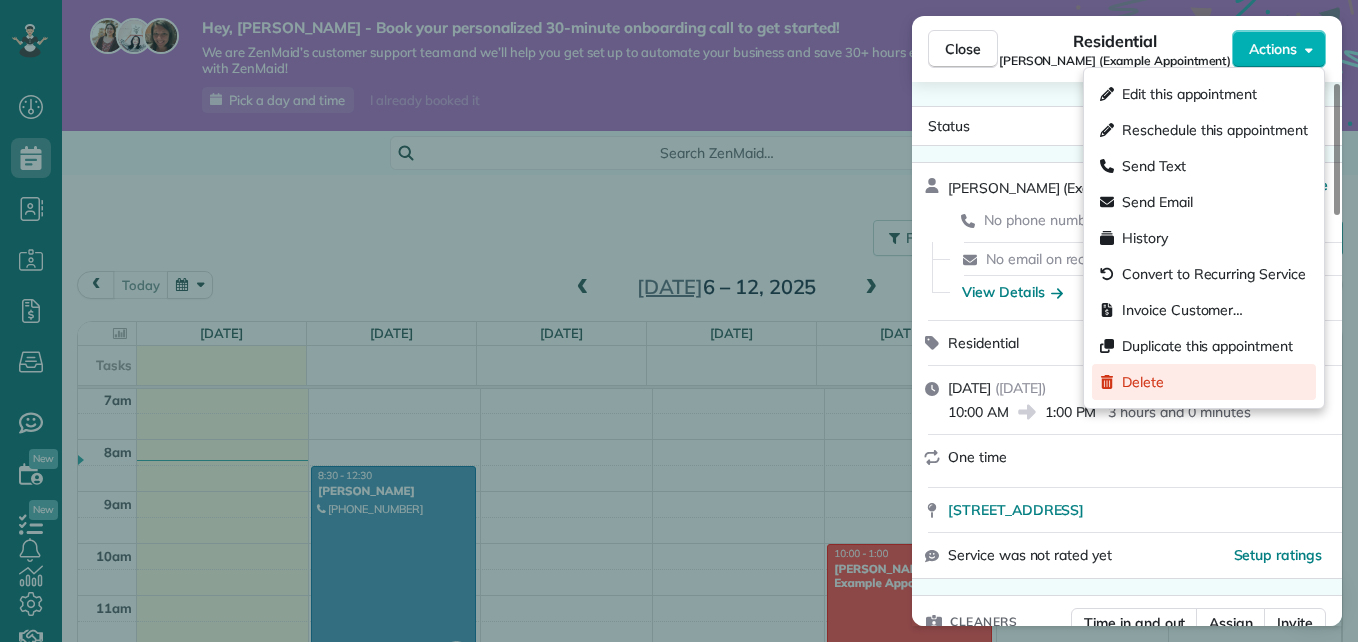click on "Delete" at bounding box center (1204, 382) 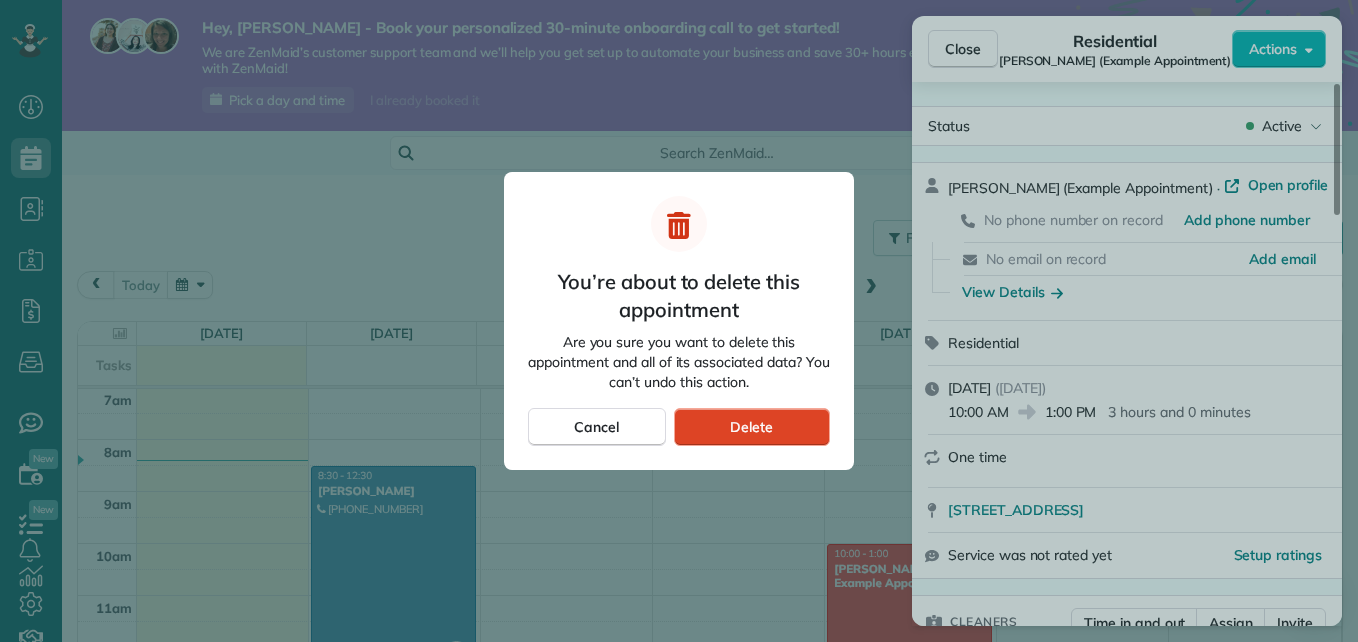 click on "Delete" at bounding box center (751, 427) 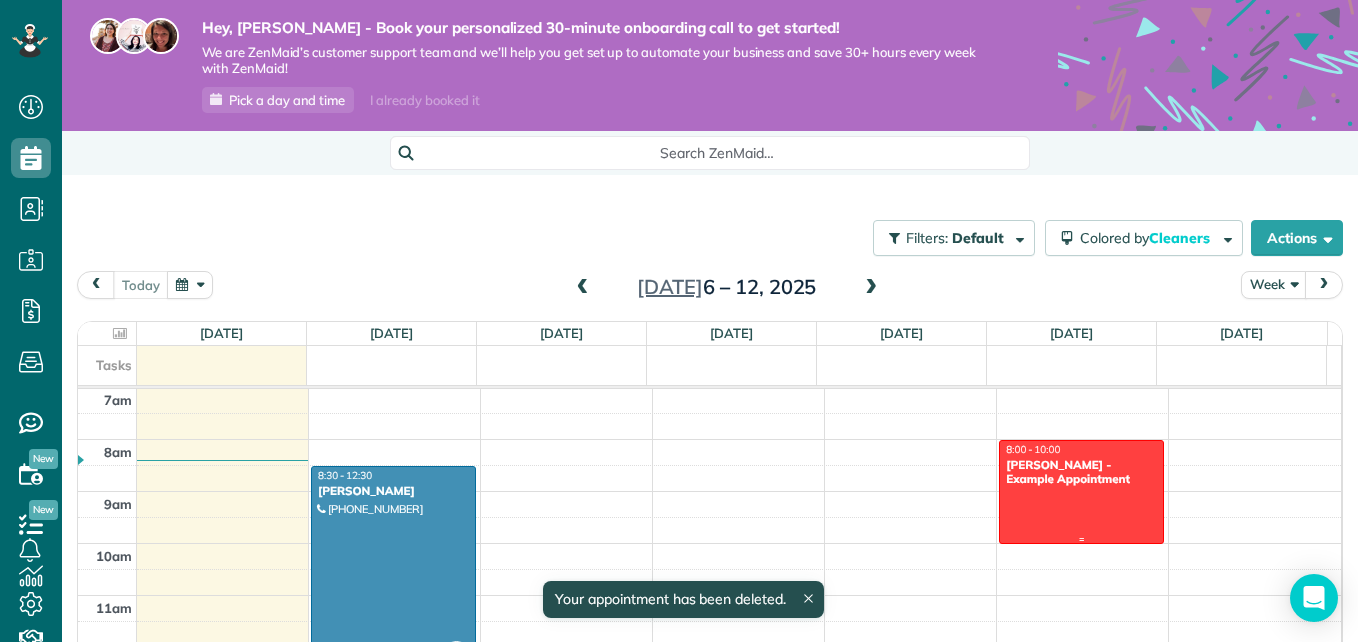 click on "Chris Schwab - Example Appointment" at bounding box center (1081, 472) 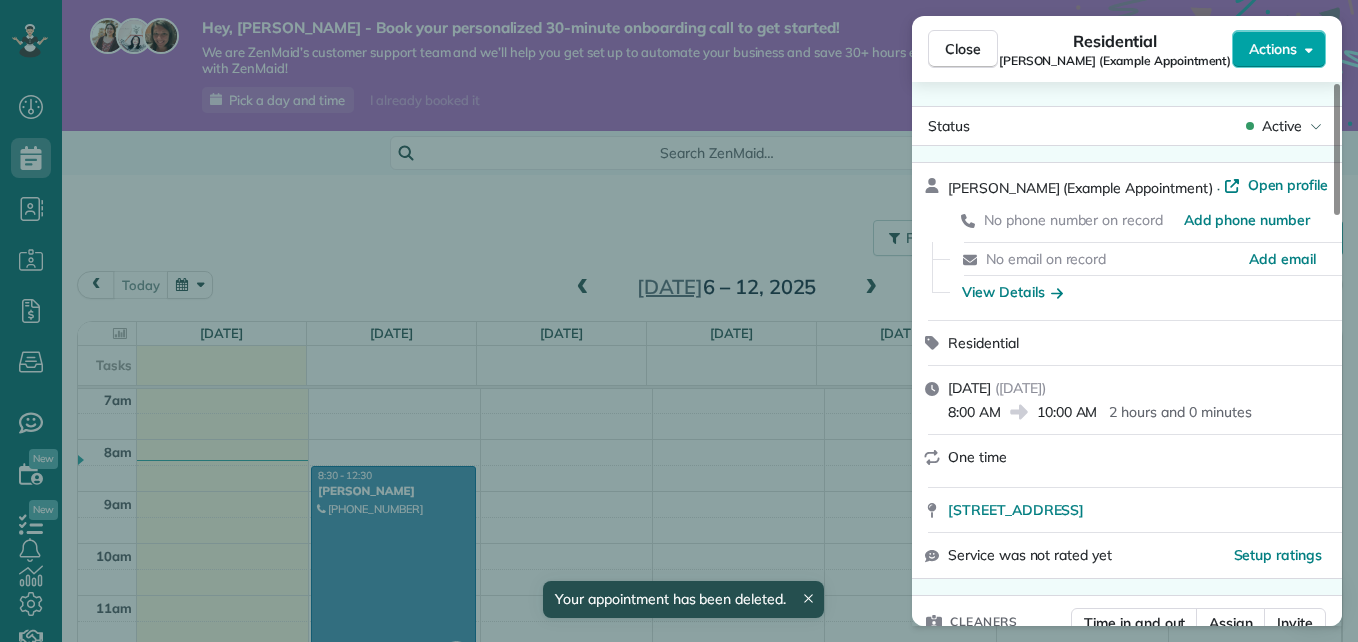 click on "Actions" at bounding box center (1279, 49) 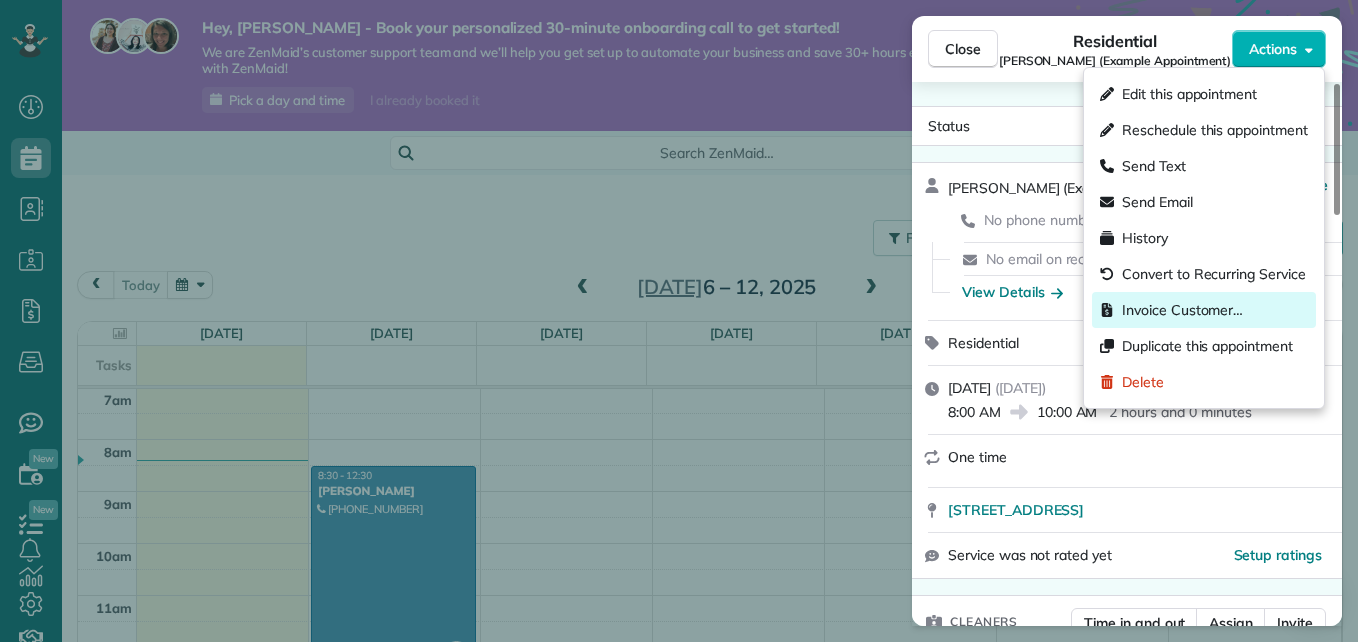 click on "Invoice Customer…" at bounding box center (1182, 310) 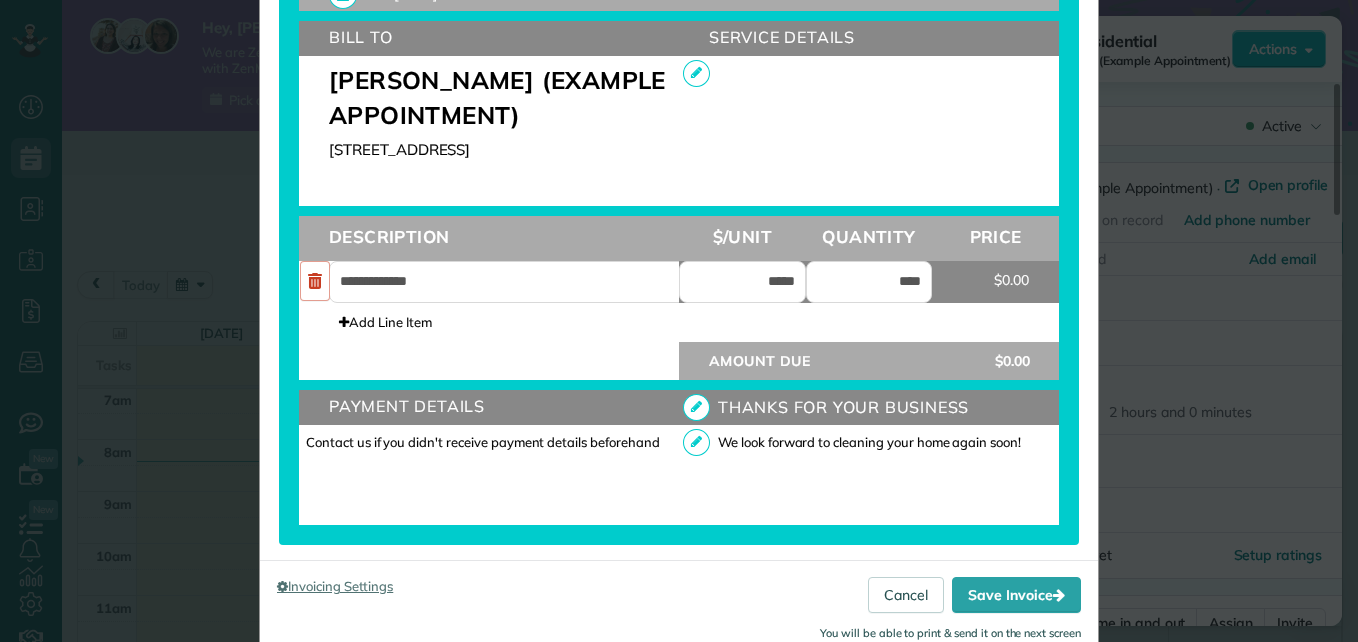 scroll, scrollTop: 604, scrollLeft: 0, axis: vertical 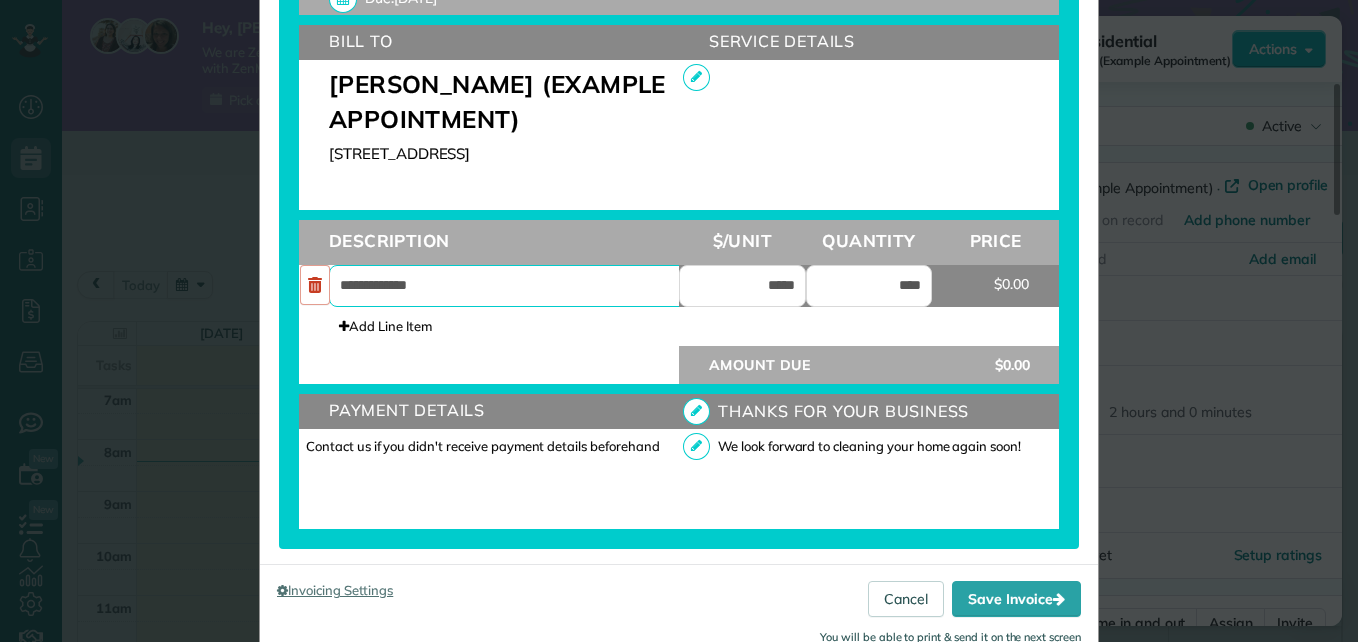 click on "**********" at bounding box center [519, 286] 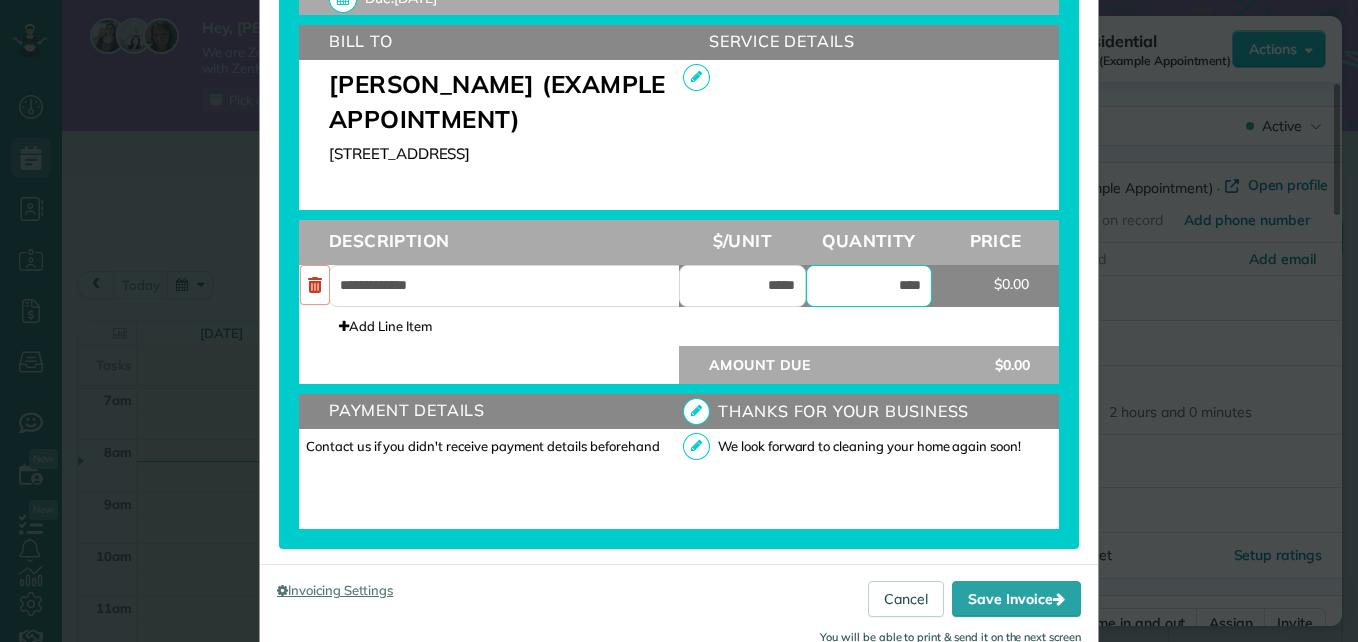 drag, startPoint x: 883, startPoint y: 287, endPoint x: 1093, endPoint y: 318, distance: 212.27576 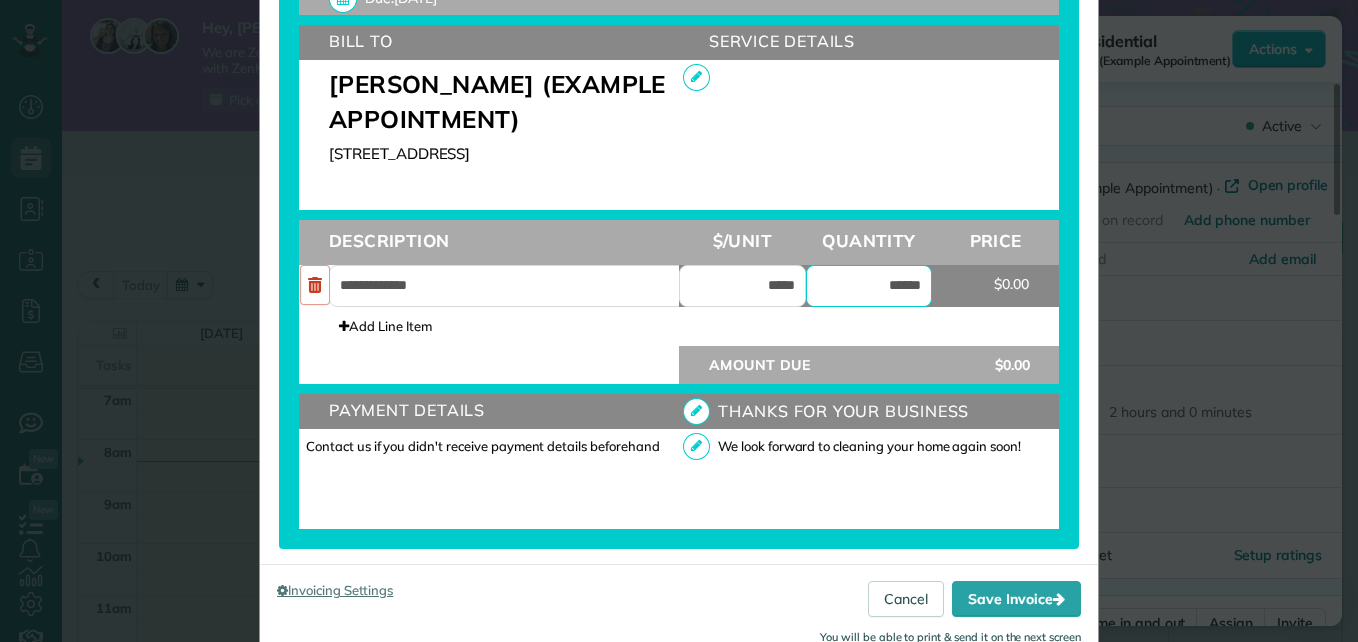 type on "******" 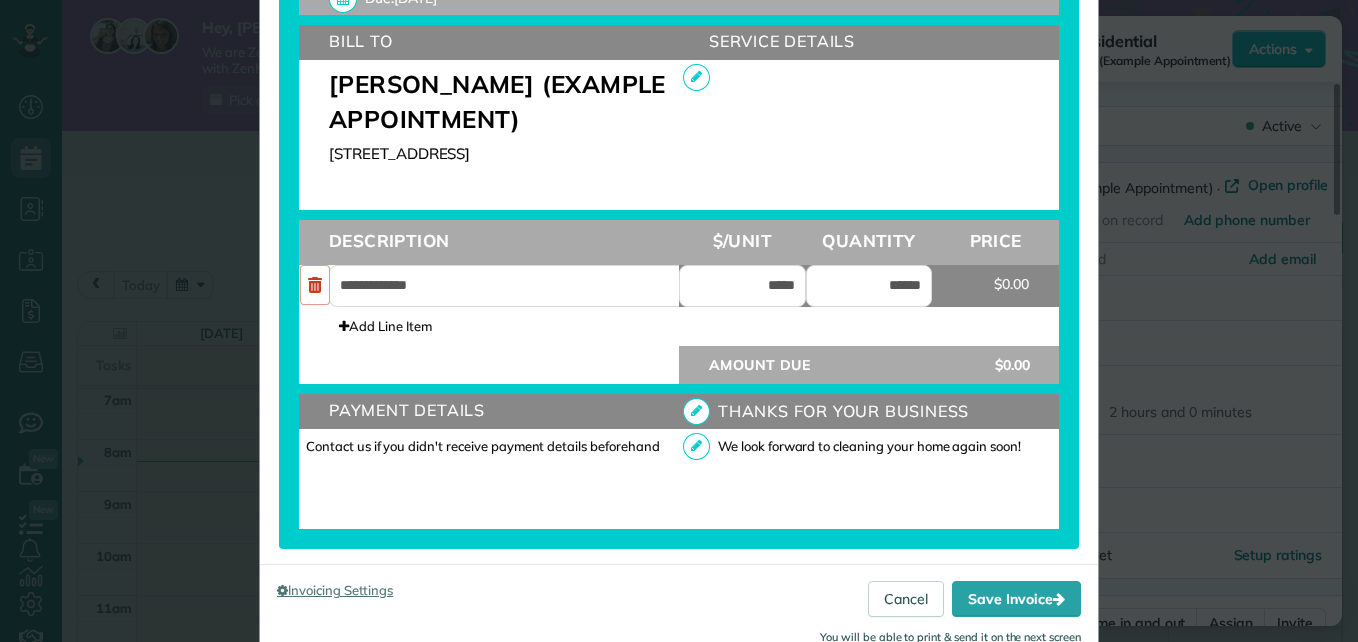 click on "Add Line Item" at bounding box center (679, 326) 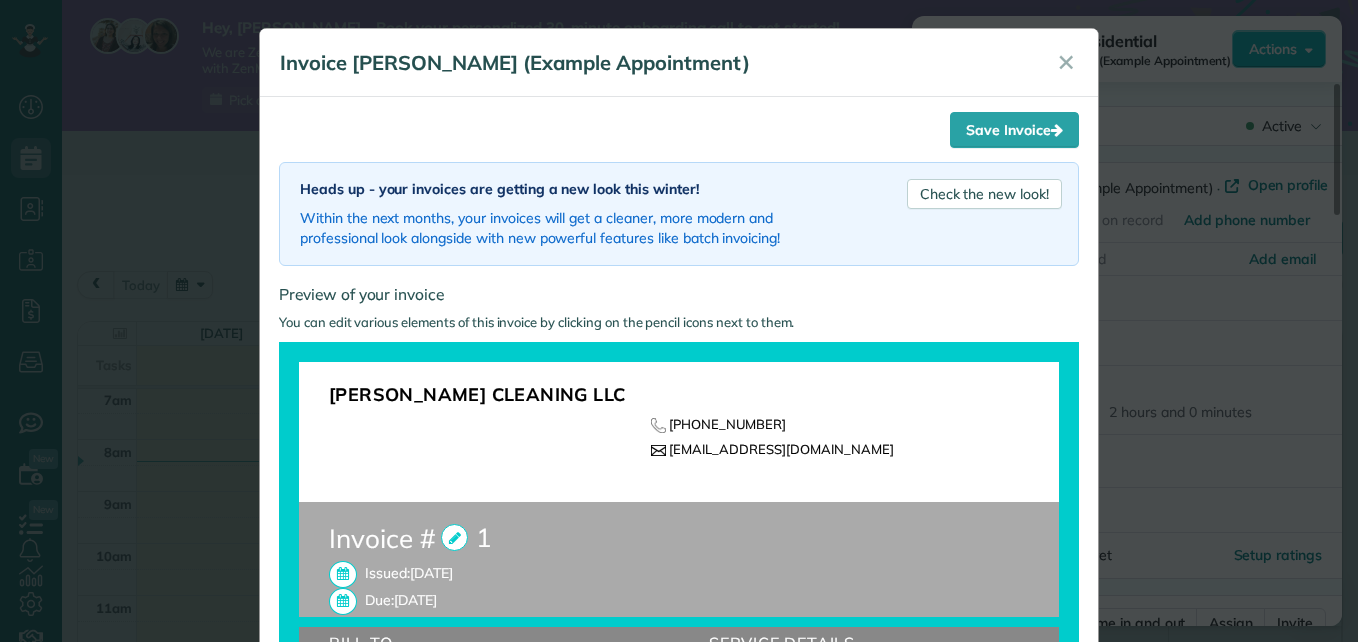 scroll, scrollTop: 0, scrollLeft: 0, axis: both 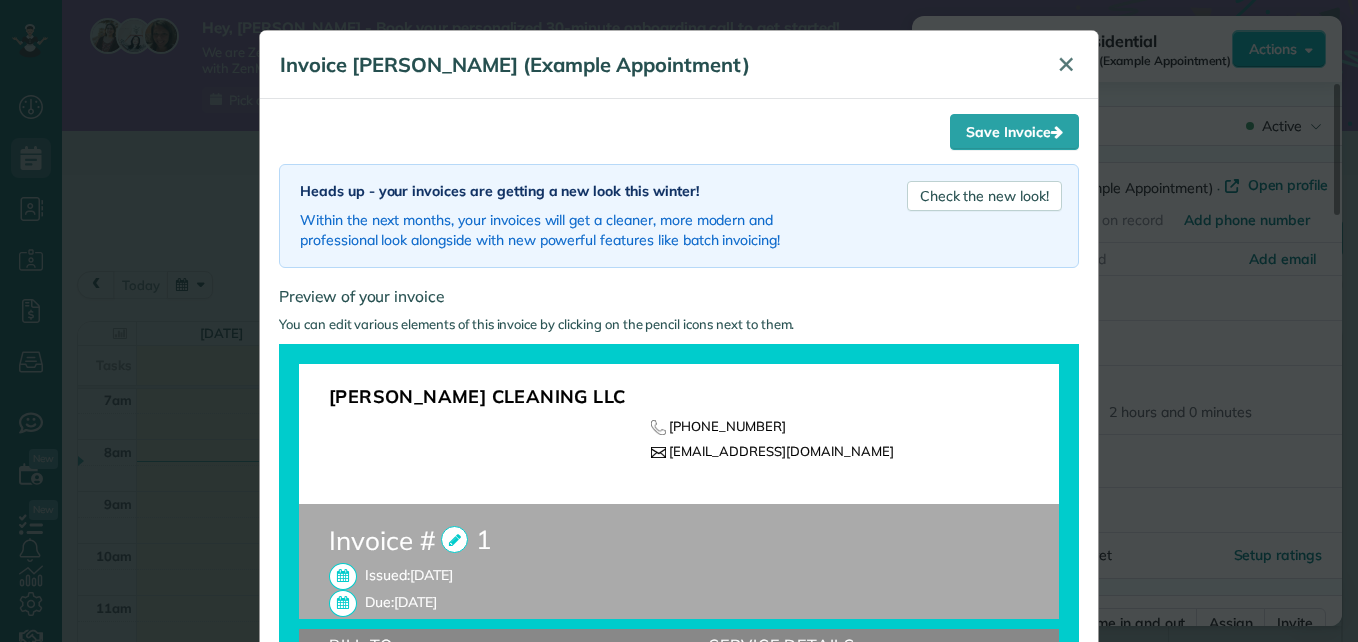 click on "✕" at bounding box center [1066, 64] 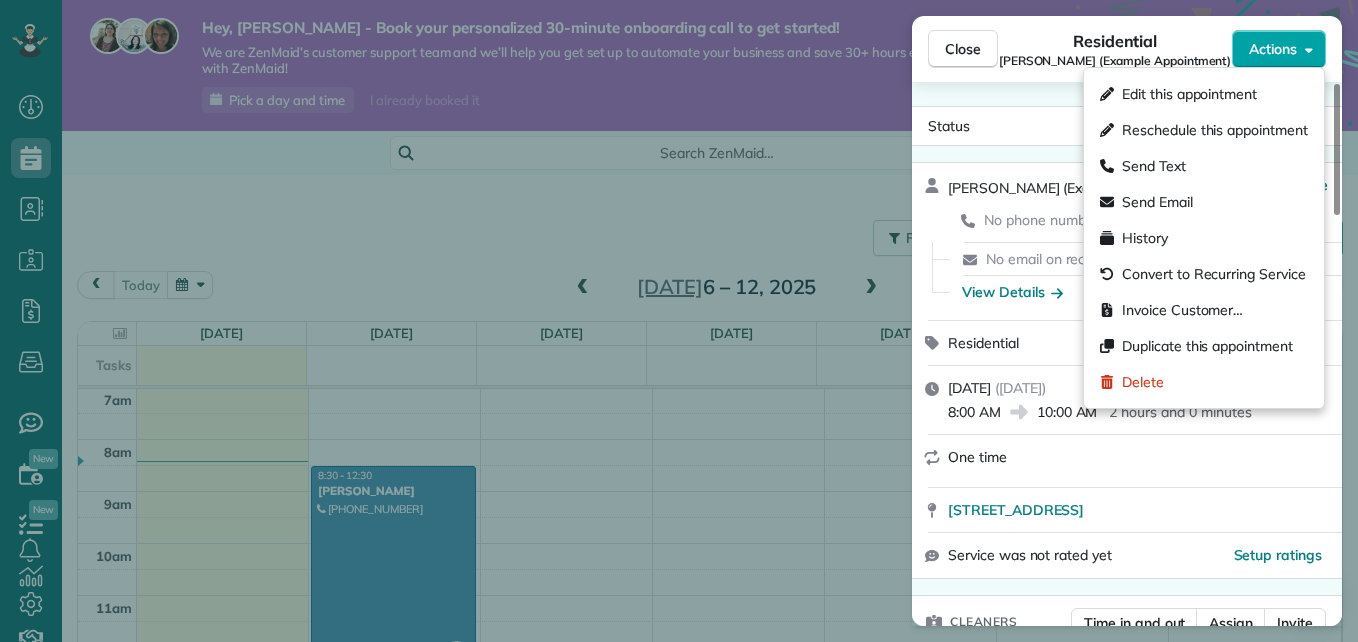 click 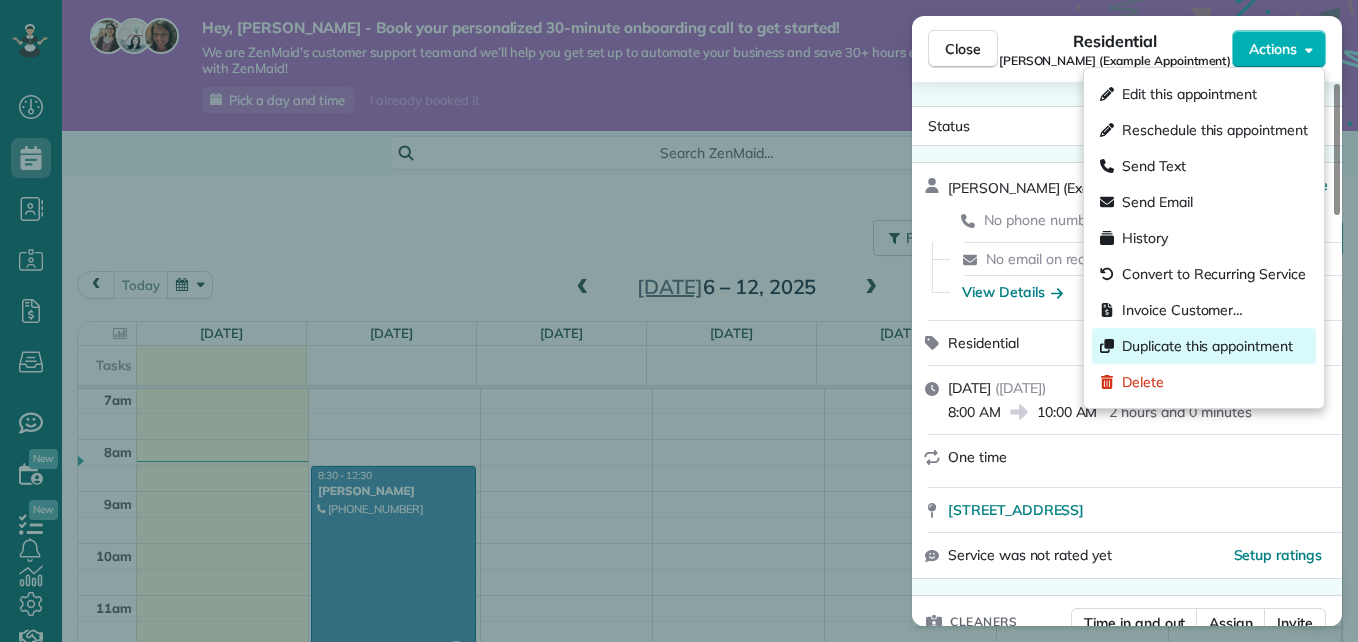 click on "Duplicate this appointment" at bounding box center [1207, 346] 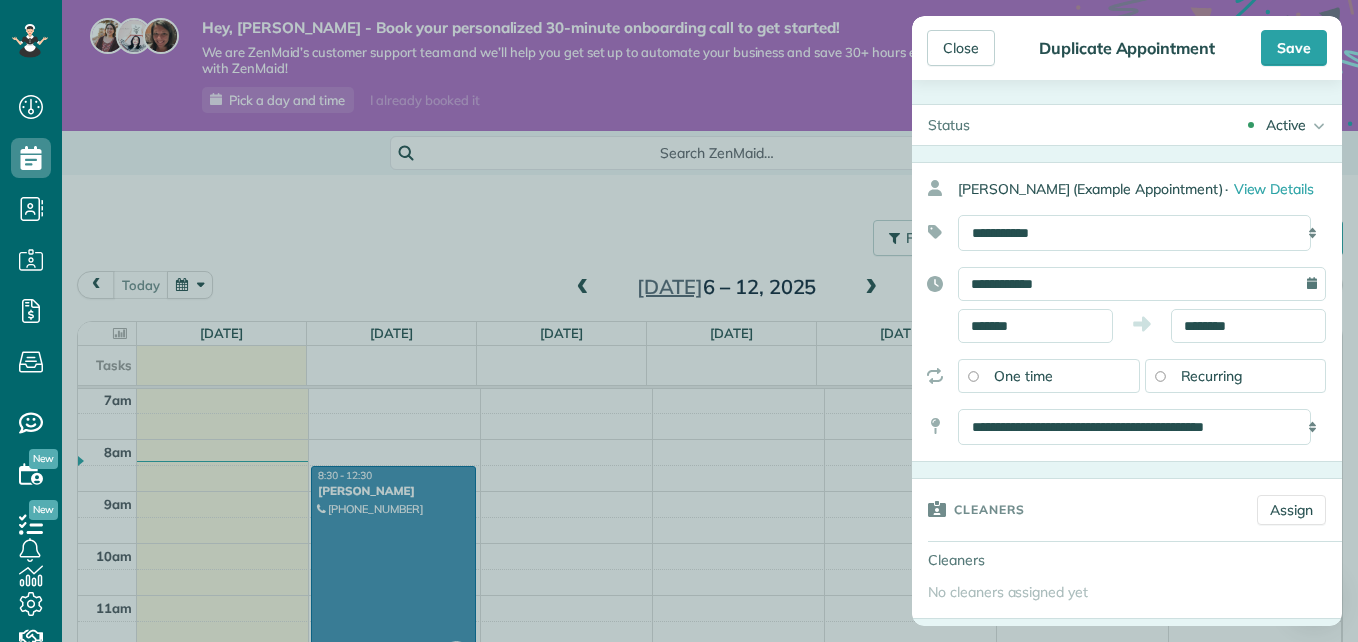 click on "Recurring" at bounding box center (1212, 376) 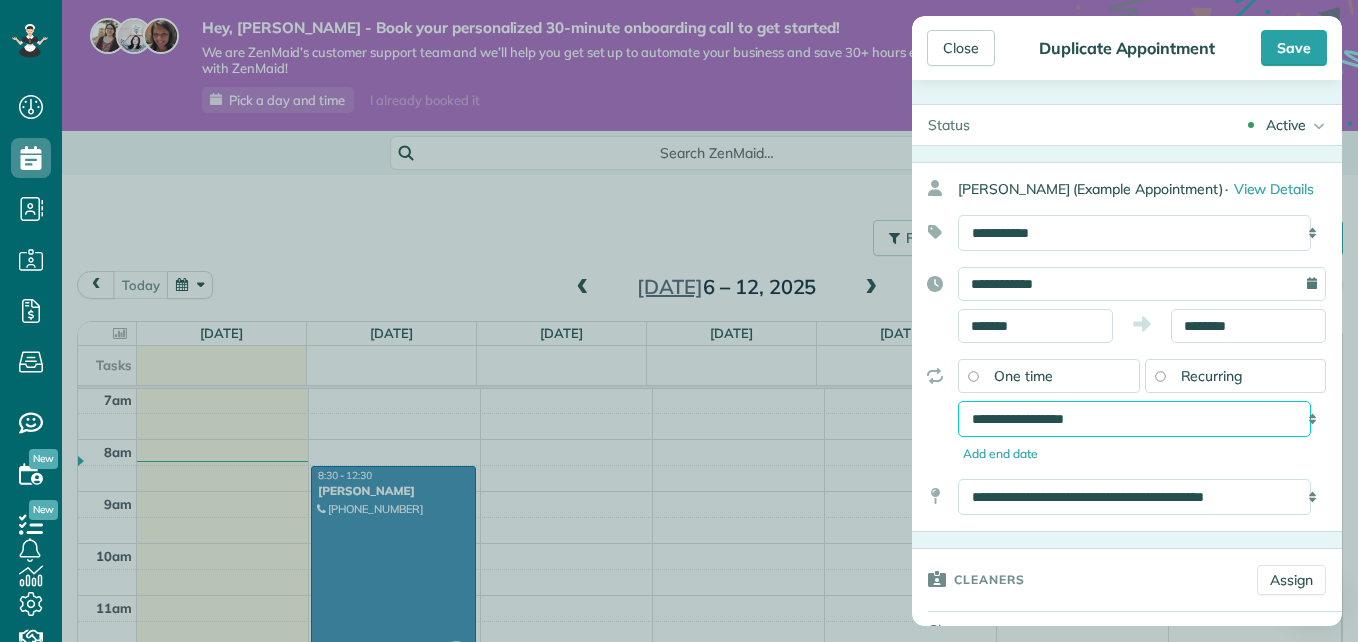 click on "**********" at bounding box center [1134, 419] 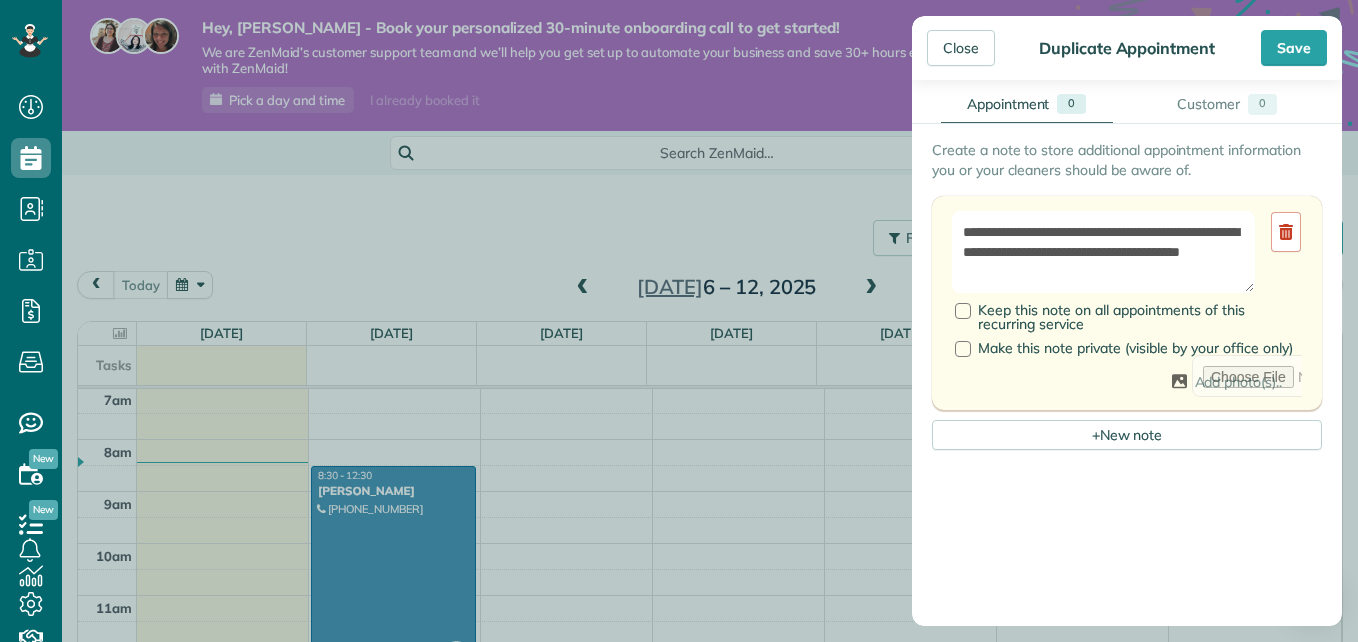 scroll, scrollTop: 816, scrollLeft: 0, axis: vertical 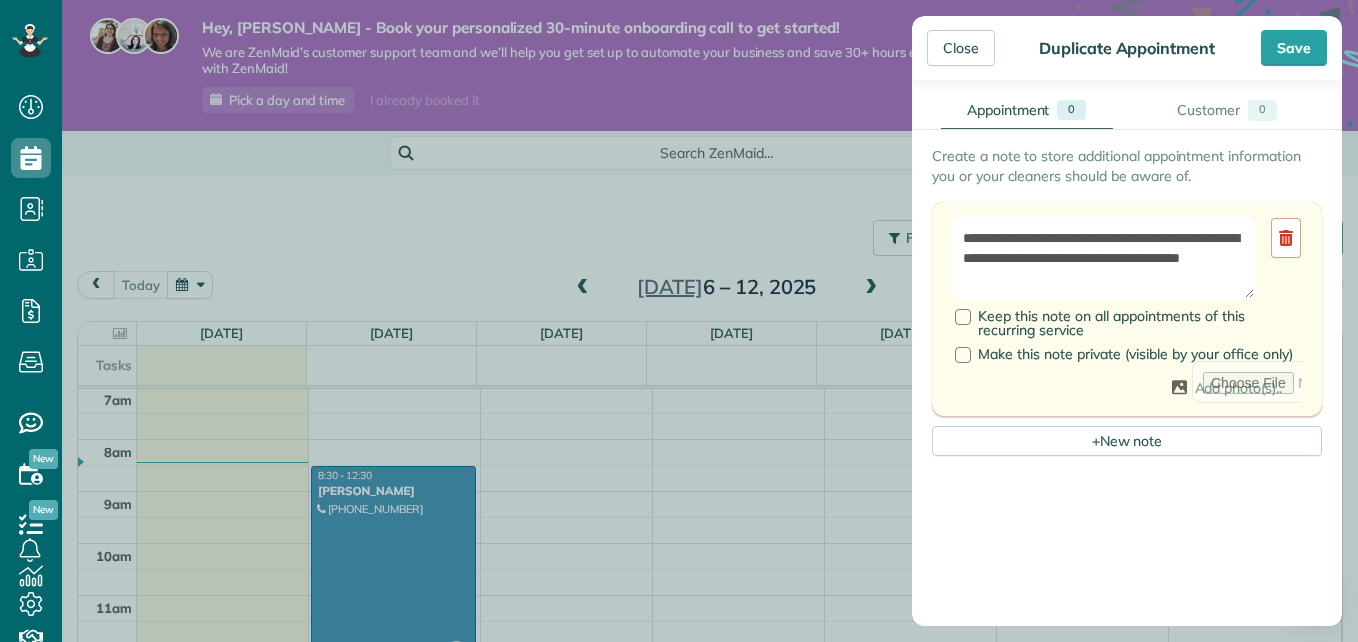 click on "Save" at bounding box center [1294, 48] 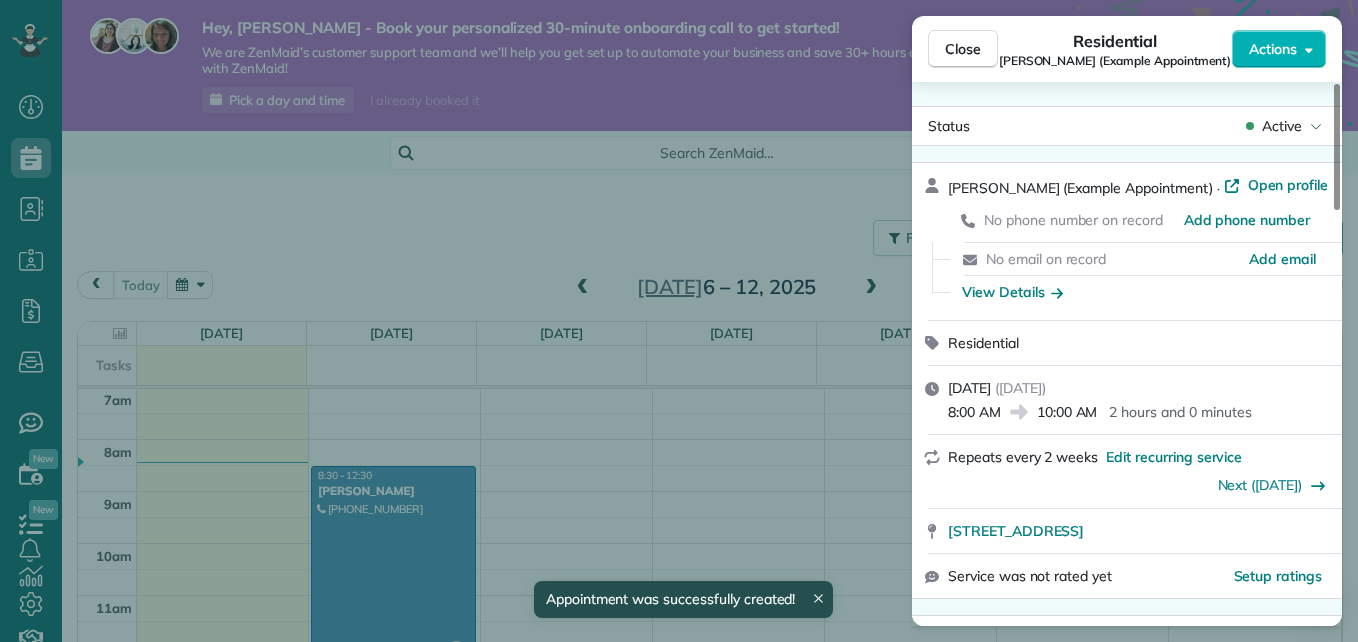click on "Close Residential Chris Schwab (Example Appointment) Actions Status Active Chris Schwab (Example Appointment) · Open profile No phone number on record Add phone number No email on record Add email View Details Residential Friday, July 11, 2025 ( in 5 days ) 8:00 AM 10:00 AM 2 hours and 0 minutes Repeats every 2 weeks Edit recurring service Next (Jul 25) 8920 Wilshire Boulevard Beverly Hills CA 90211 Service was not rated yet Setup ratings Cleaners Time in and out Assign Invite Cleaners No cleaners assigned yet Checklist Try Now Keep this appointment up to your standards. Stay on top of every detail, keep your cleaners organised, and your client happy. Assign a checklist Watch a 5 min demo Billing Billing actions Price $0.00 Overcharge $0.00 Discount $0.00 Coupon discount - Primary tax - Secondary tax - Total appointment price $0.00 Tips collected New feature! $0.00 Mark as paid Total including tip $0.00 Get paid online in no-time! Send an invoice and reward your cleaners with tips Charge customer credit card" at bounding box center (679, 321) 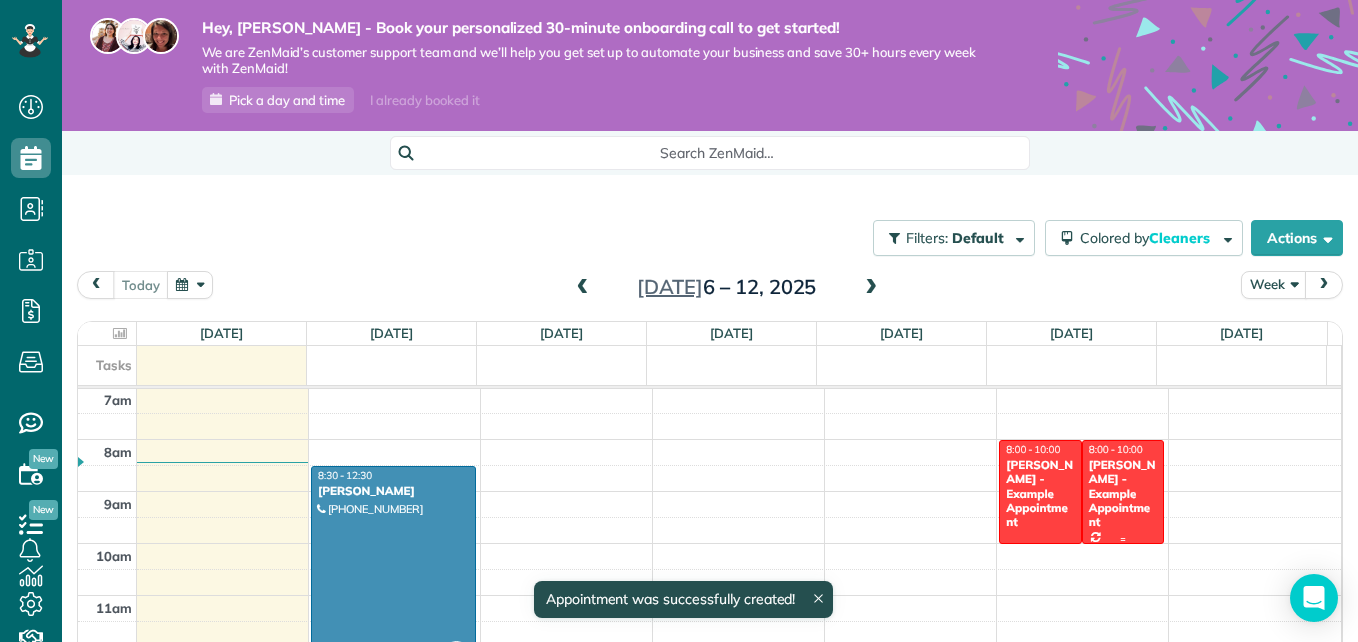 click on "Chris Schwab - Example Appointment" at bounding box center (1123, 494) 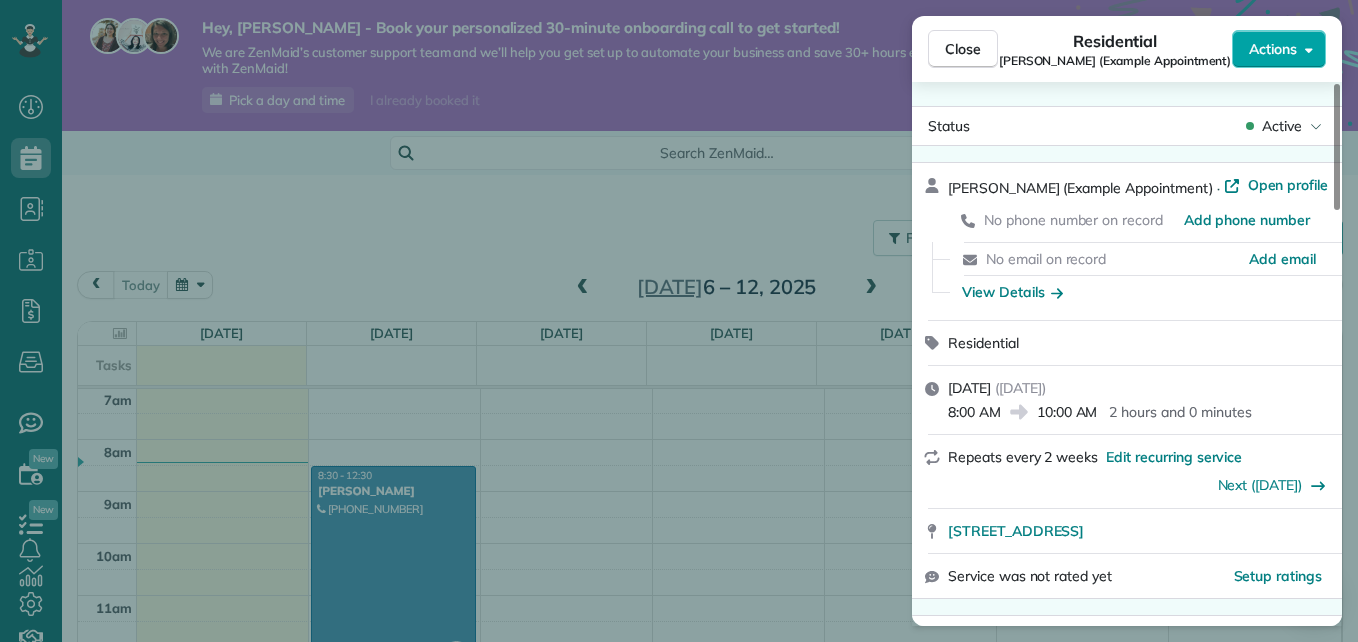 click on "Actions" at bounding box center (1279, 49) 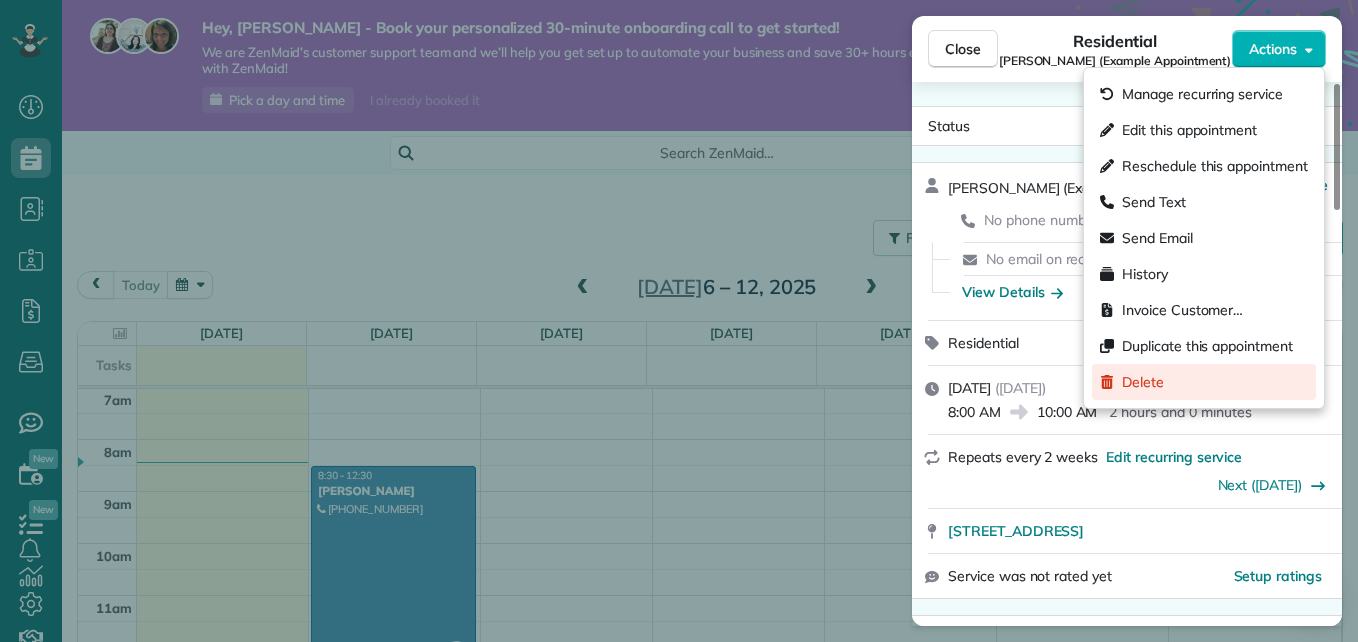 click on "Delete" at bounding box center (1143, 382) 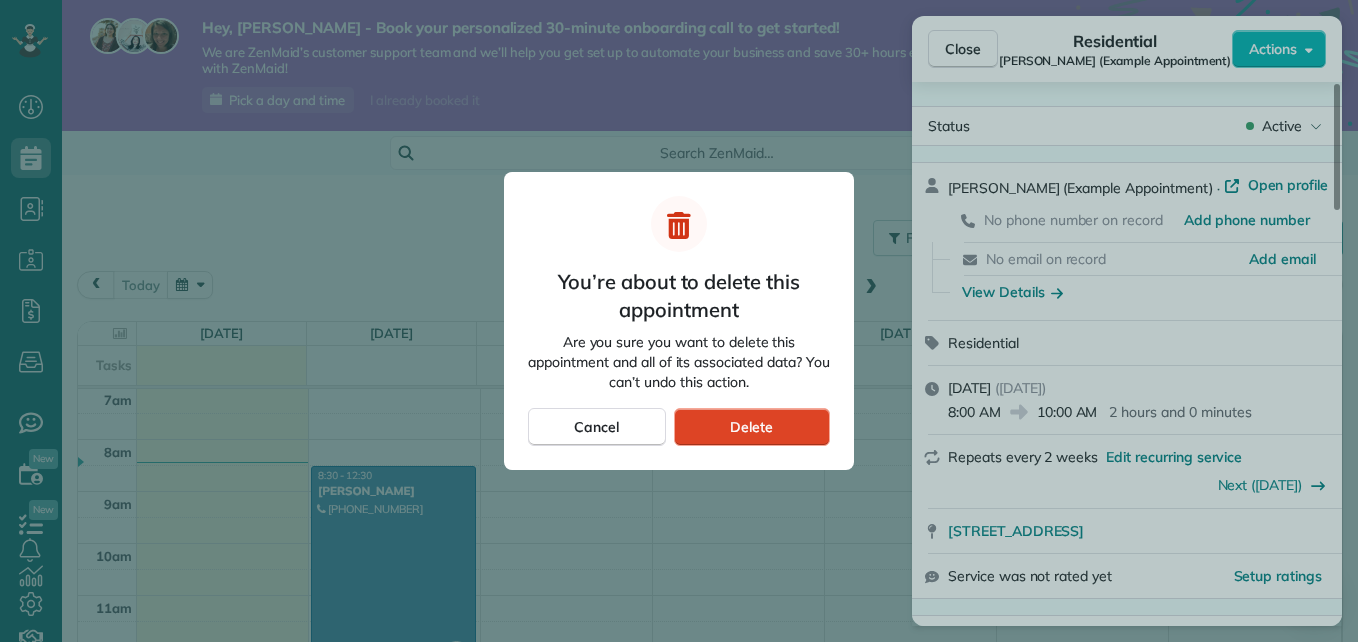 click on "Delete" at bounding box center [751, 427] 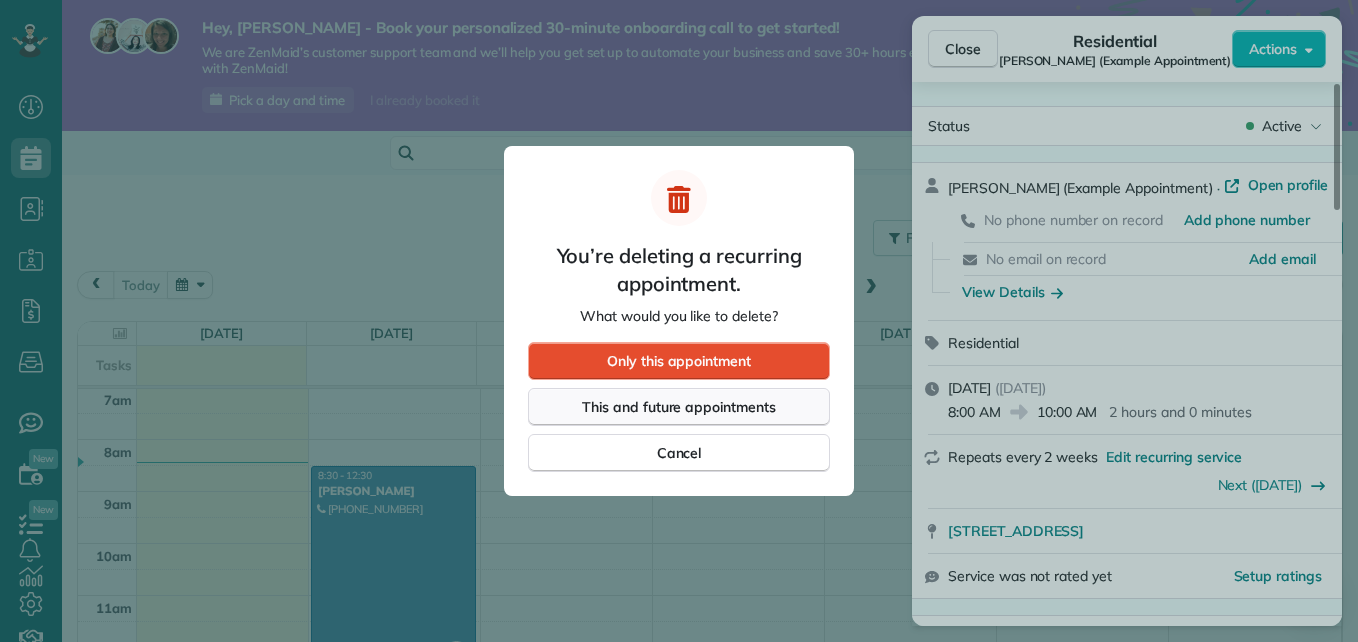 click on "This and future appointments" at bounding box center [679, 407] 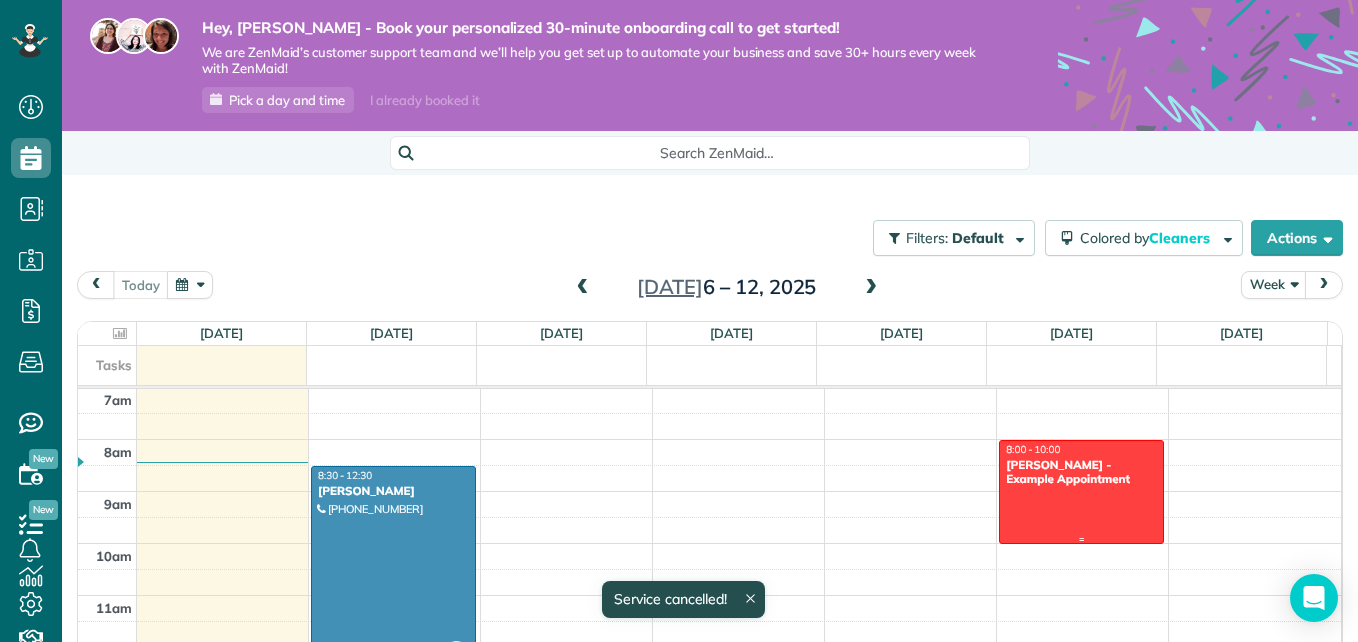 click at bounding box center (1081, 492) 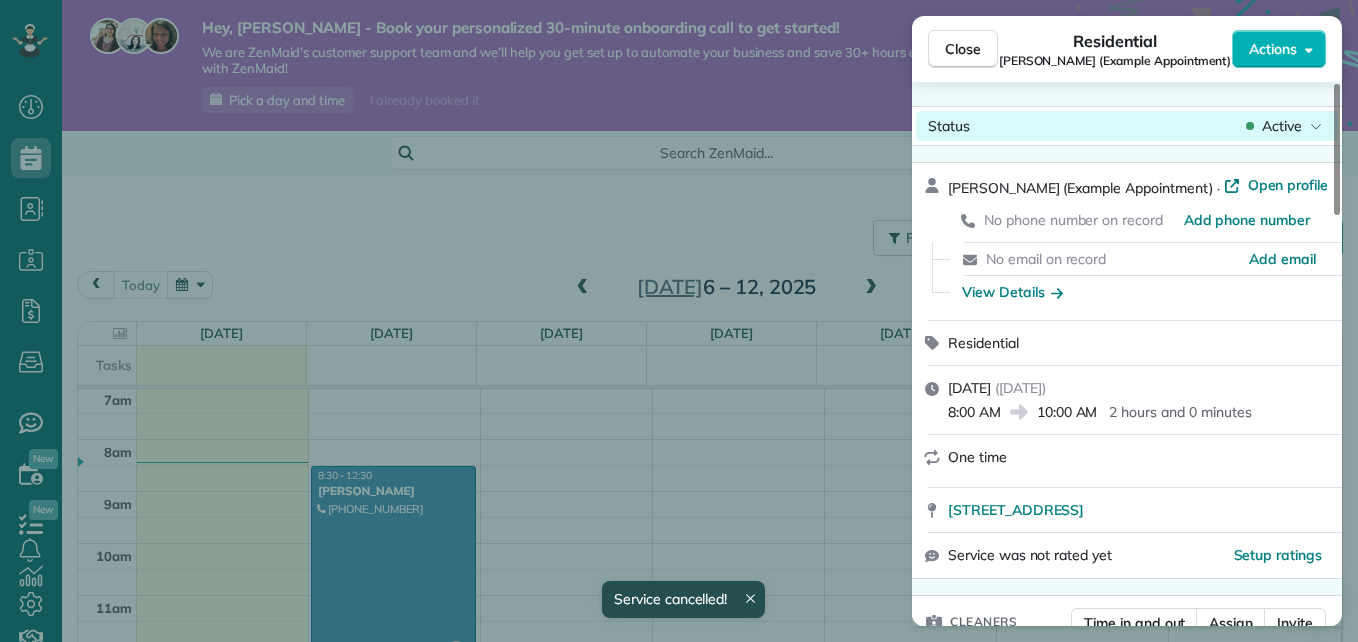 click on "Active" at bounding box center [1284, 126] 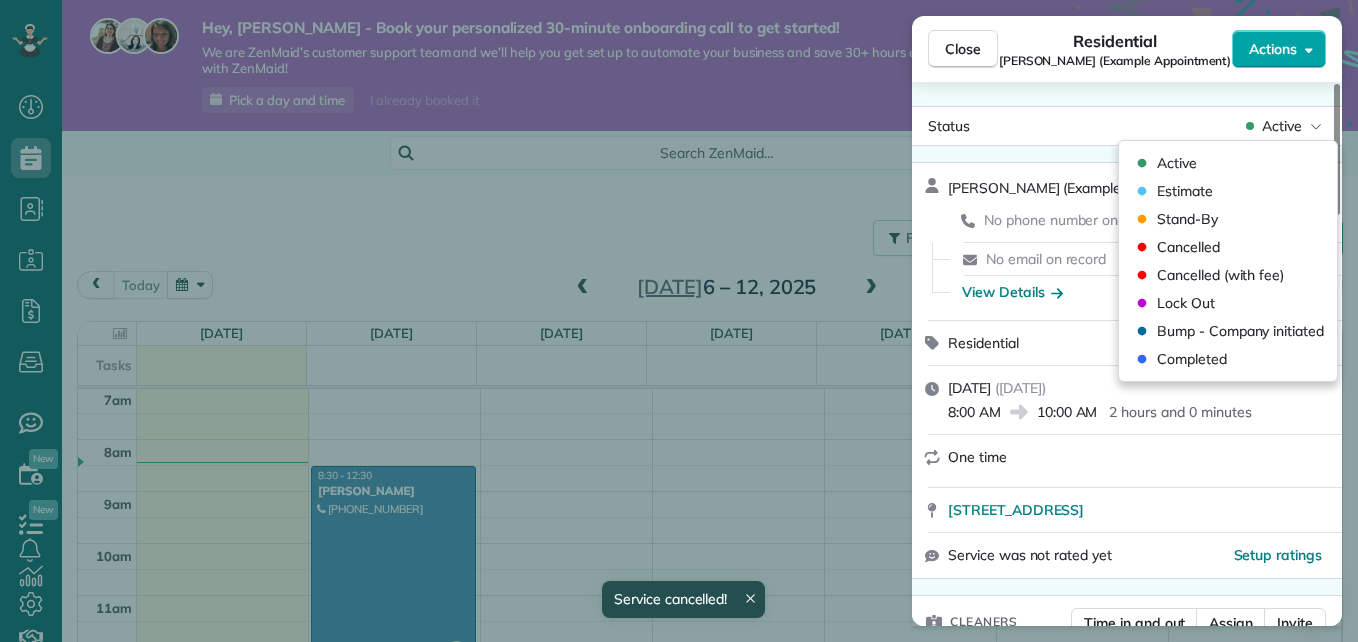 click on "Actions" at bounding box center [1273, 49] 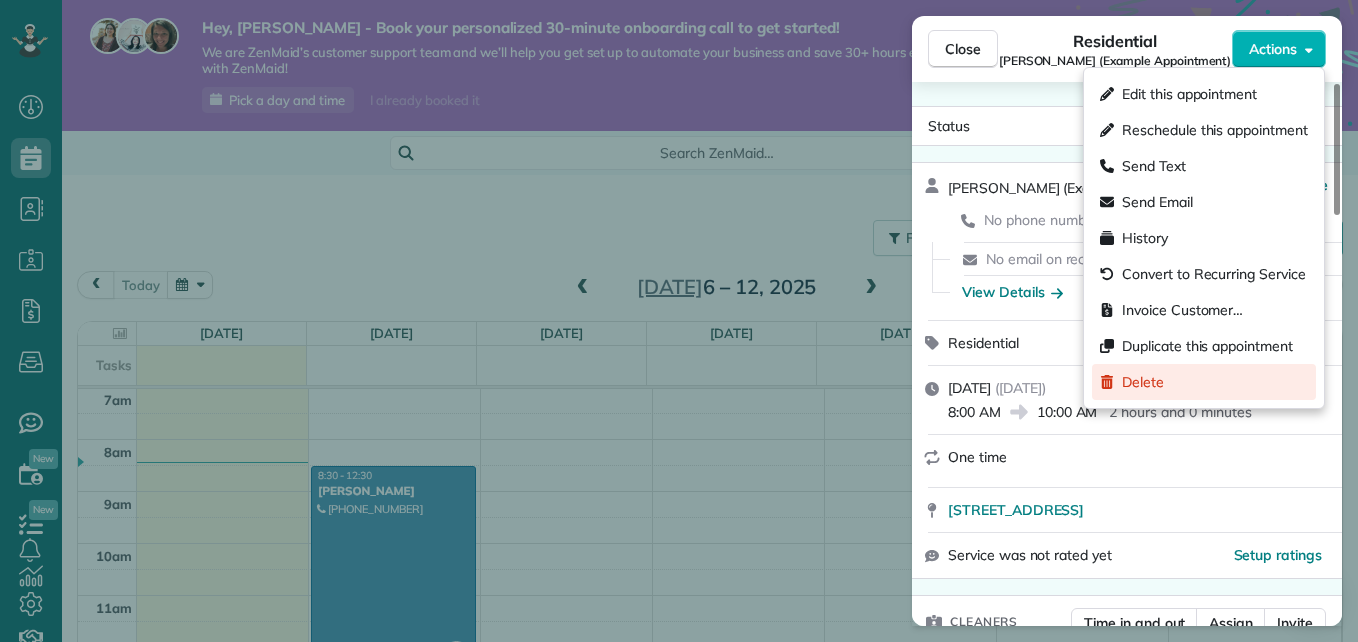 click on "Delete" at bounding box center [1204, 382] 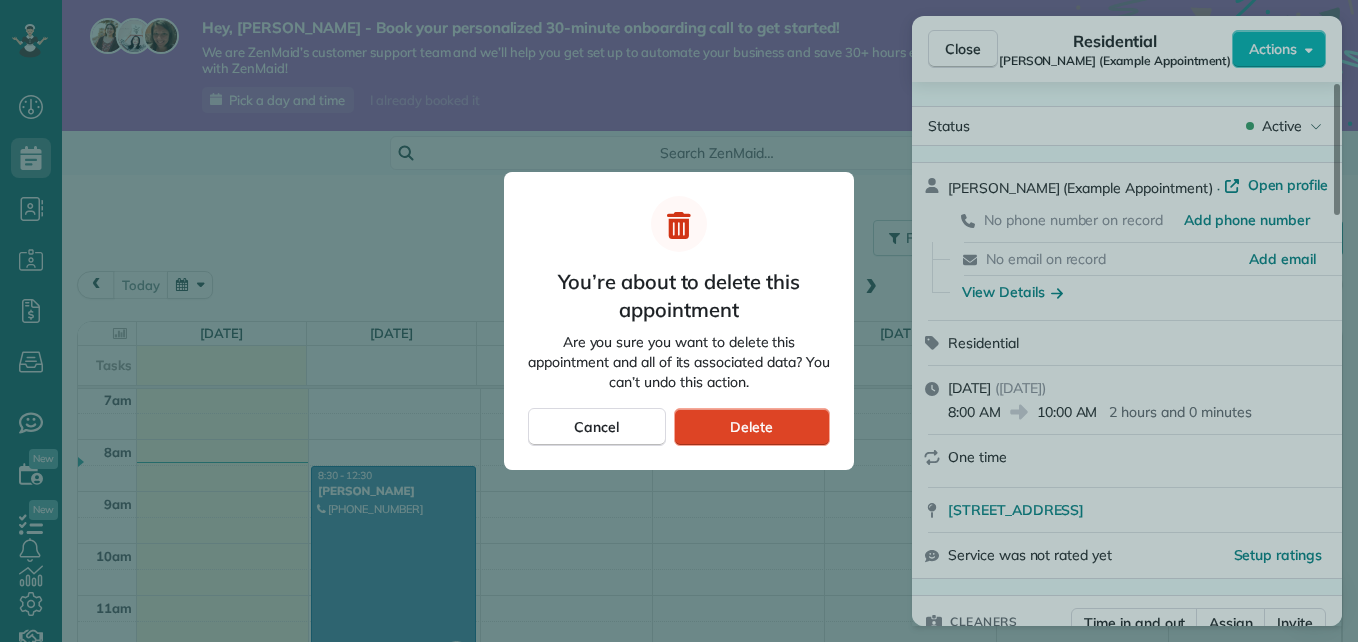 click on "Delete" at bounding box center (752, 427) 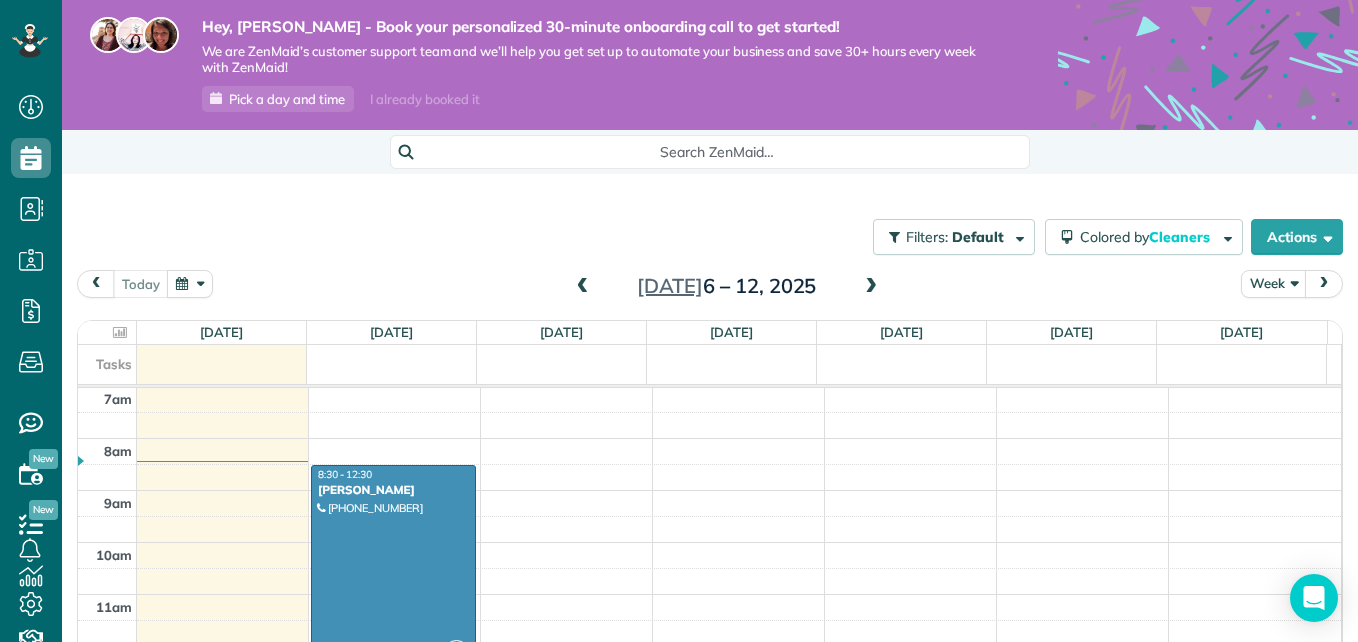 scroll, scrollTop: 0, scrollLeft: 0, axis: both 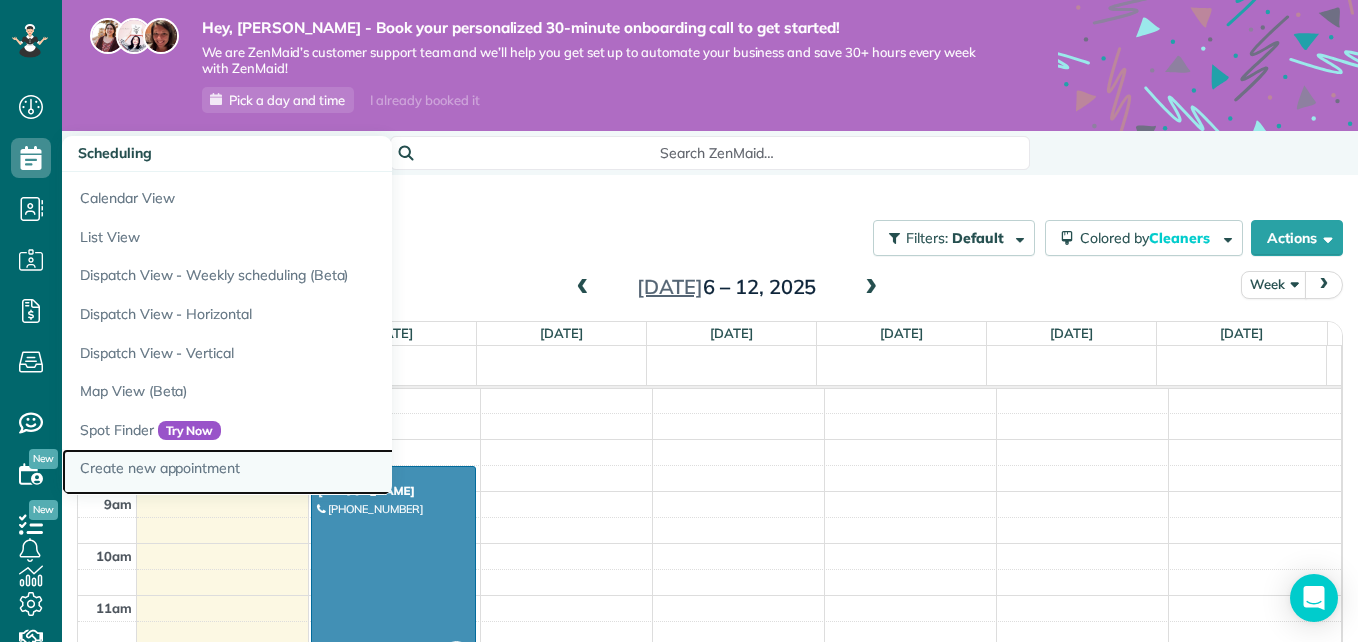 click on "Create new appointment" at bounding box center (312, 472) 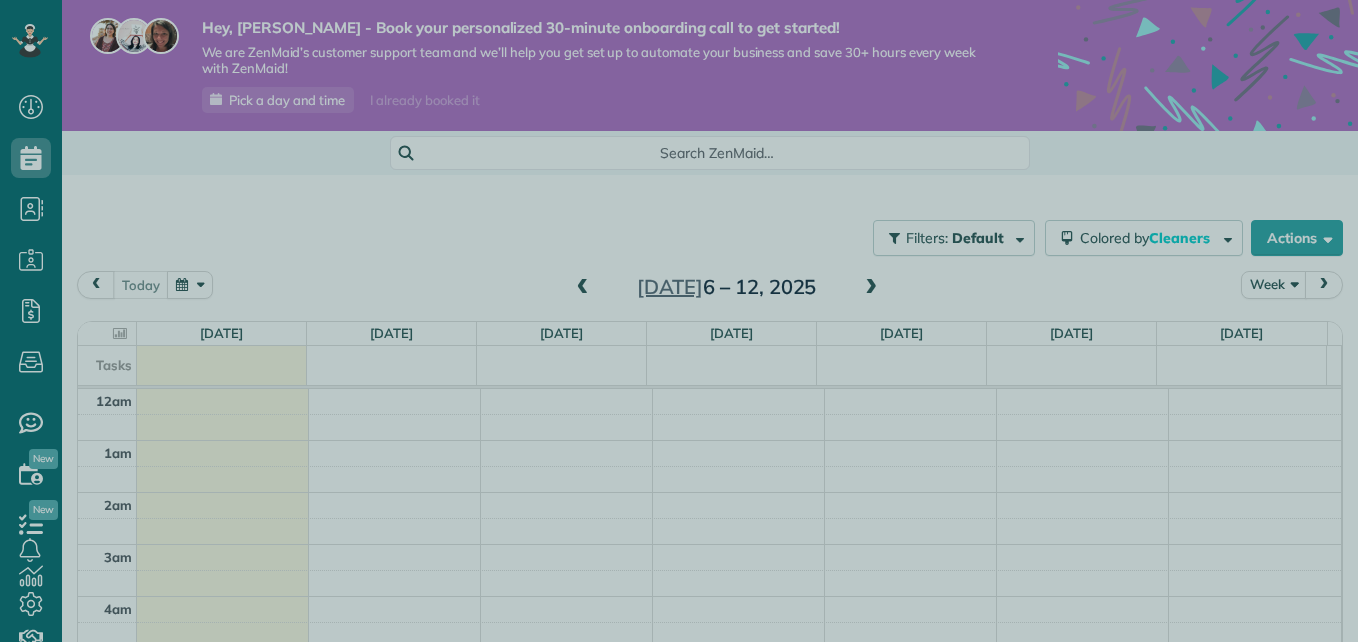 scroll, scrollTop: 0, scrollLeft: 0, axis: both 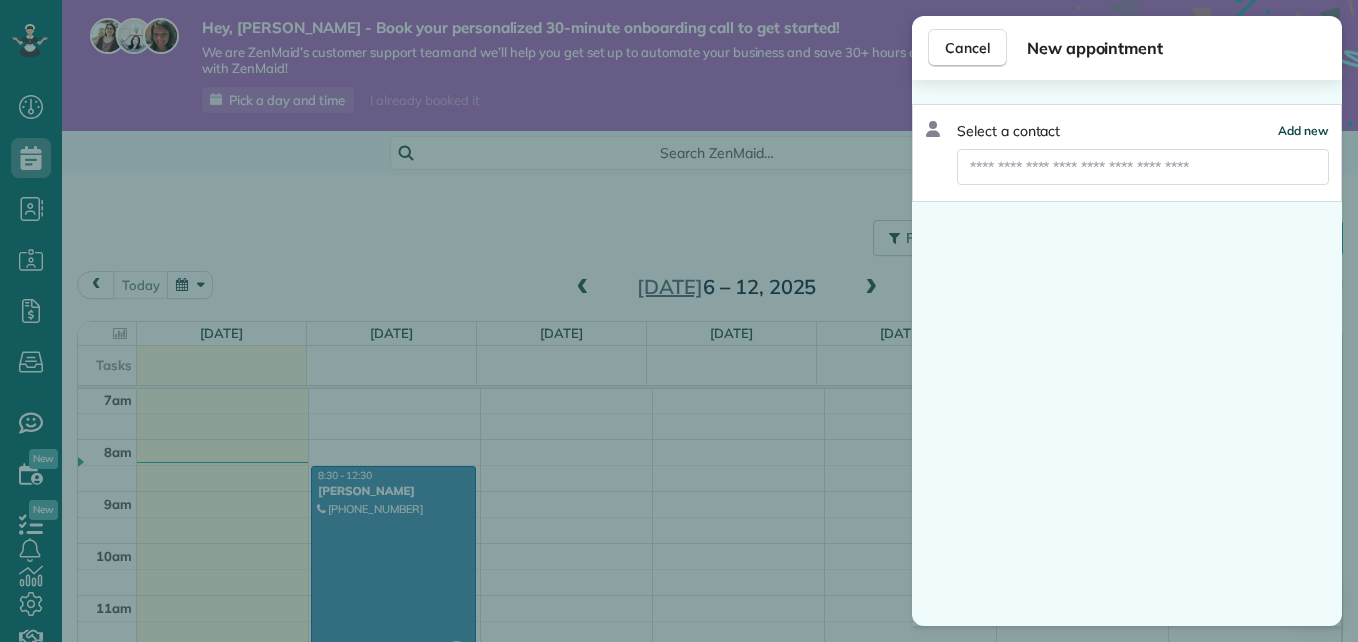 click on "Add new" at bounding box center (1303, 130) 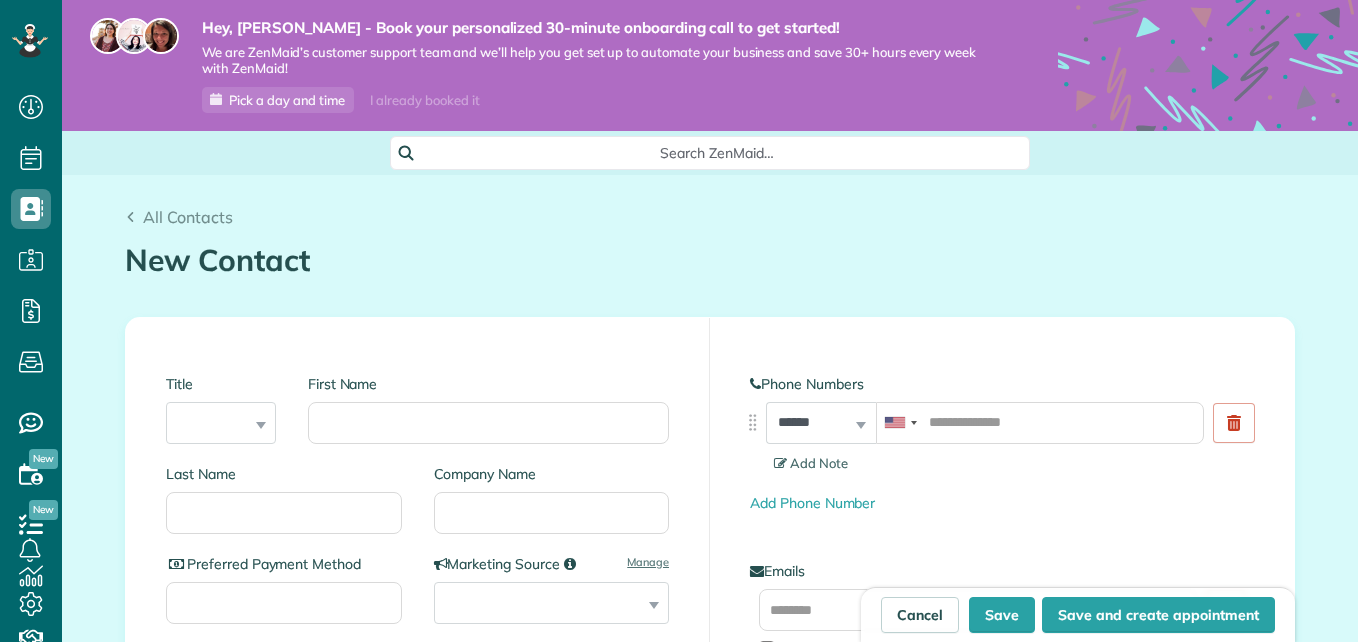 scroll, scrollTop: 0, scrollLeft: 0, axis: both 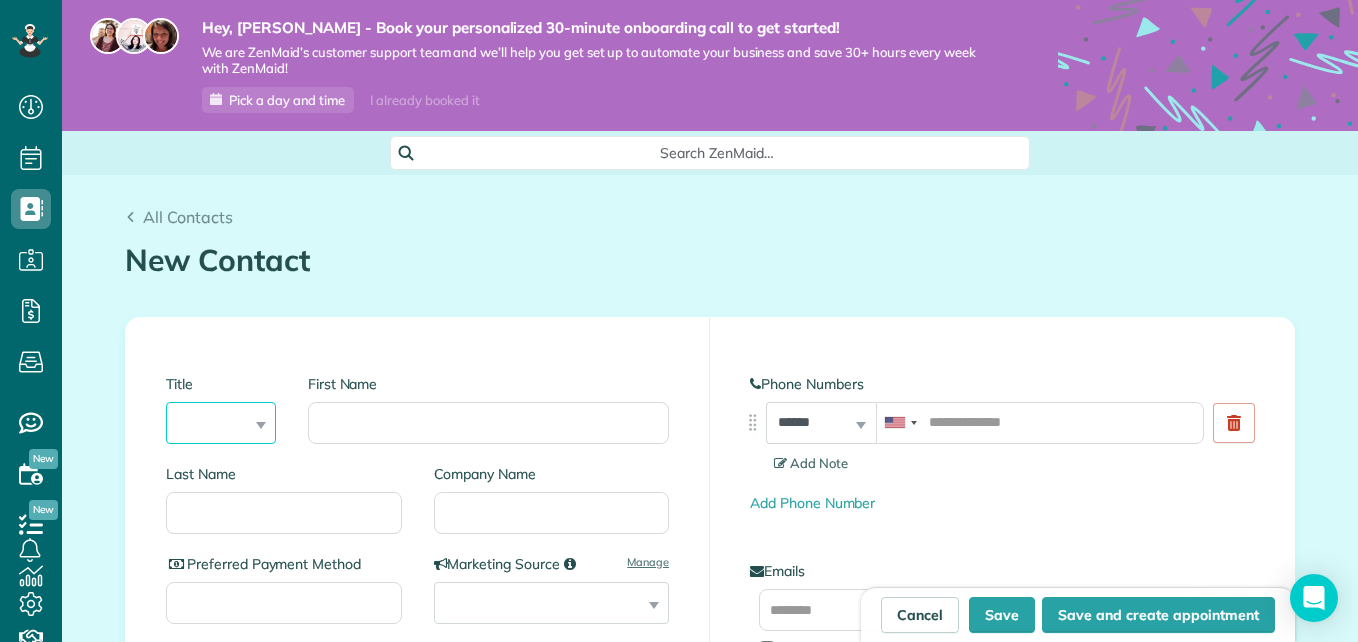 click on "***
****
***
***" at bounding box center (221, 423) 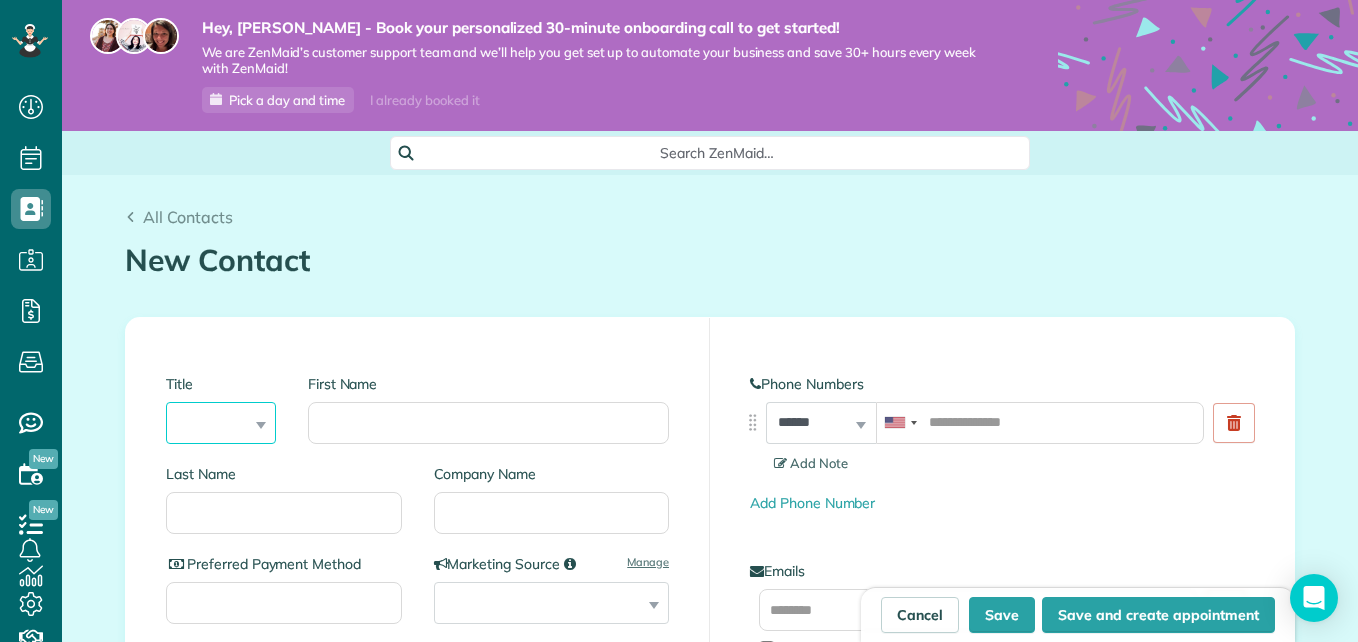 select on "***" 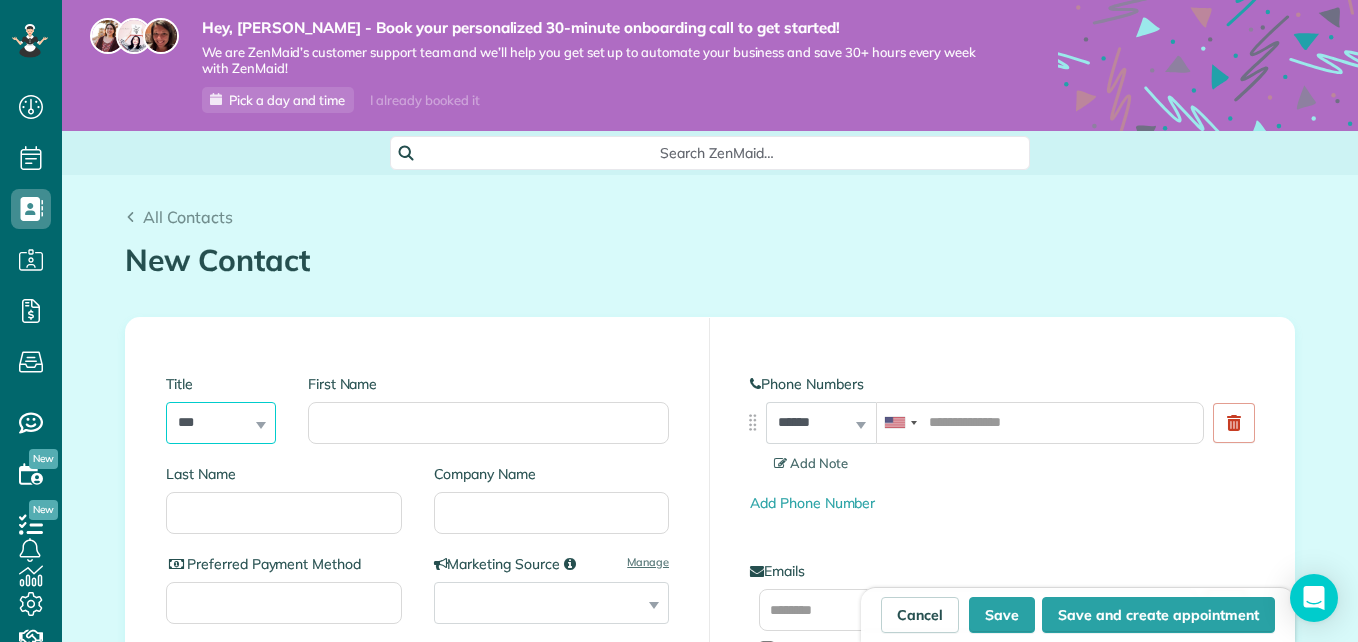click on "***
****
***
***" at bounding box center [221, 423] 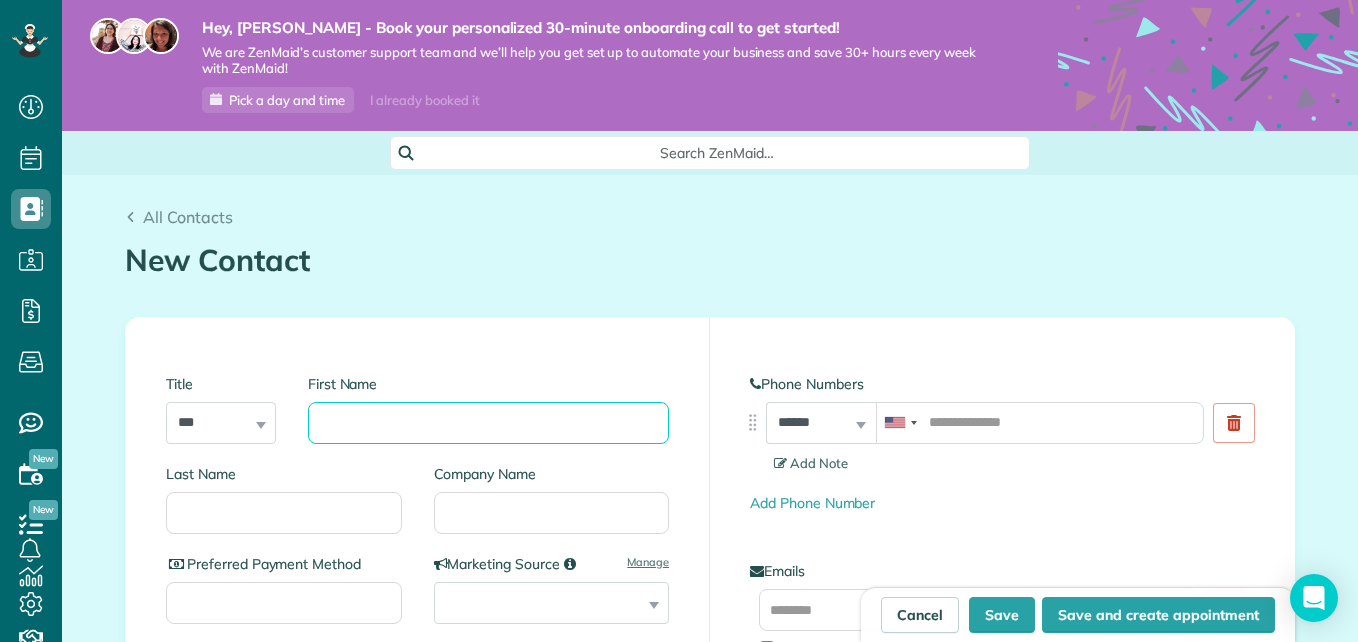 click on "First Name" at bounding box center (488, 423) 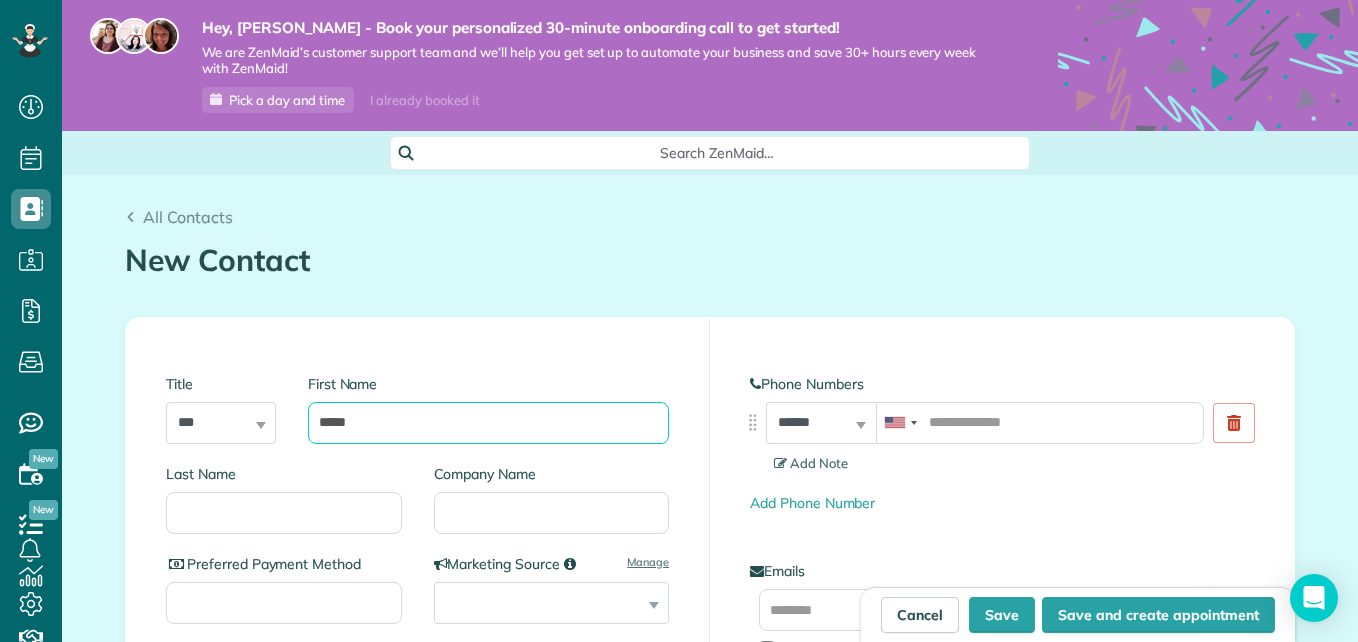 type on "*****" 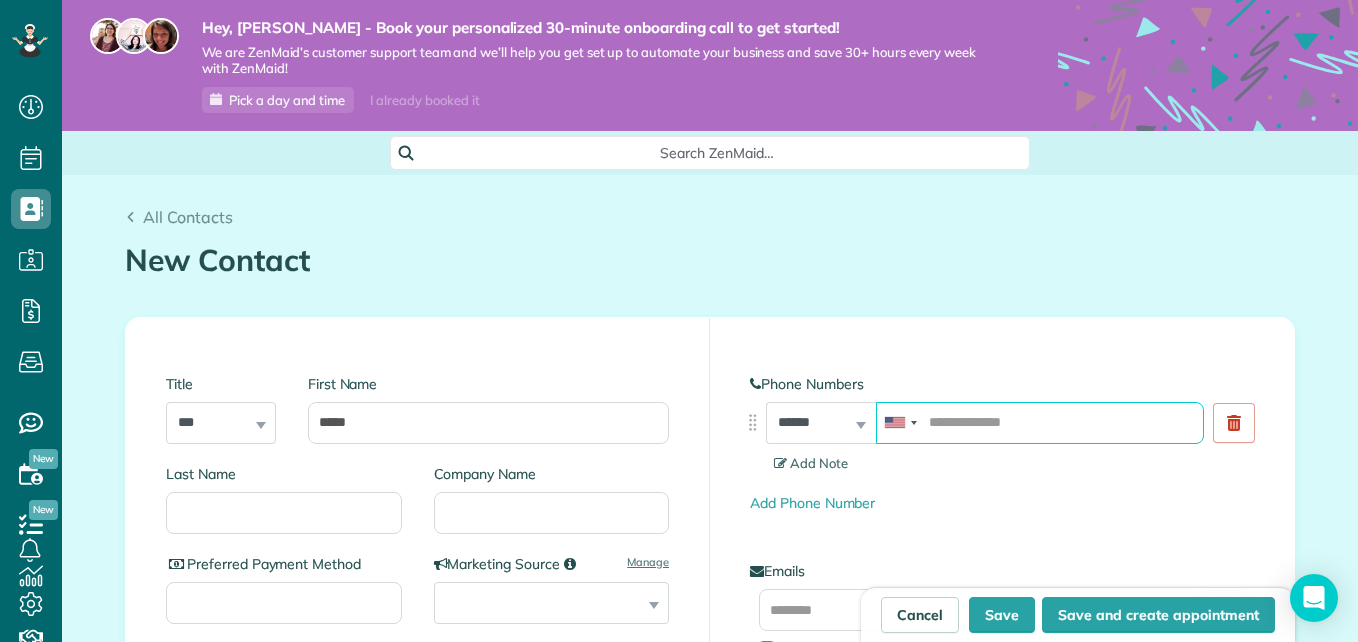 click at bounding box center (1040, 423) 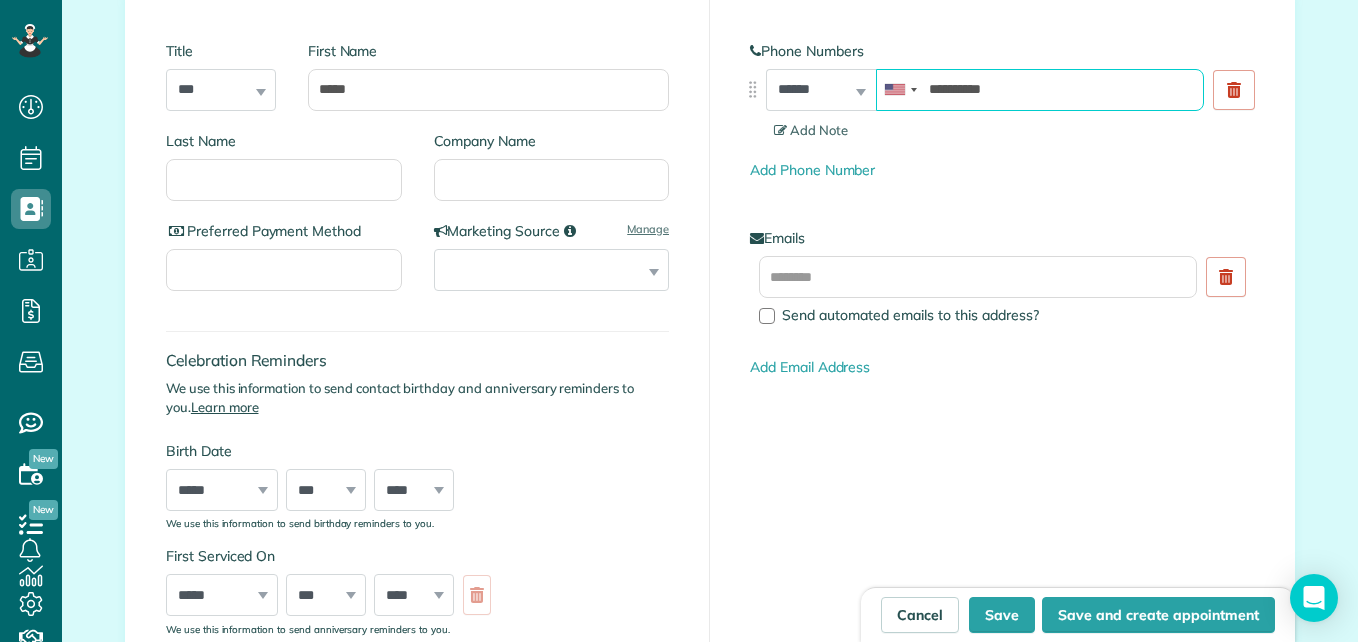 scroll, scrollTop: 328, scrollLeft: 0, axis: vertical 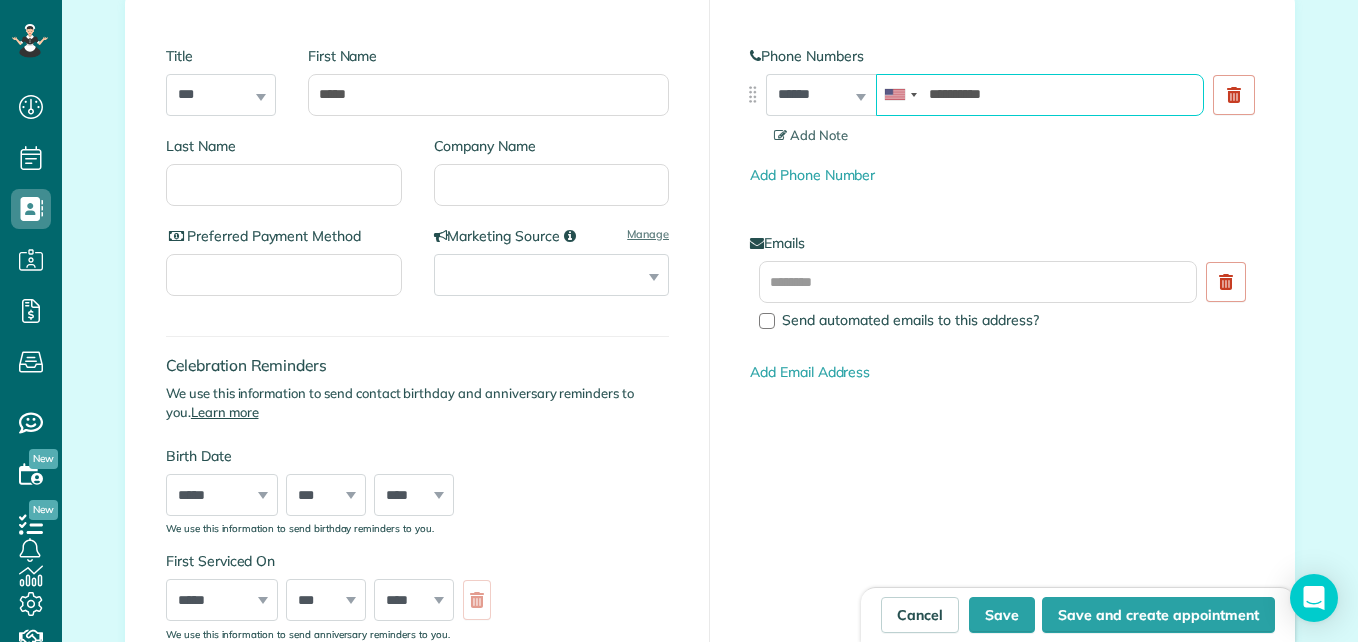 type on "**********" 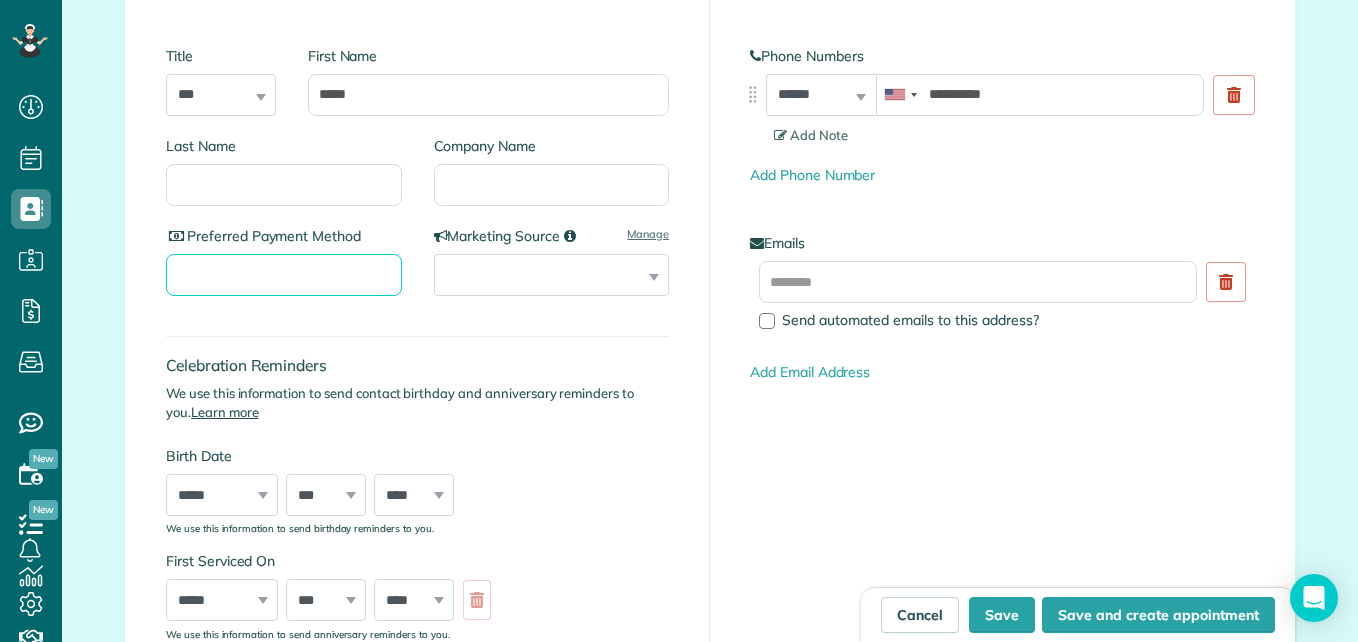click on "Preferred Payment Method" at bounding box center [284, 275] 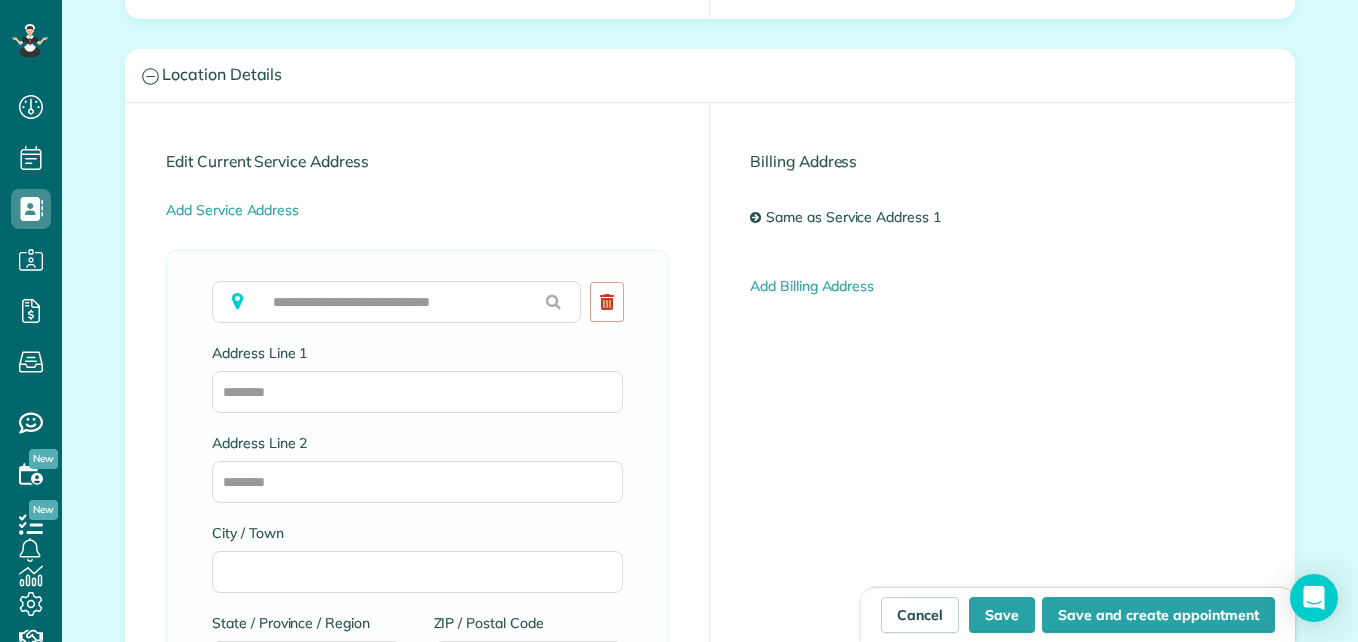 scroll, scrollTop: 994, scrollLeft: 0, axis: vertical 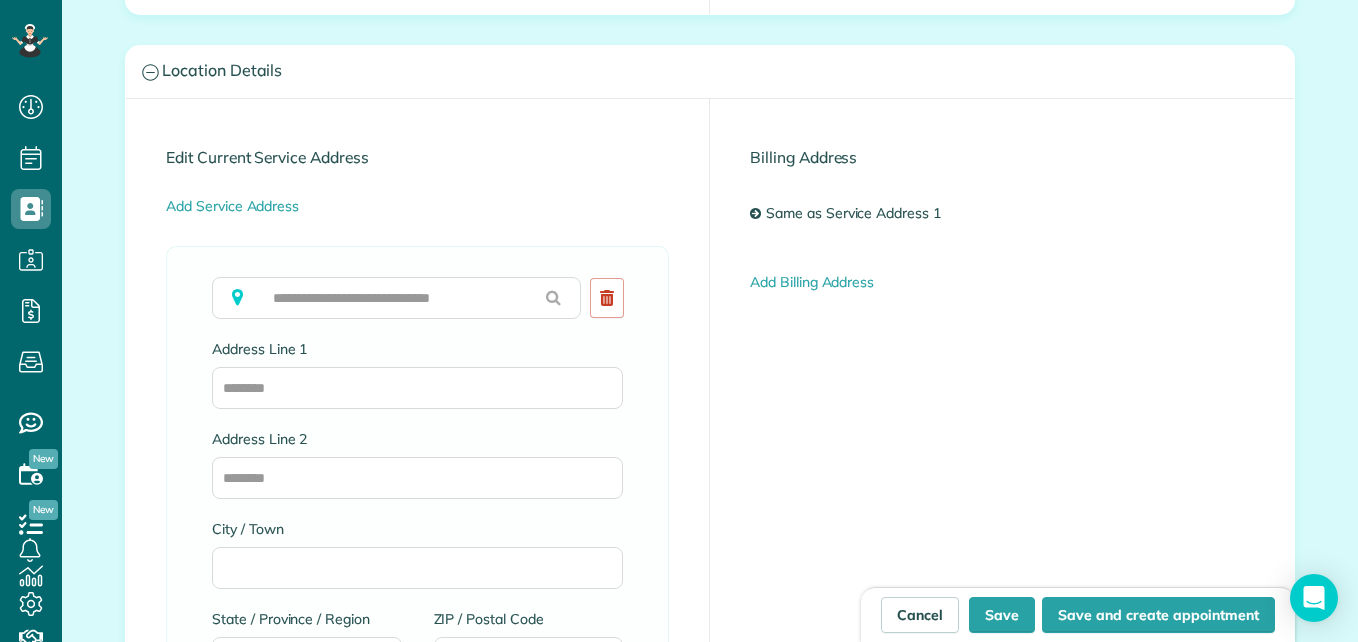 type on "*****" 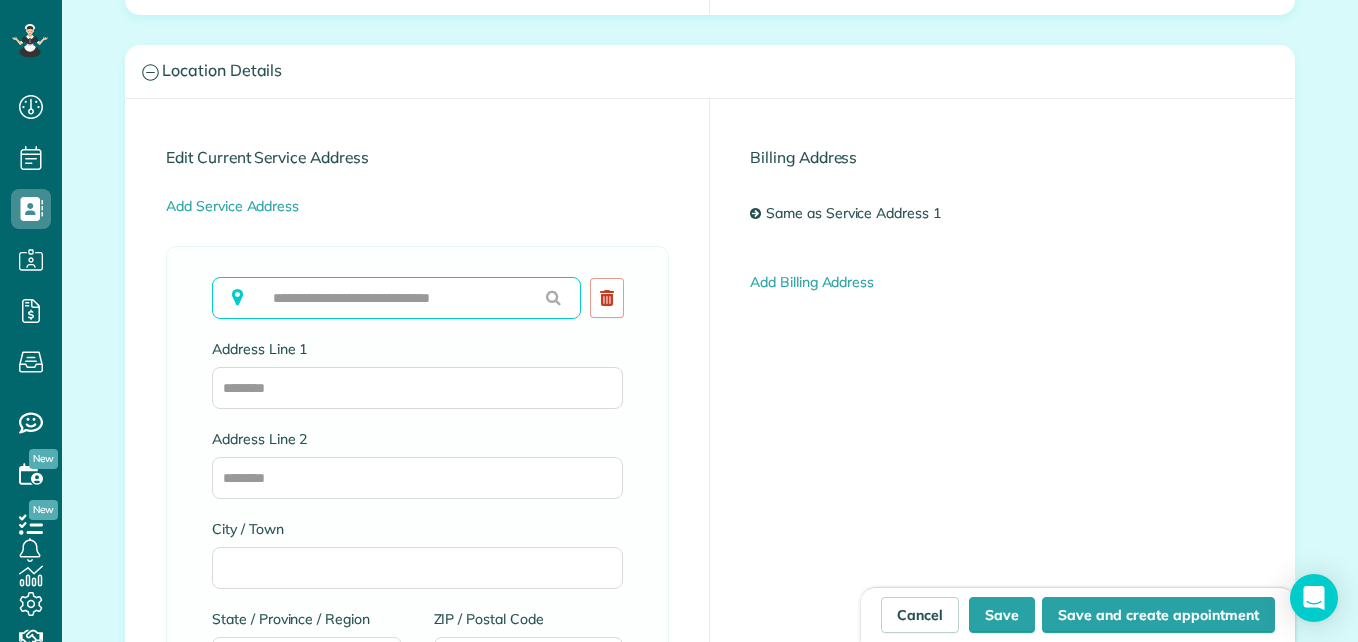 click at bounding box center (396, 298) 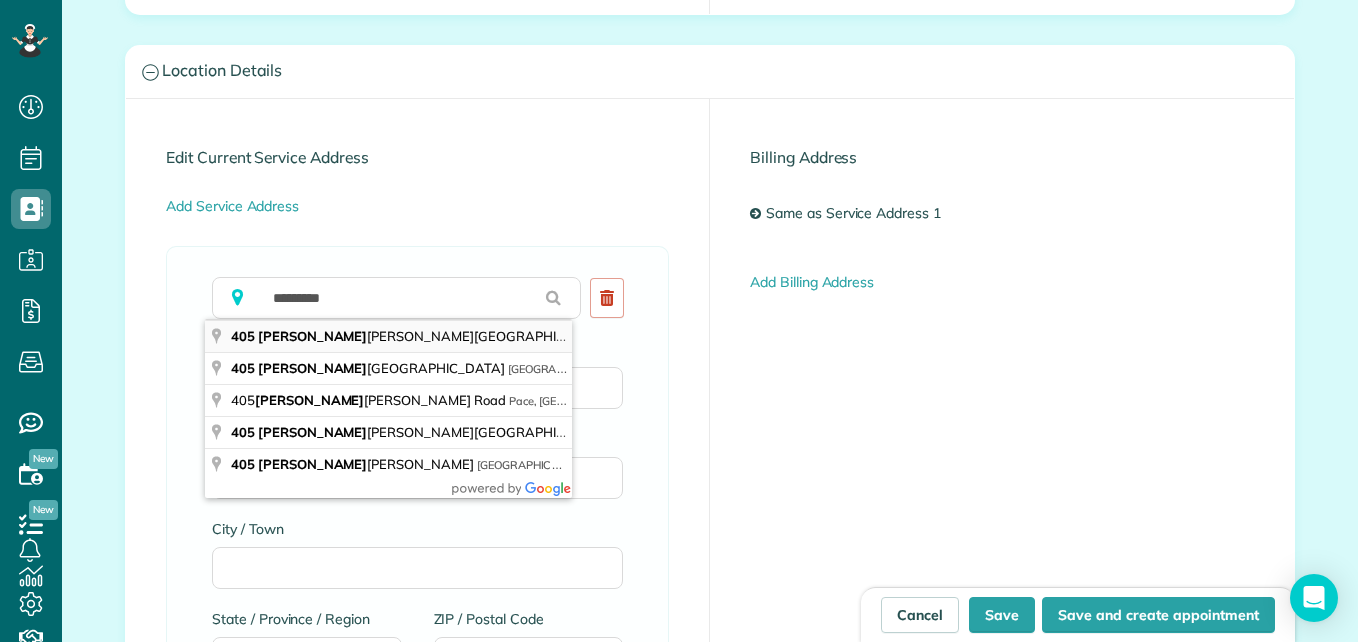 type on "**********" 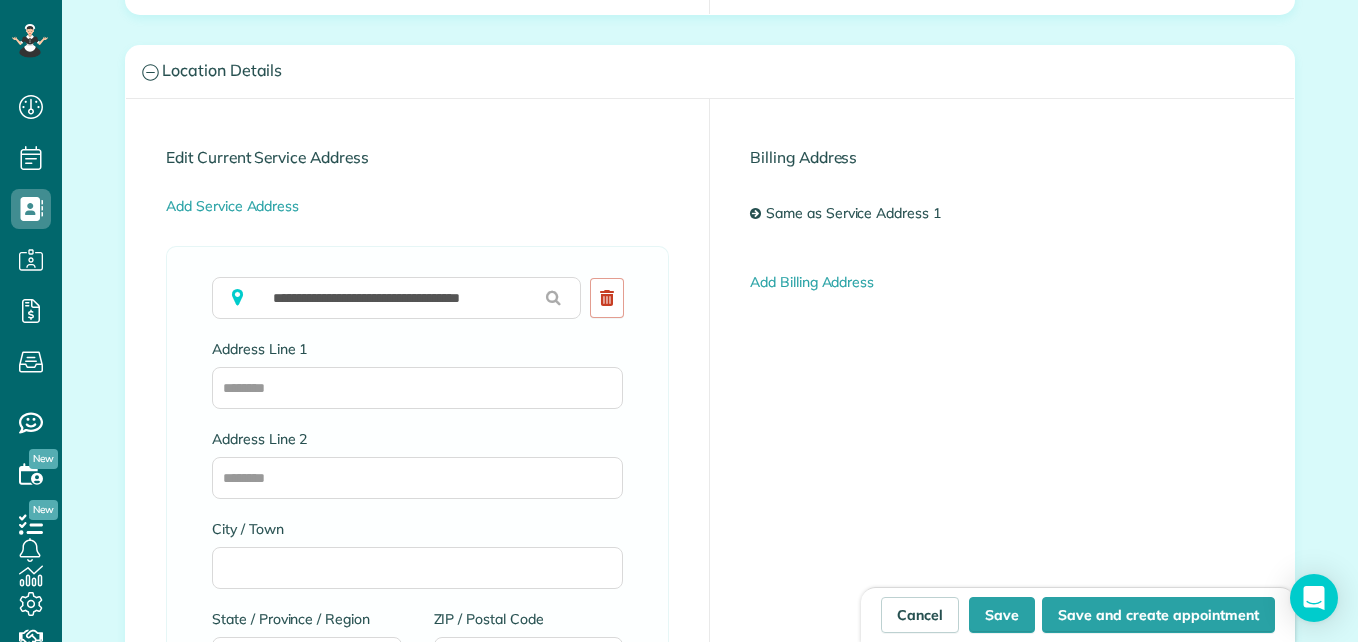 type on "**********" 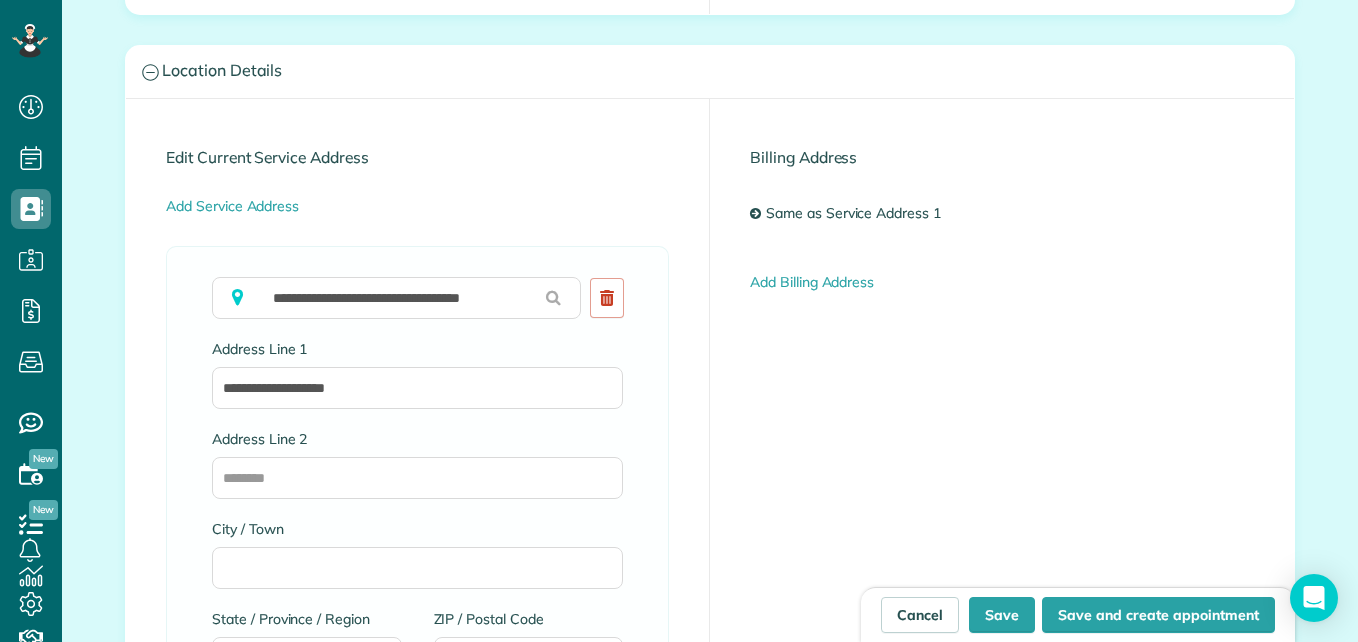 type on "******" 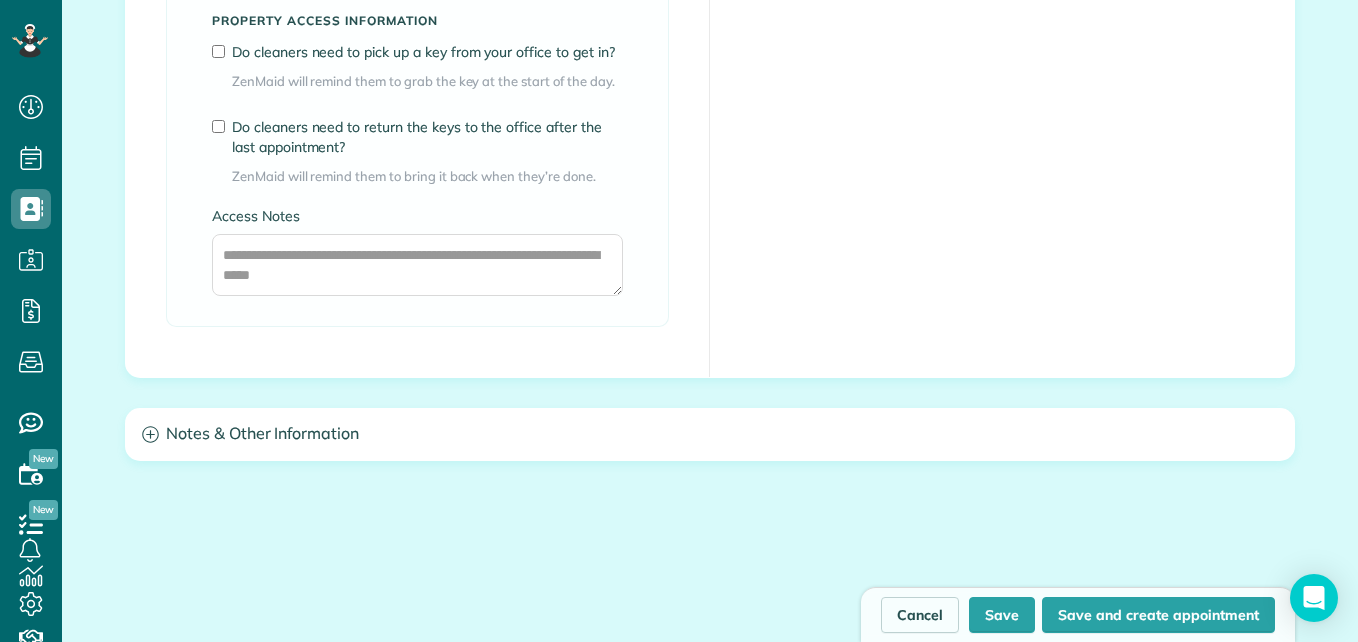 scroll, scrollTop: 1698, scrollLeft: 0, axis: vertical 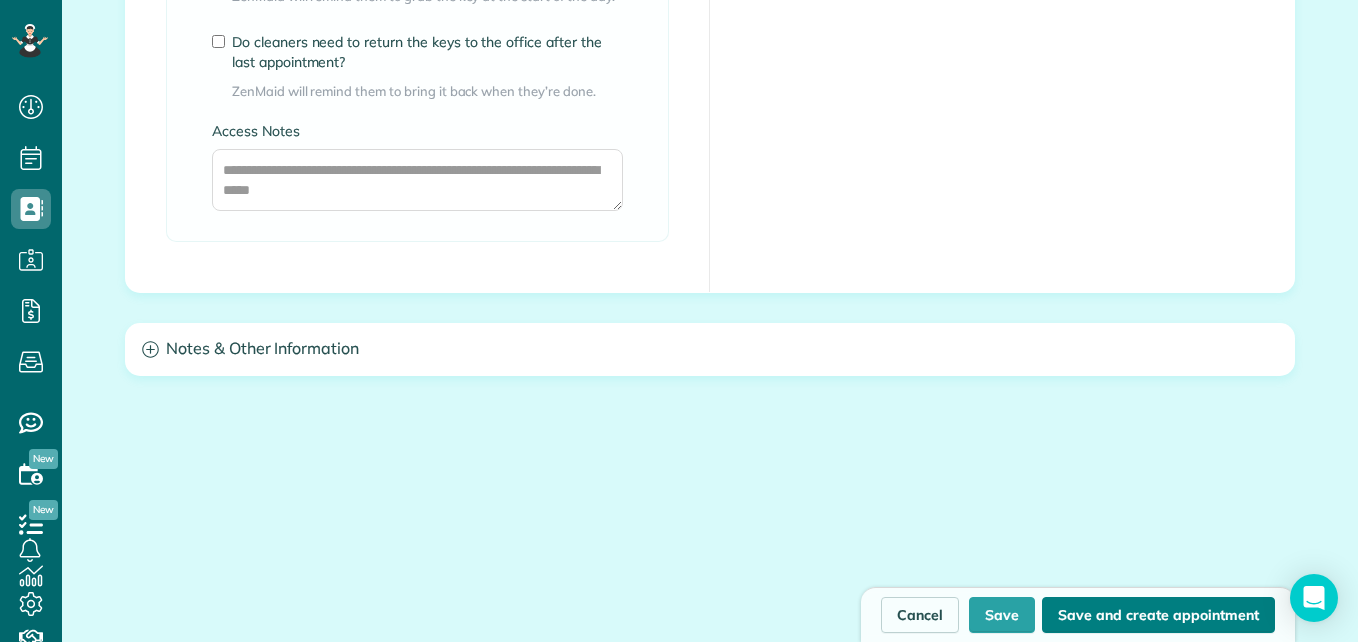 click on "Save and create appointment" at bounding box center (1158, 615) 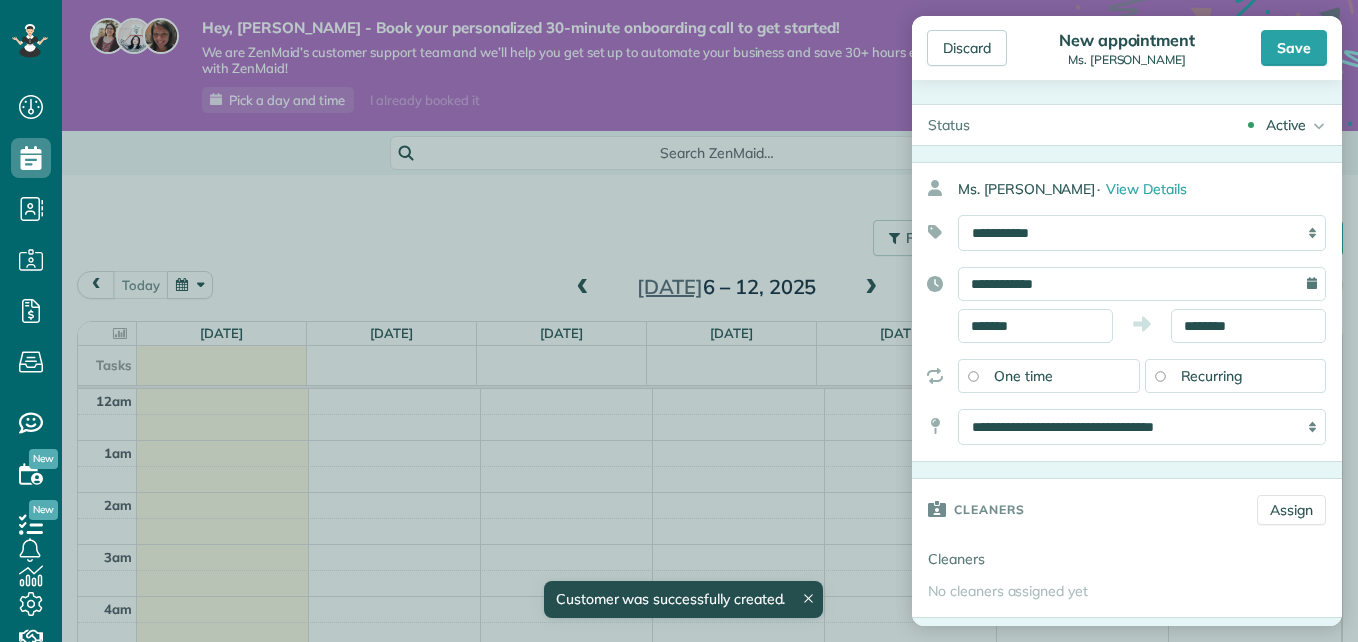 scroll, scrollTop: 0, scrollLeft: 0, axis: both 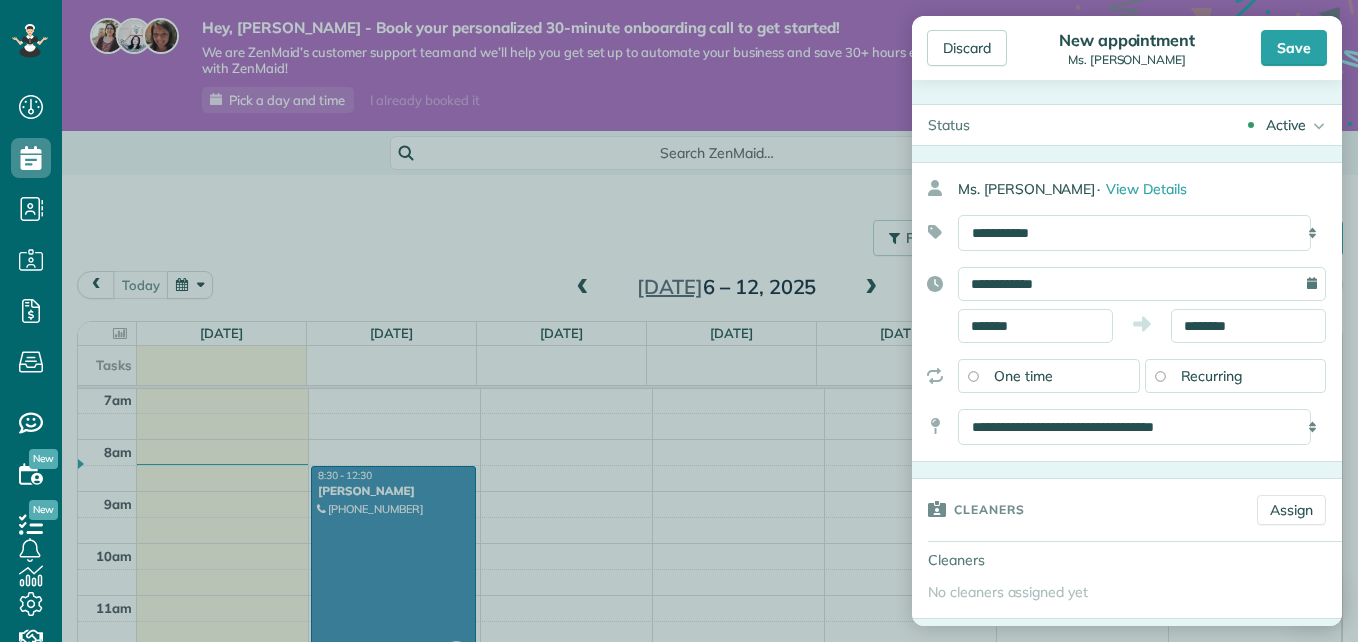 click on "**********" at bounding box center [1142, 284] 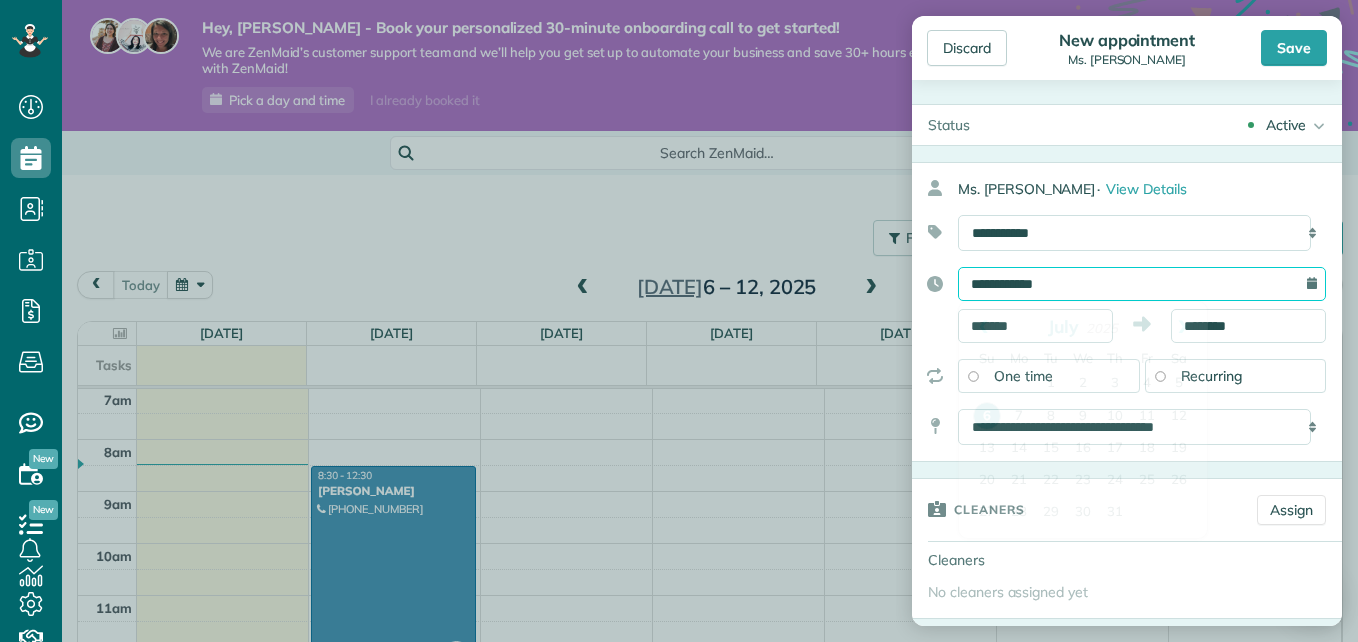 click on "**********" at bounding box center (1142, 284) 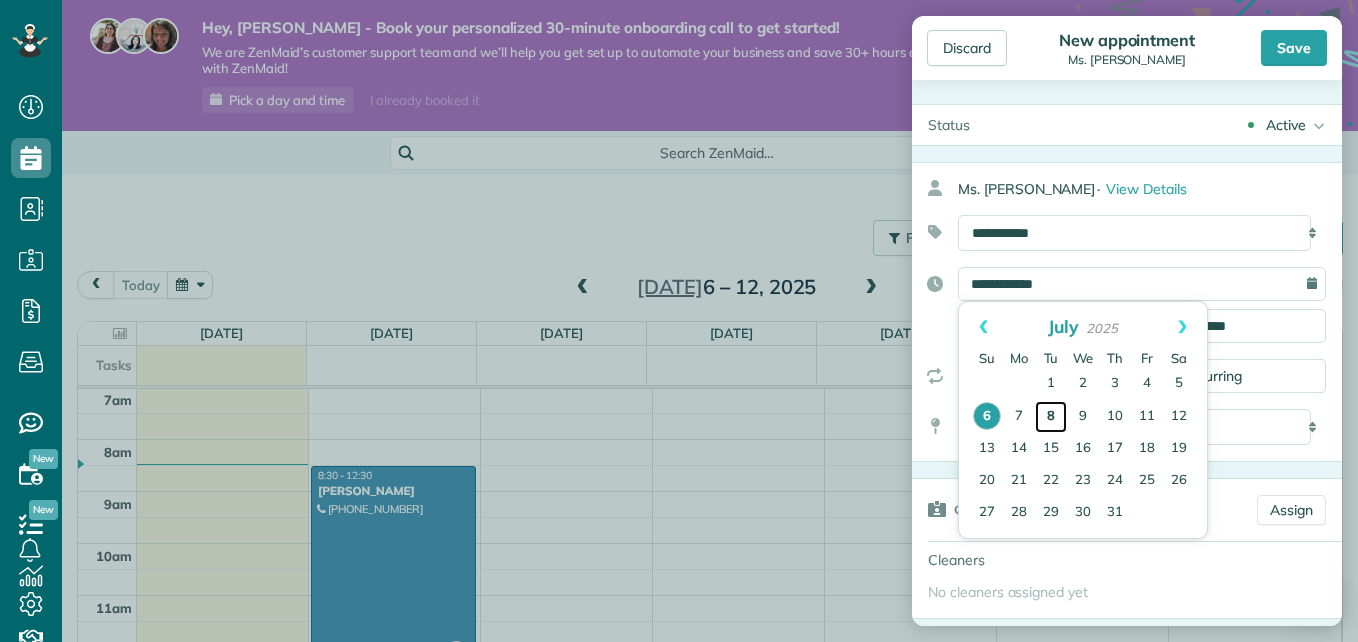 click on "8" at bounding box center [1051, 417] 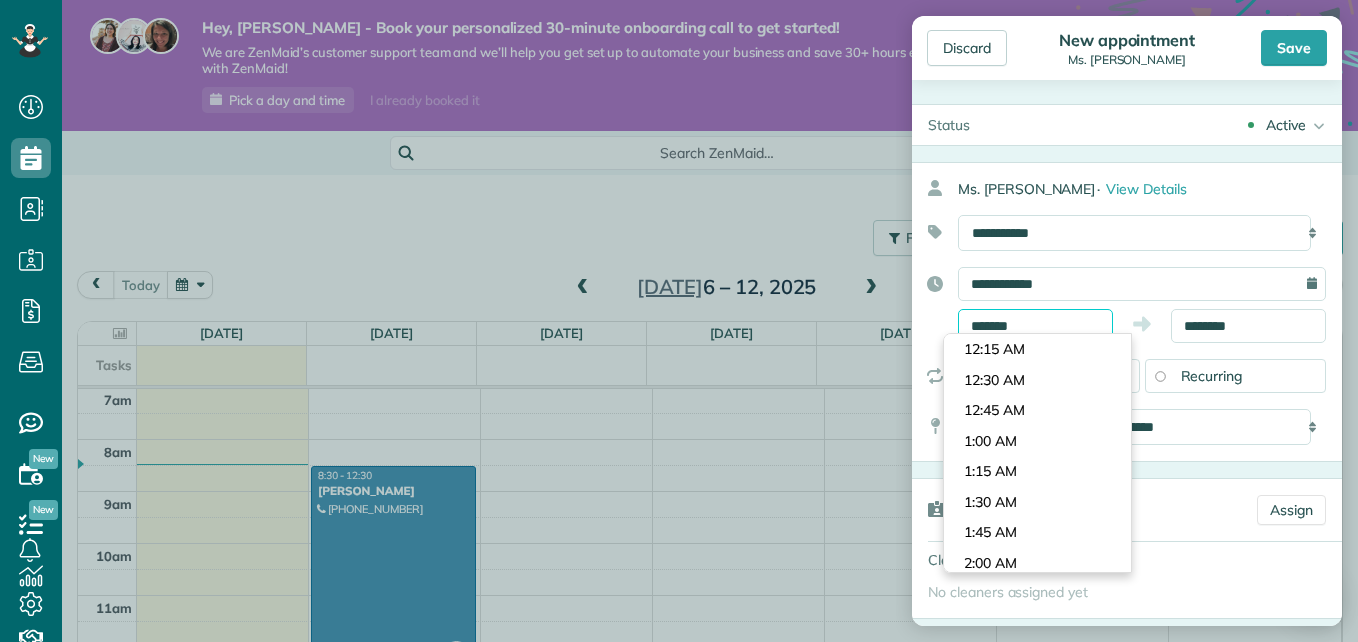scroll, scrollTop: 1038, scrollLeft: 0, axis: vertical 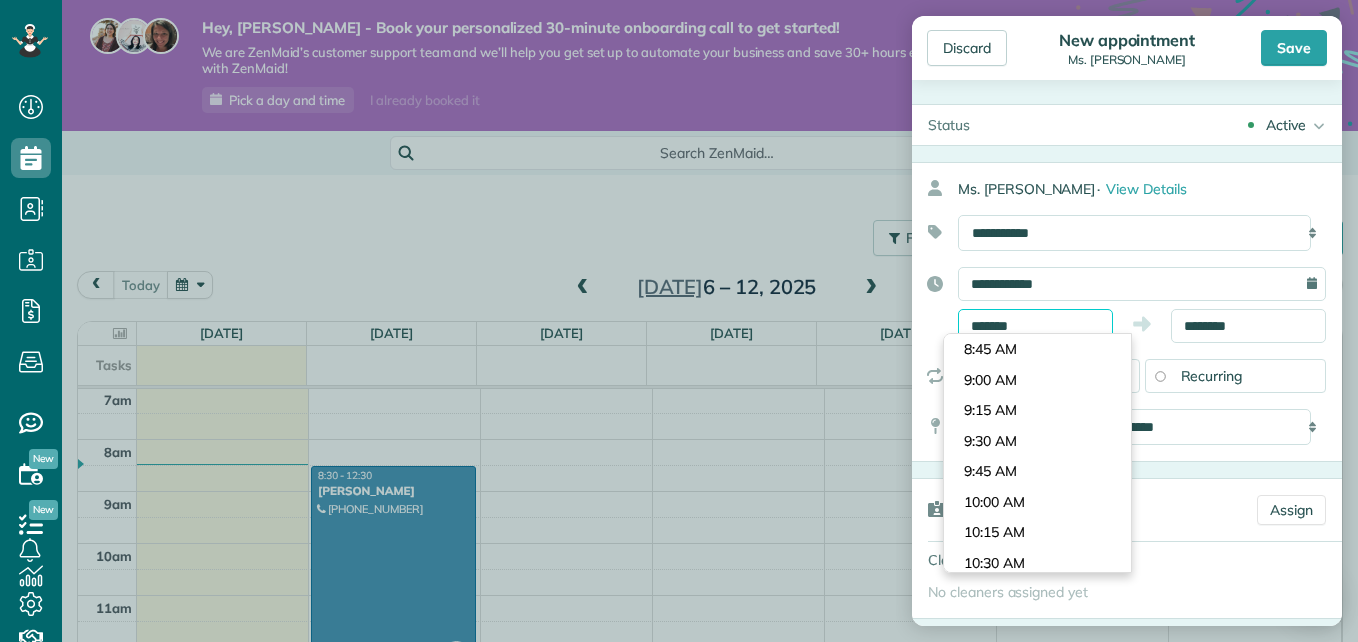 drag, startPoint x: 1056, startPoint y: 326, endPoint x: 829, endPoint y: 310, distance: 227.56317 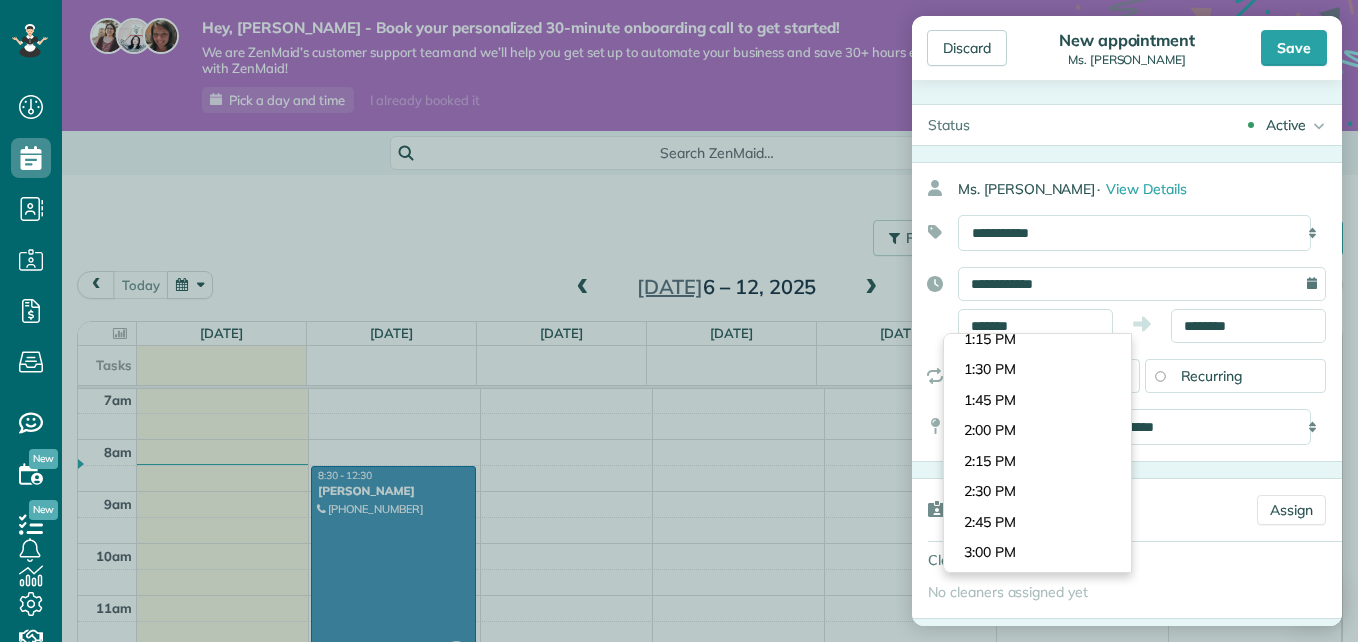scroll, scrollTop: 1638, scrollLeft: 0, axis: vertical 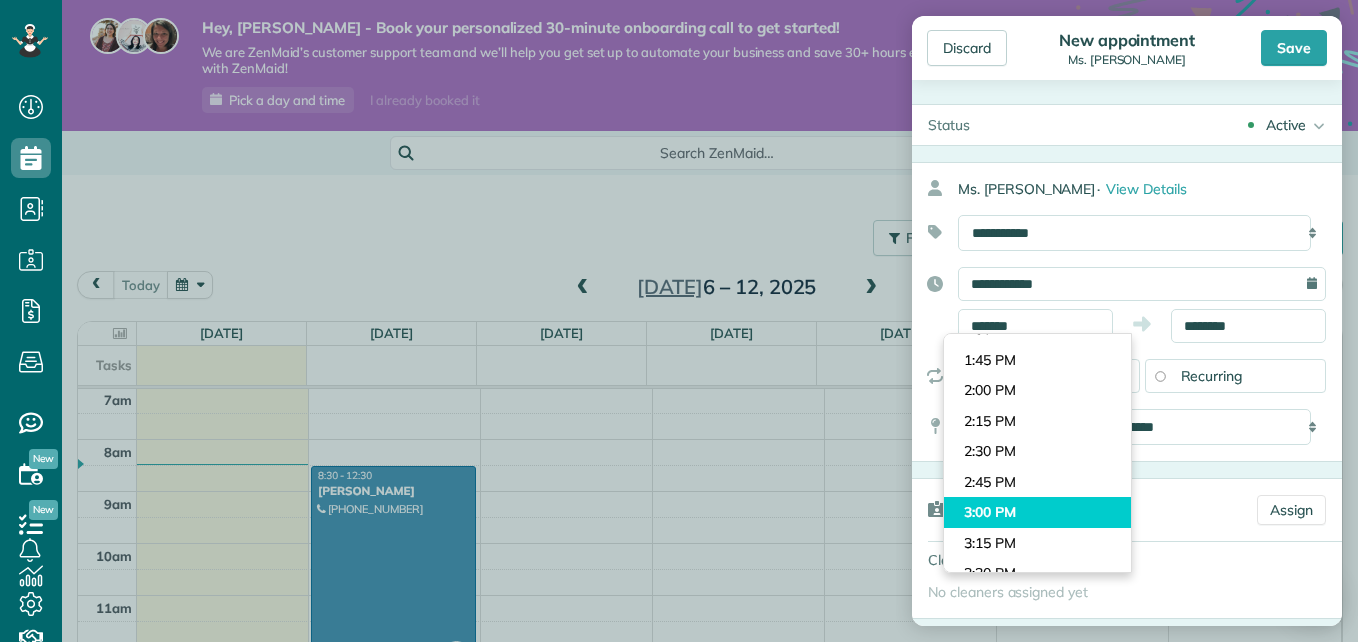 type on "*******" 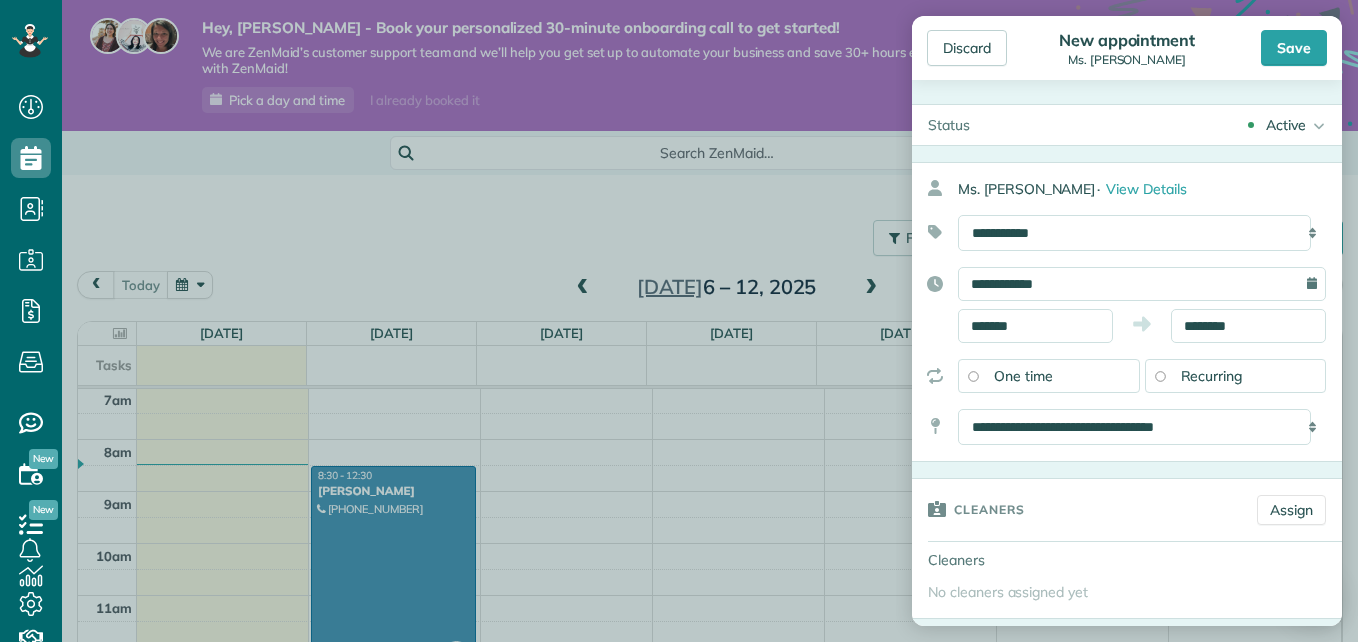 click on "Dashboard
Scheduling
Calendar View
List View
Dispatch View - Weekly scheduling (Beta)" at bounding box center [679, 321] 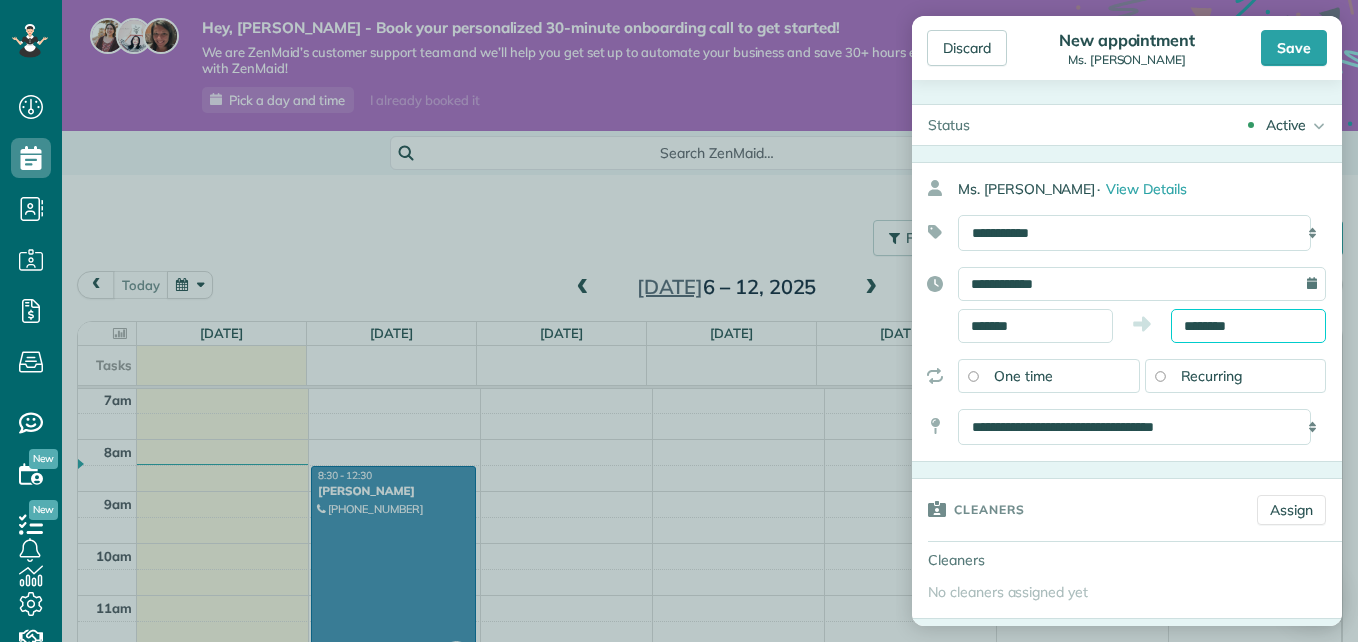 click on "Dashboard
Scheduling
Calendar View
List View
Dispatch View - Weekly scheduling (Beta)" at bounding box center (679, 321) 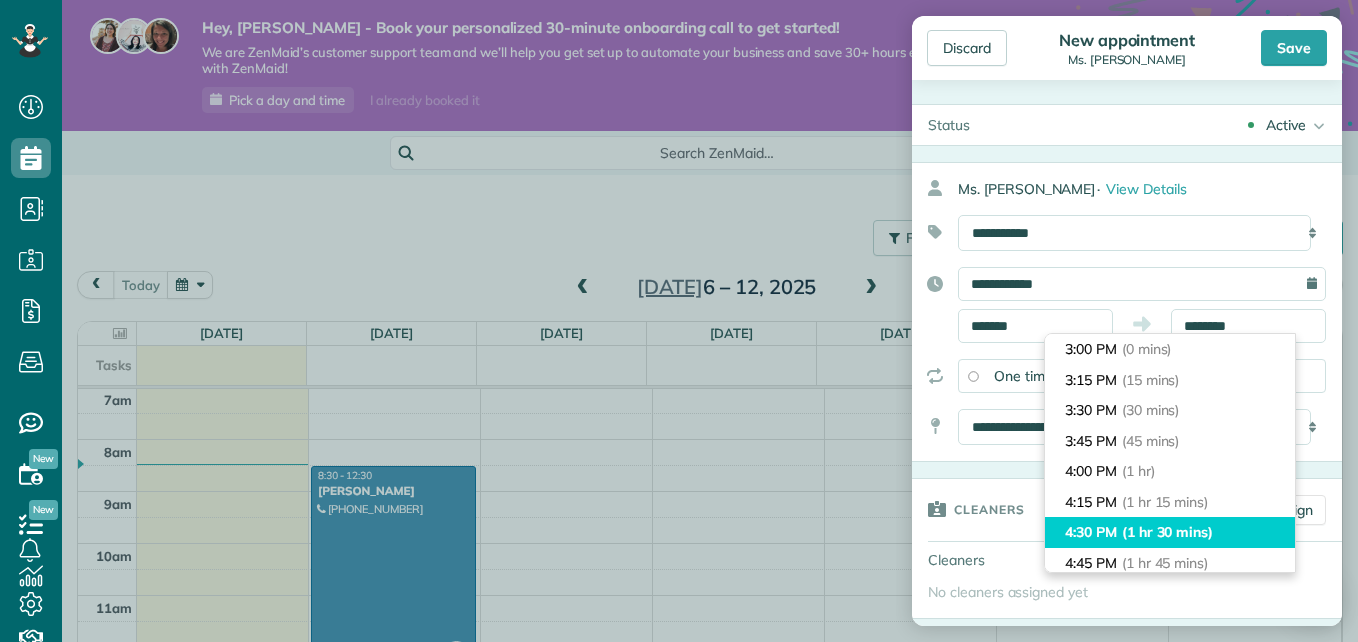 type on "*******" 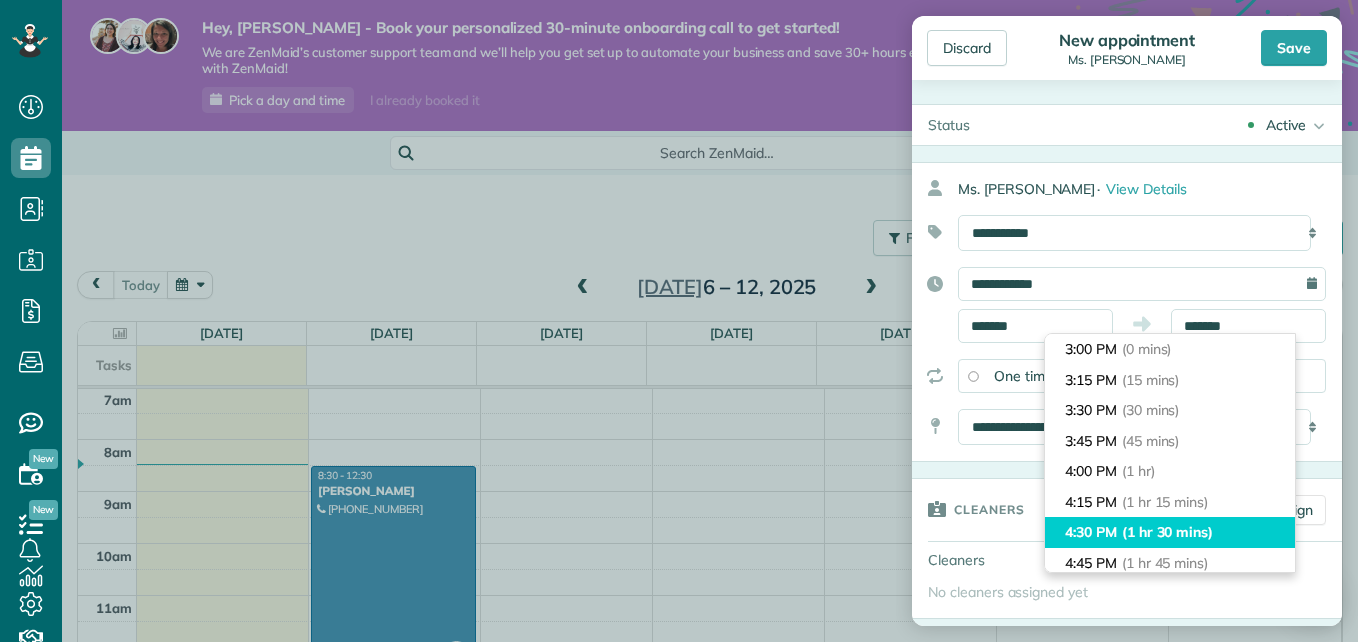 click on "(1 hr 30 mins)" at bounding box center (1167, 532) 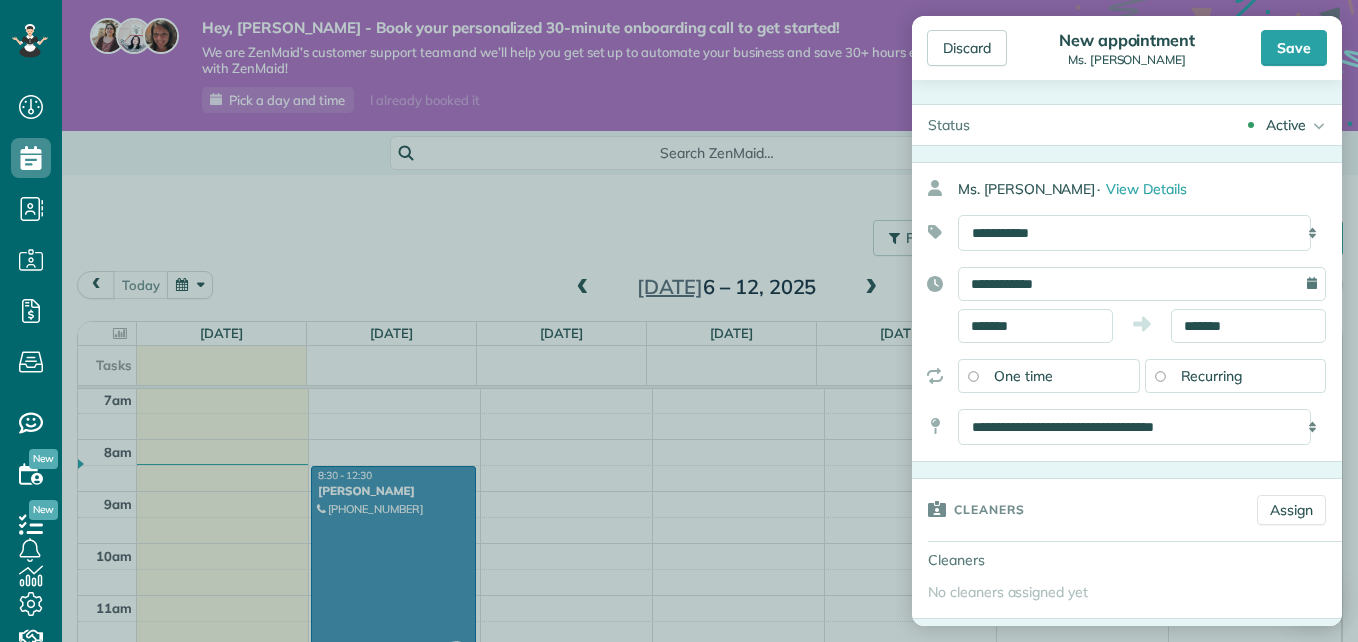 click on "Recurring" at bounding box center [1212, 376] 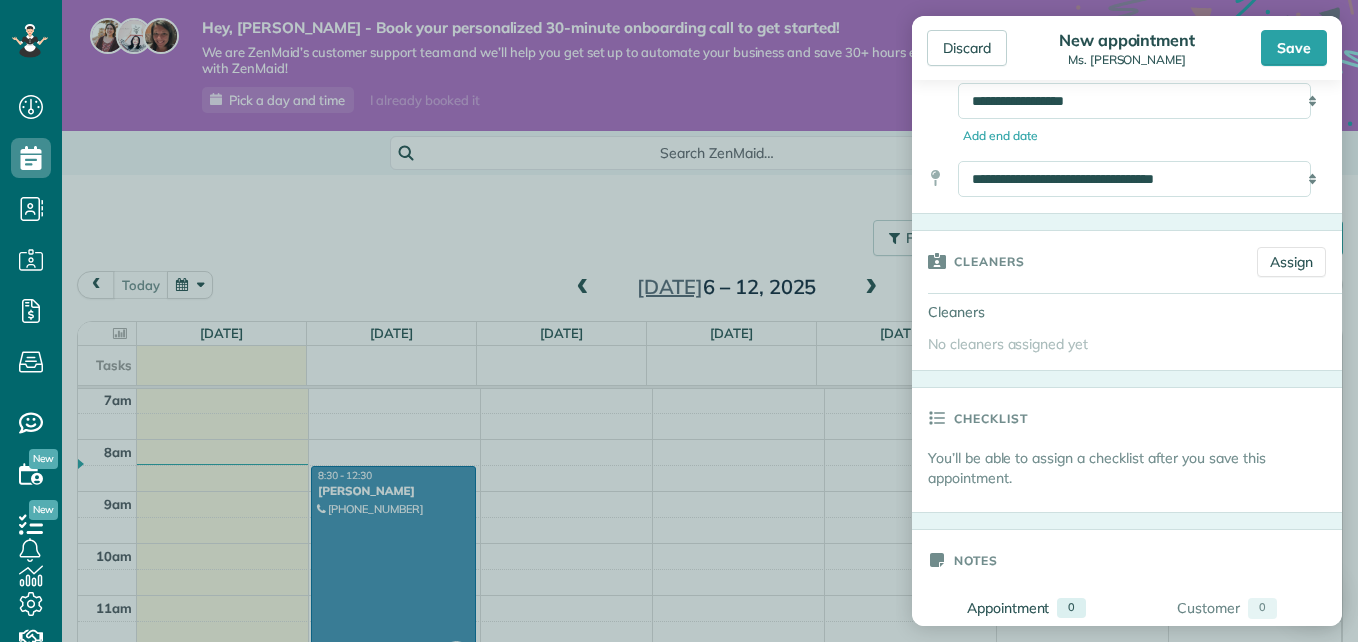 scroll, scrollTop: 328, scrollLeft: 0, axis: vertical 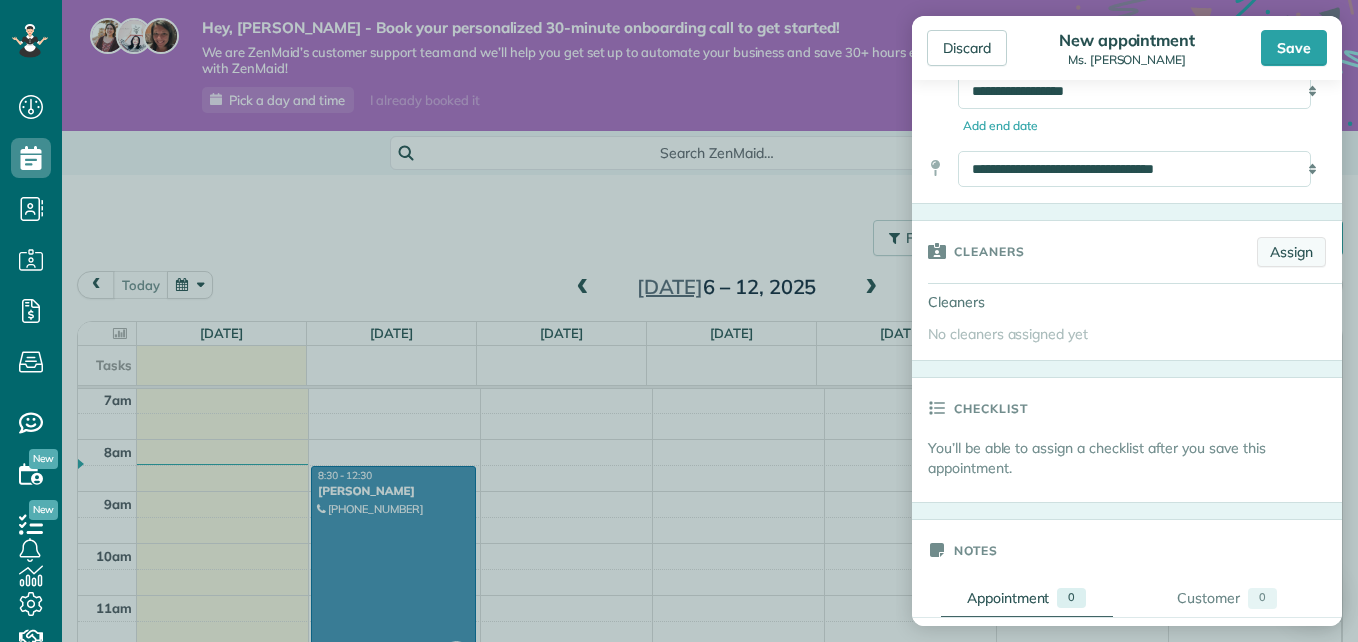 click on "Assign" at bounding box center [1291, 252] 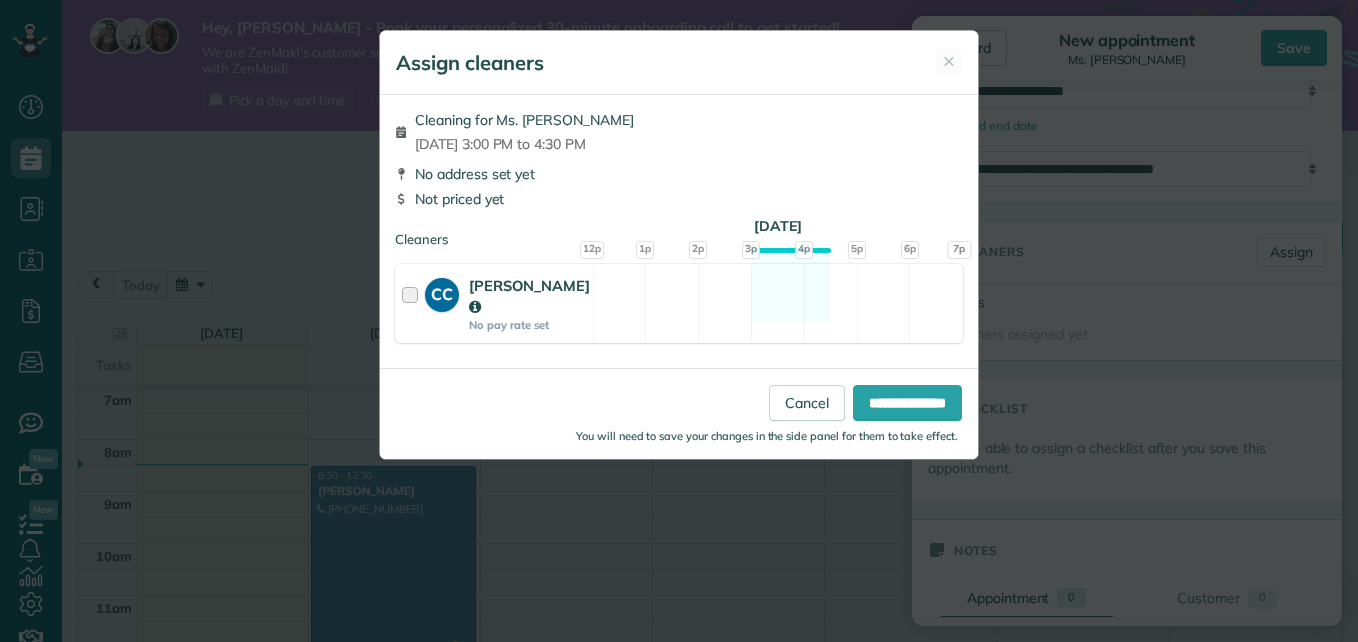 click at bounding box center [413, 303] 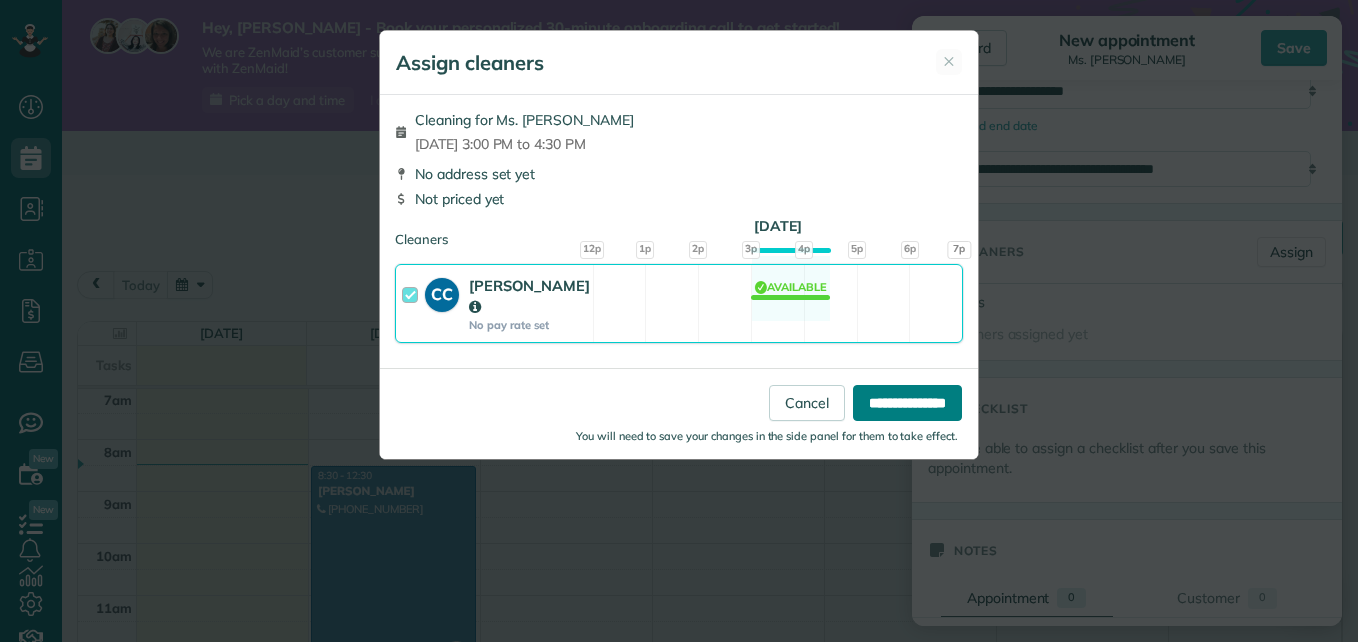 click on "**********" at bounding box center (907, 403) 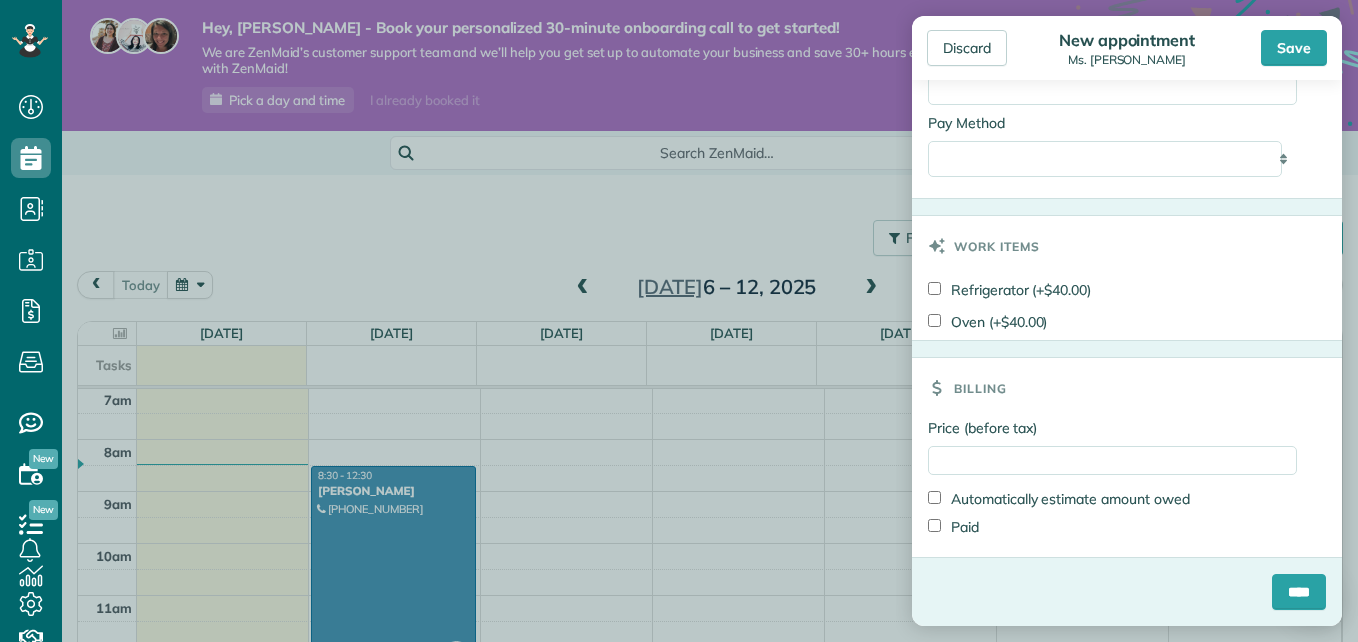 scroll, scrollTop: 1188, scrollLeft: 0, axis: vertical 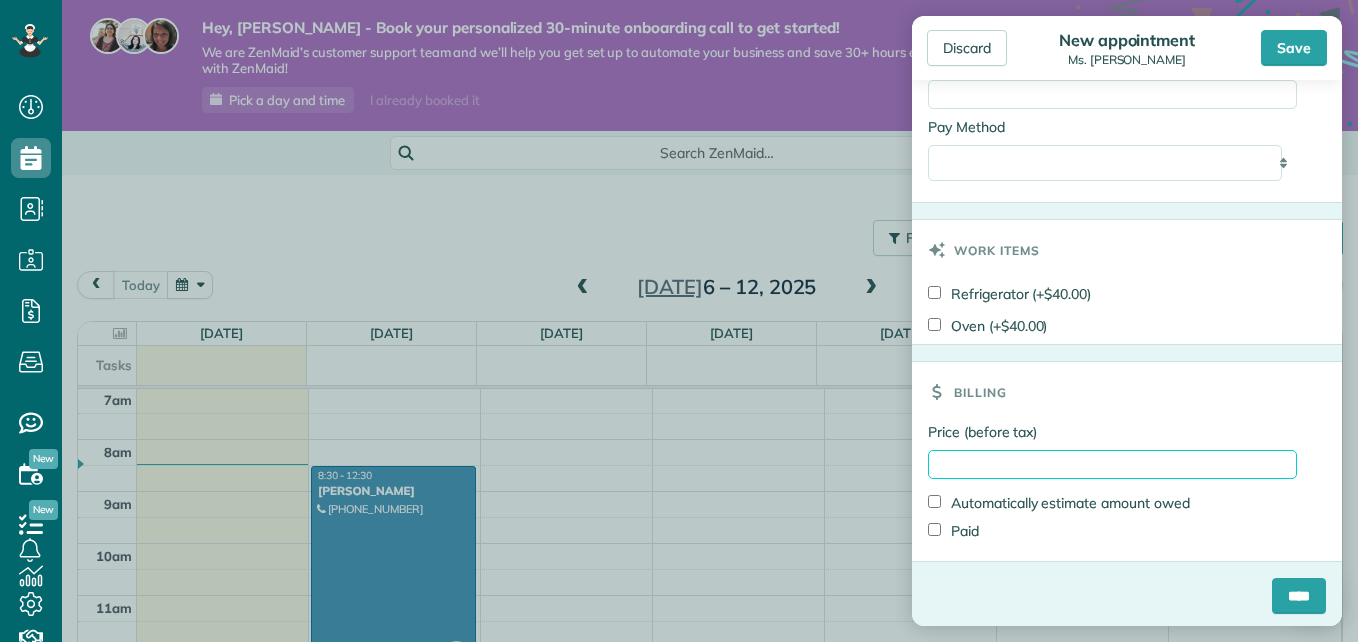 click on "Price (before tax)" at bounding box center (1112, 464) 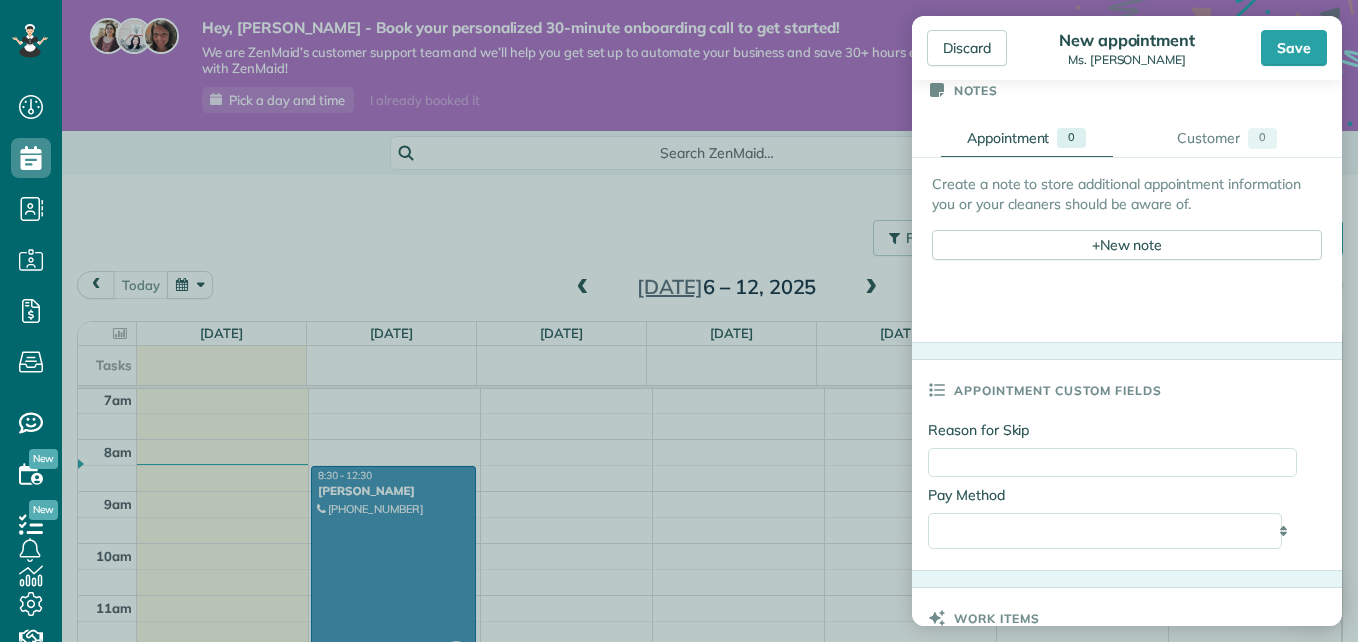 scroll, scrollTop: 835, scrollLeft: 0, axis: vertical 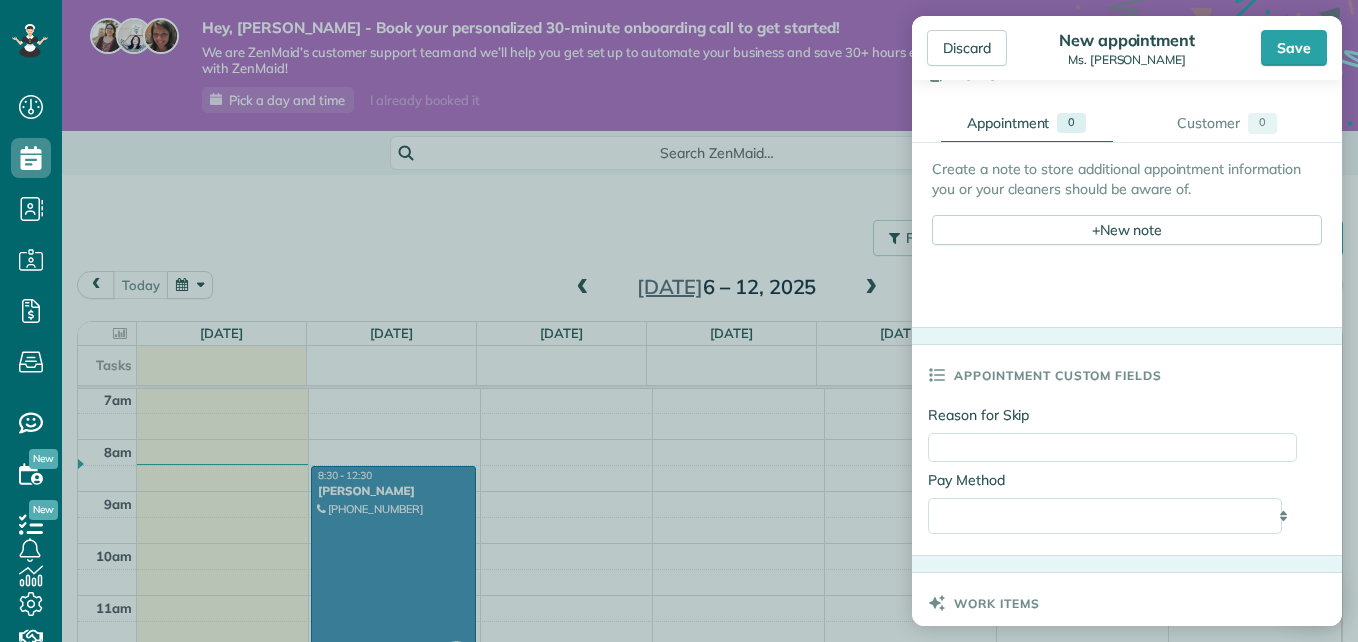 type on "****" 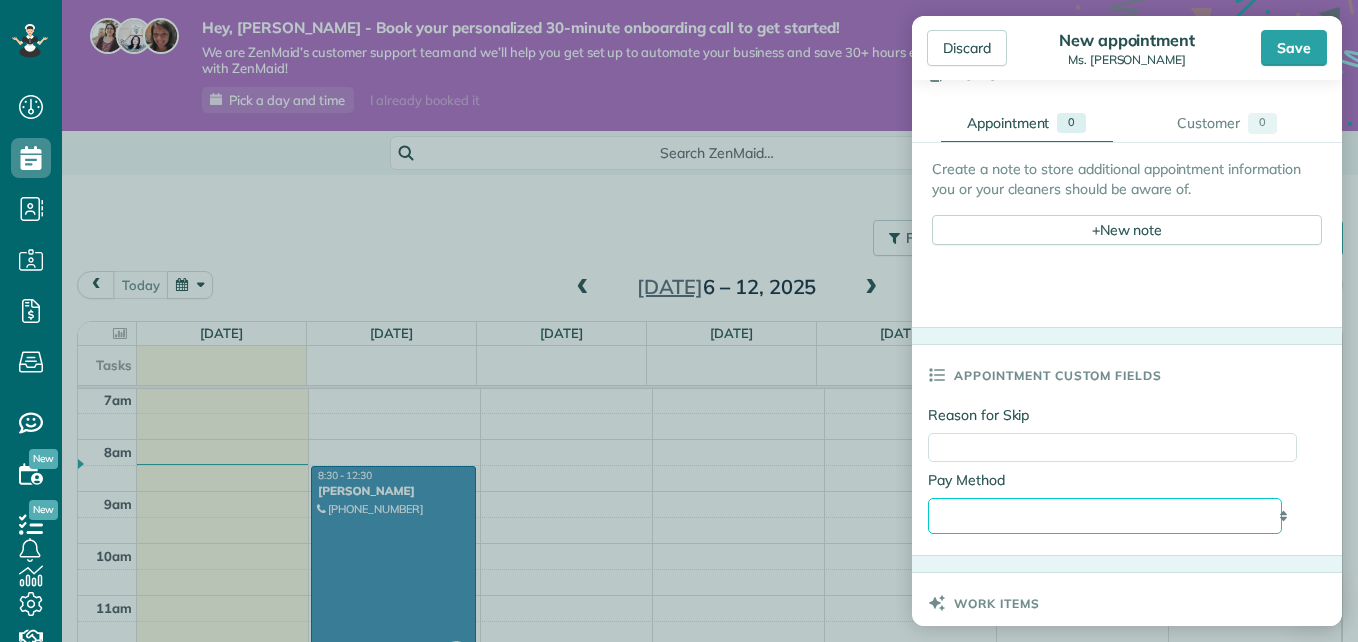 click on "**********" at bounding box center (1105, 516) 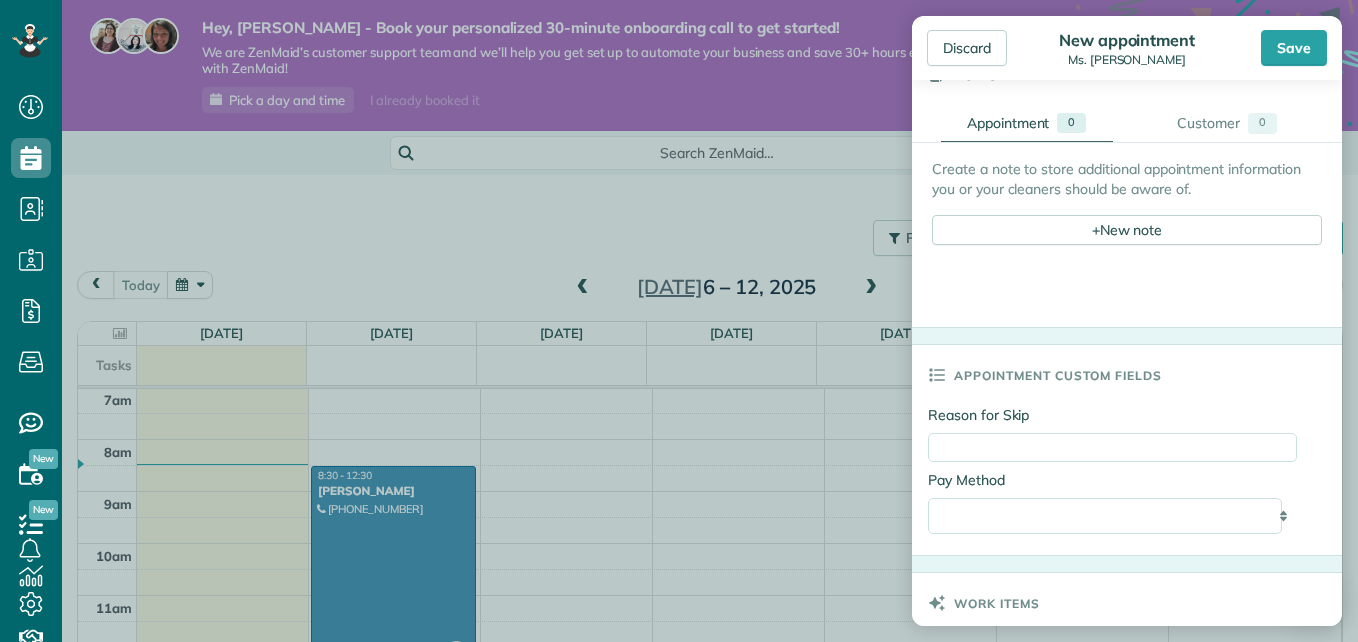 click on "**********" at bounding box center [1127, 480] 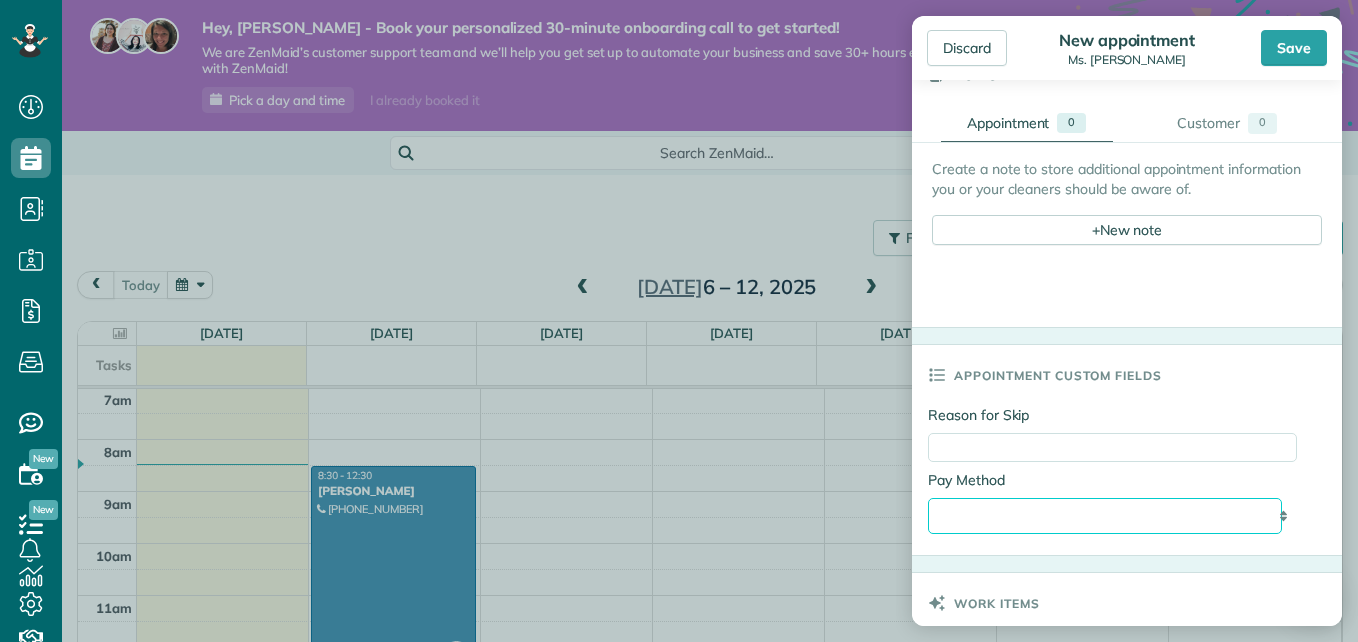 click on "**********" at bounding box center (1105, 516) 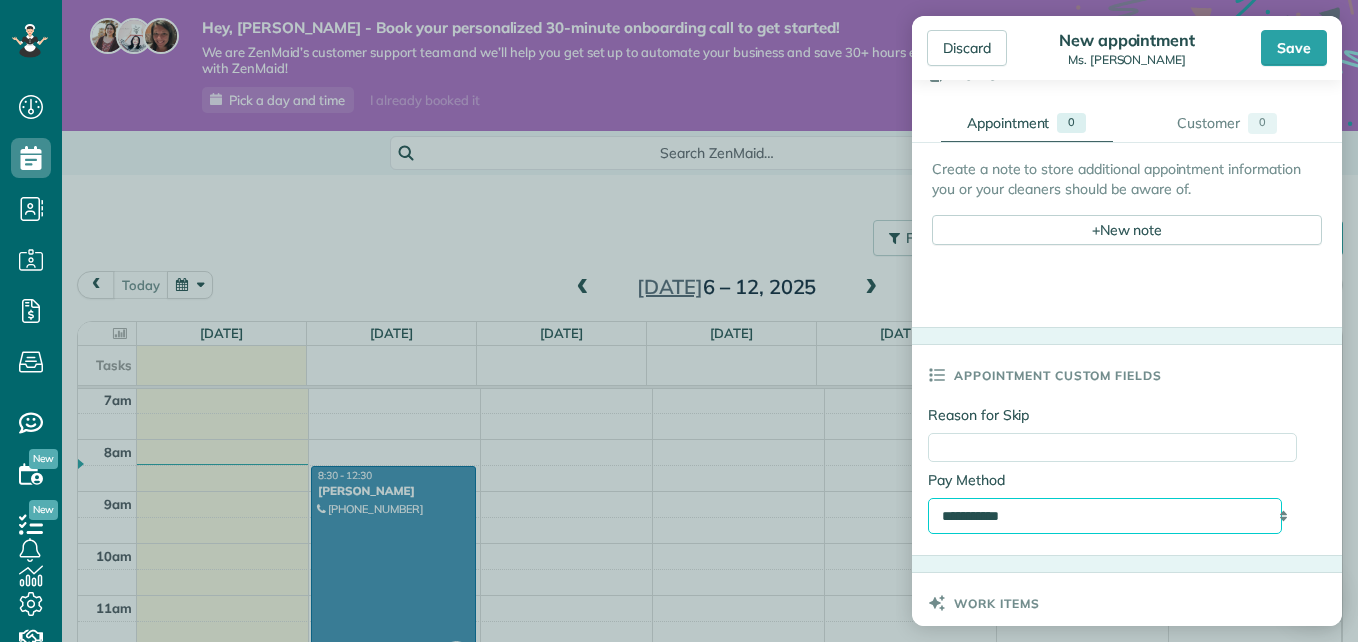 click on "**********" at bounding box center [1105, 516] 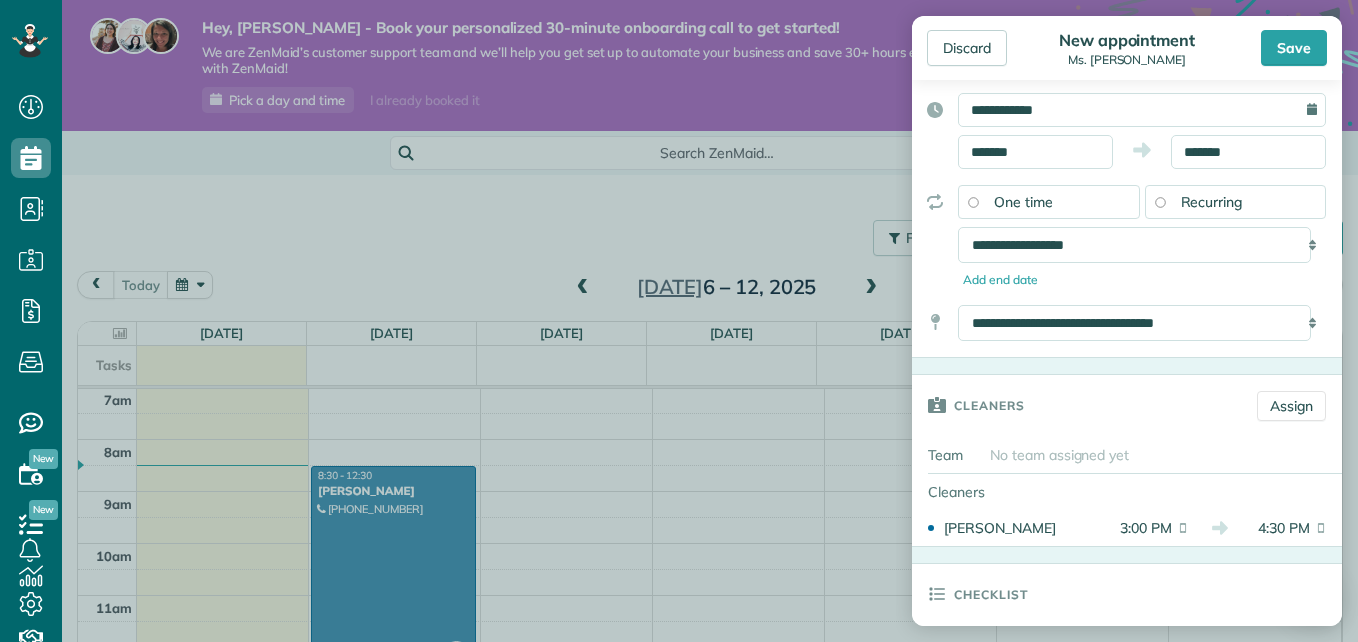 scroll, scrollTop: 192, scrollLeft: 0, axis: vertical 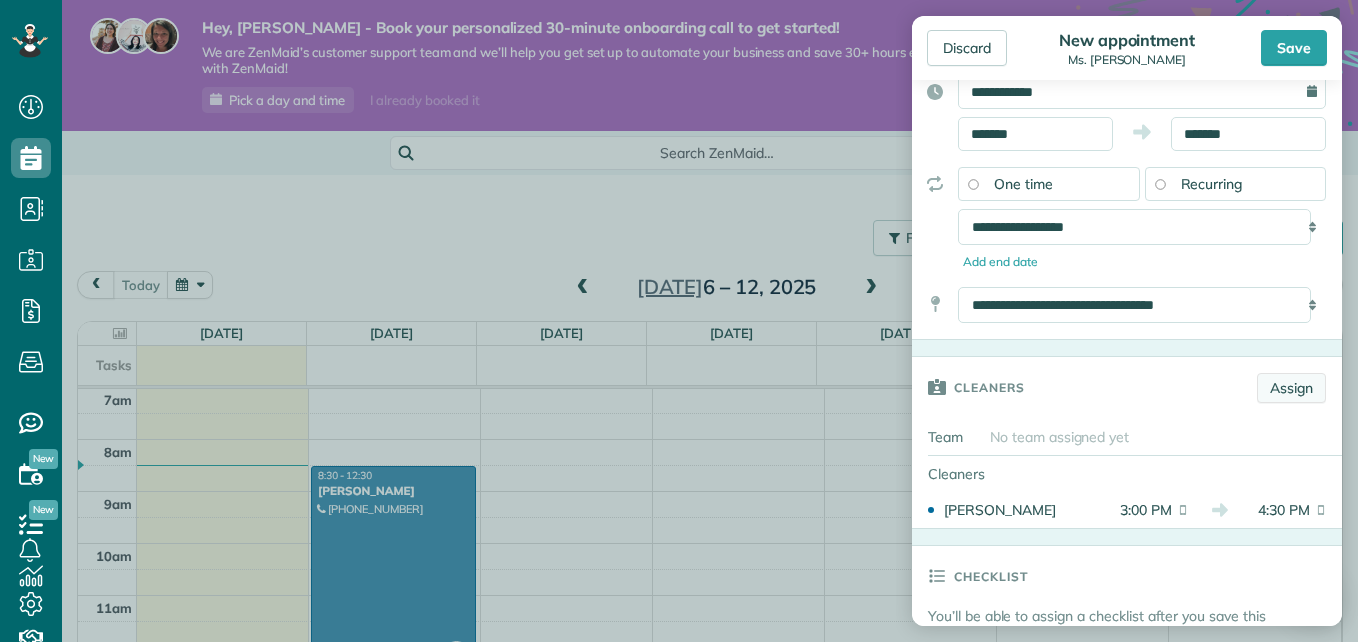 click on "Assign" at bounding box center [1291, 388] 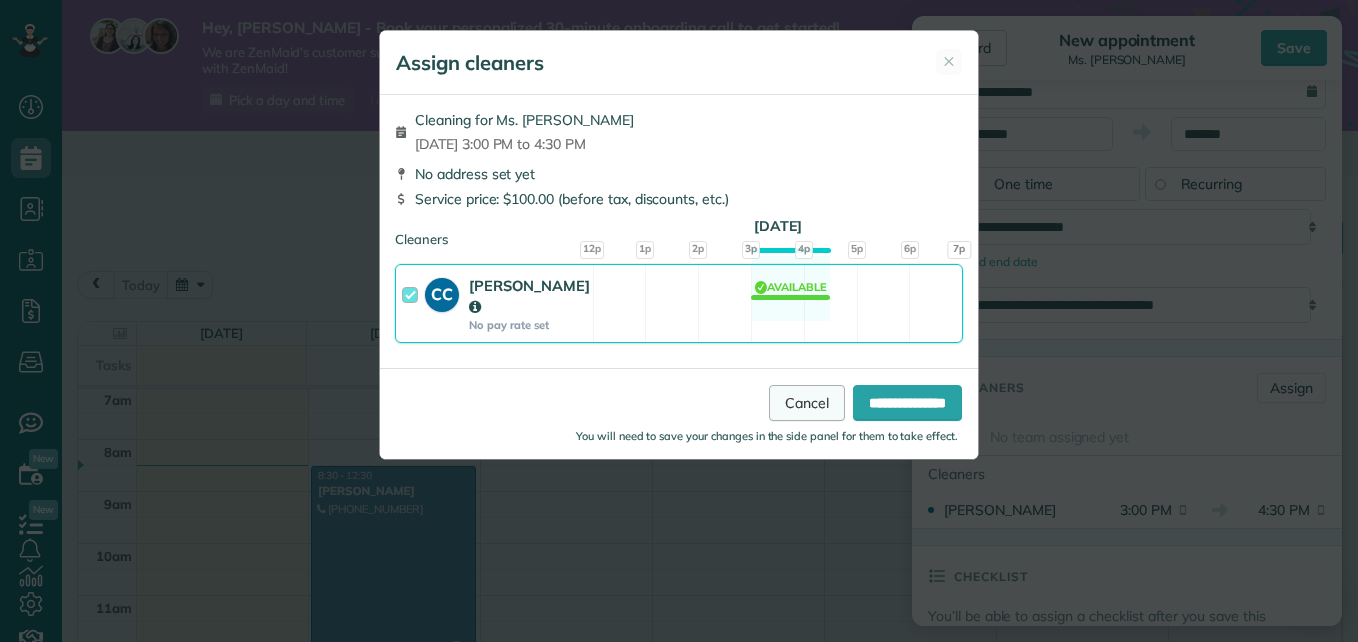 click on "Cancel" at bounding box center [807, 403] 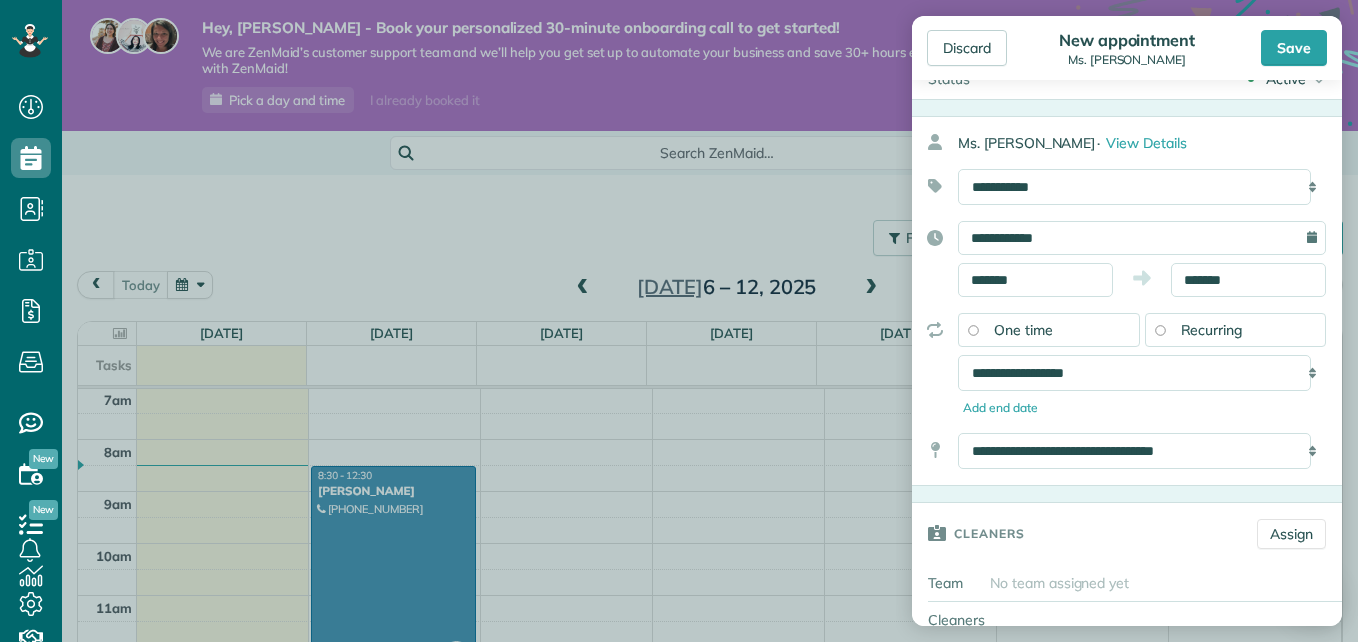 scroll, scrollTop: 41, scrollLeft: 0, axis: vertical 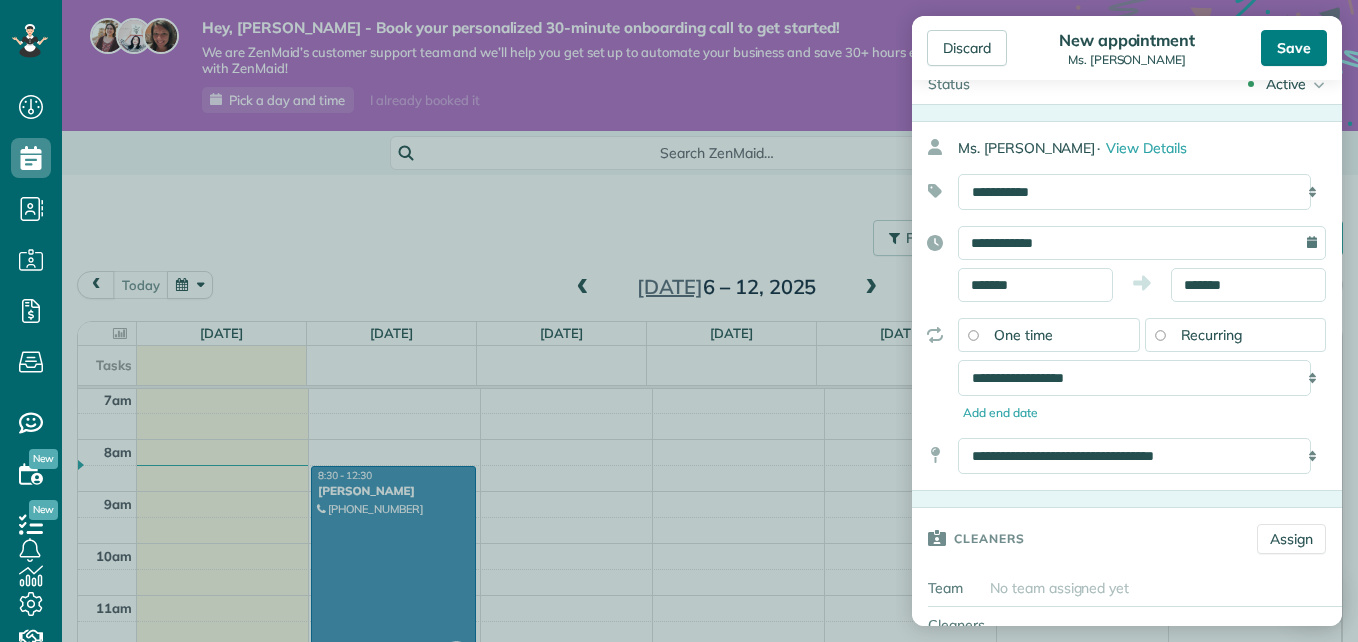 click on "Save" at bounding box center (1294, 48) 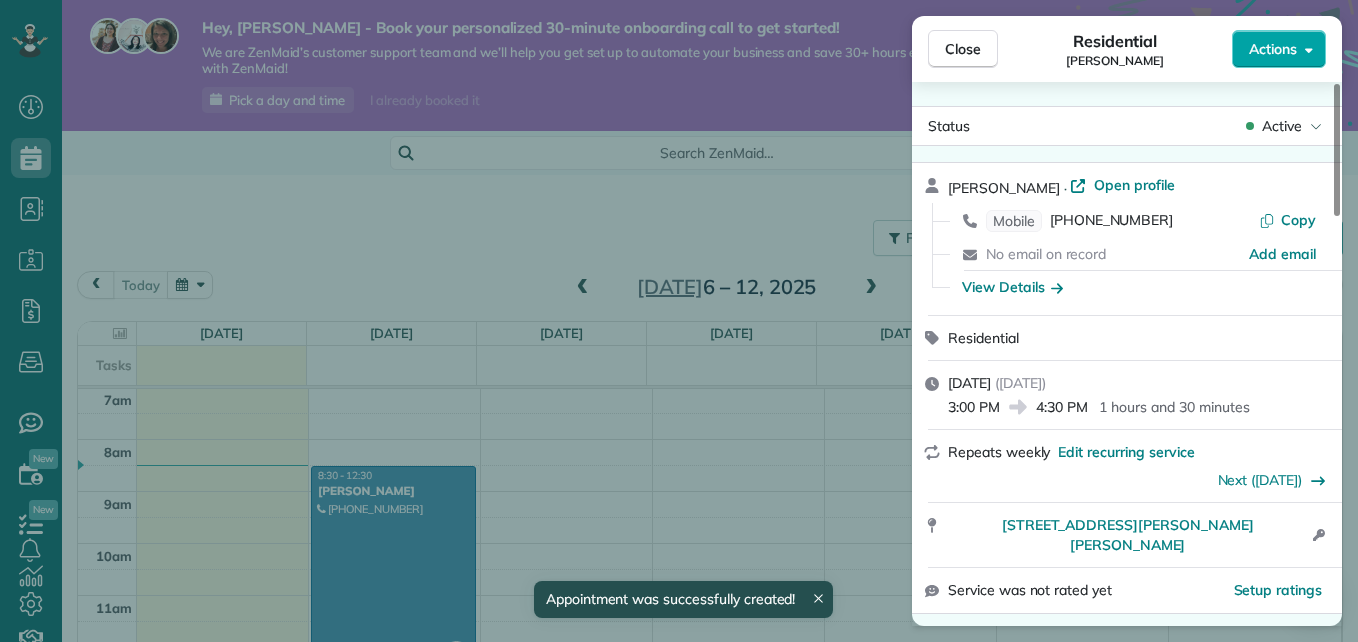 click on "Actions" at bounding box center (1279, 49) 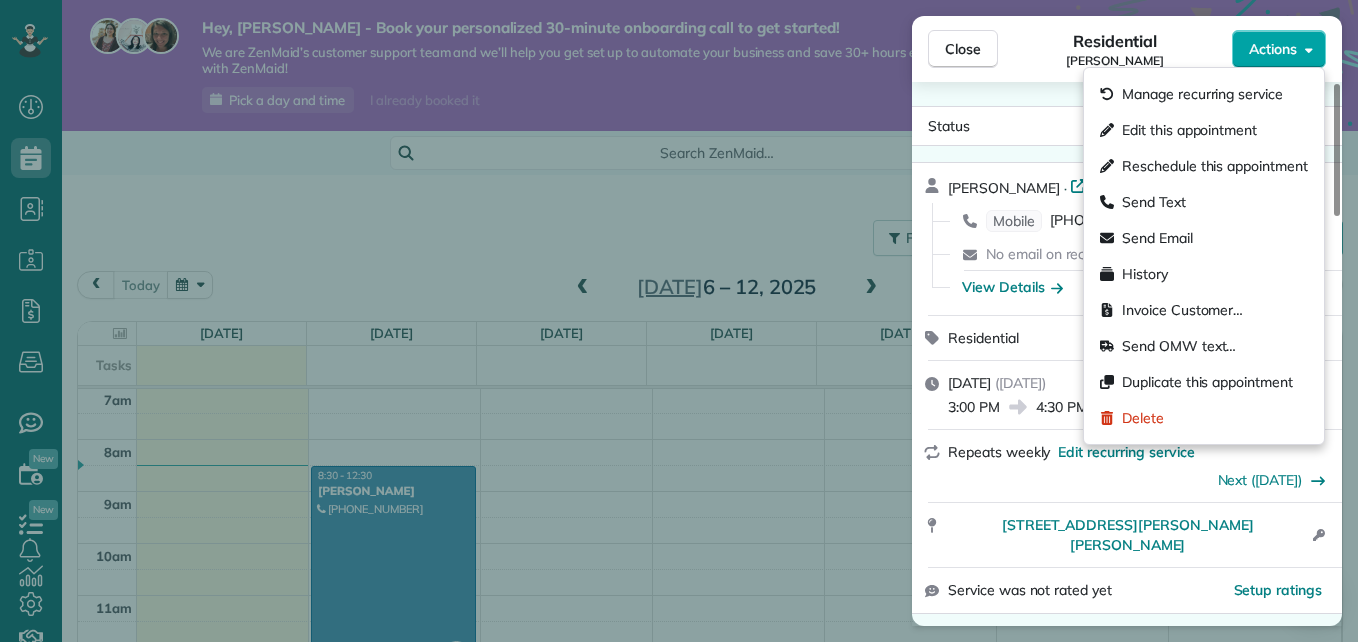 click on "Actions" at bounding box center (1273, 49) 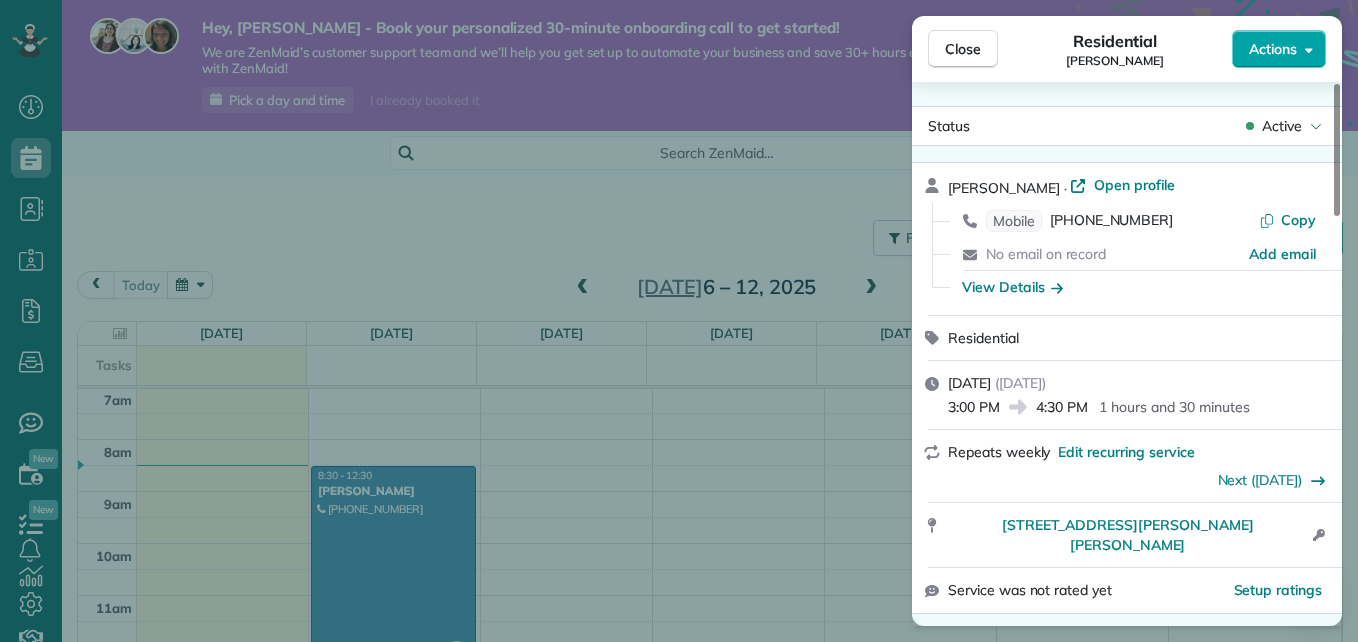 click on "Actions" at bounding box center [1273, 49] 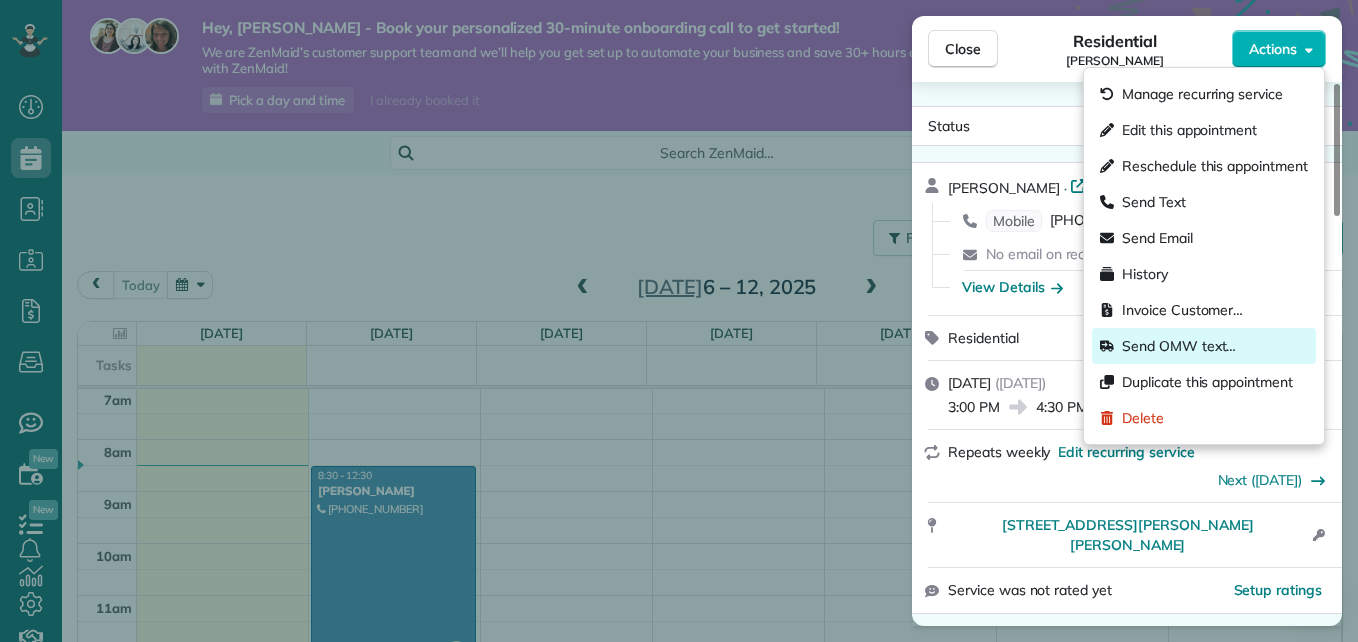 click on "Send OMW text…" at bounding box center [1179, 346] 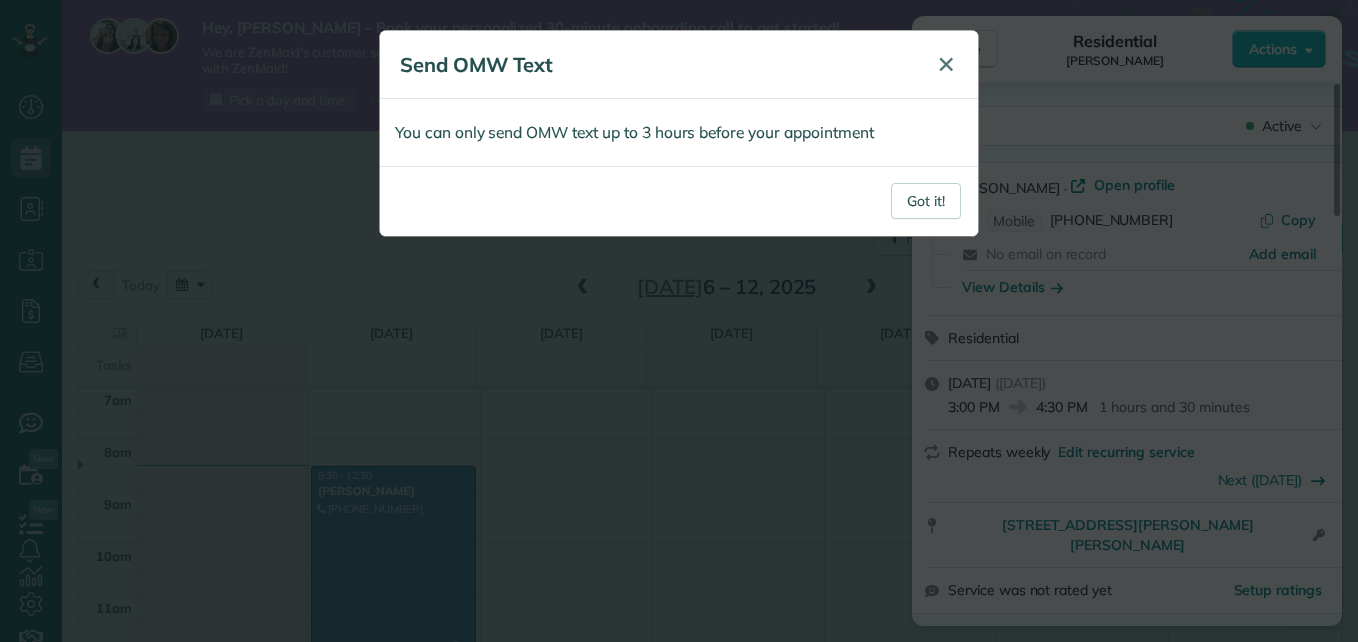 click on "✕" at bounding box center (946, 64) 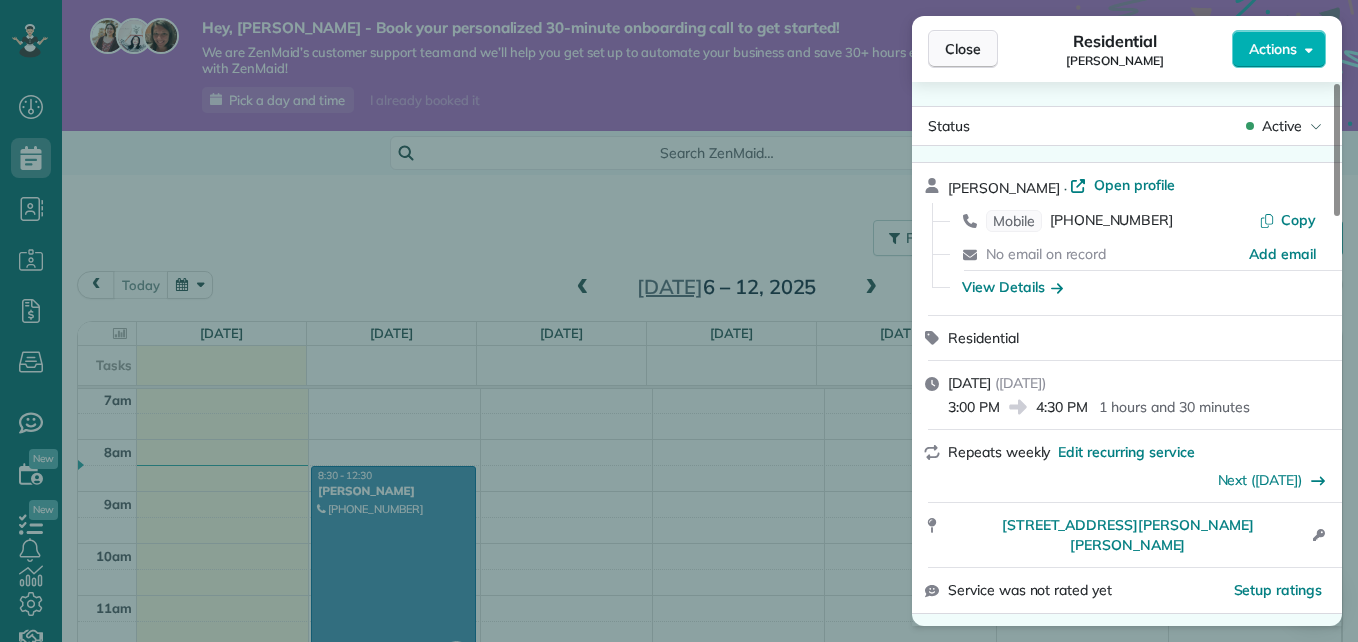click on "Close" at bounding box center [963, 49] 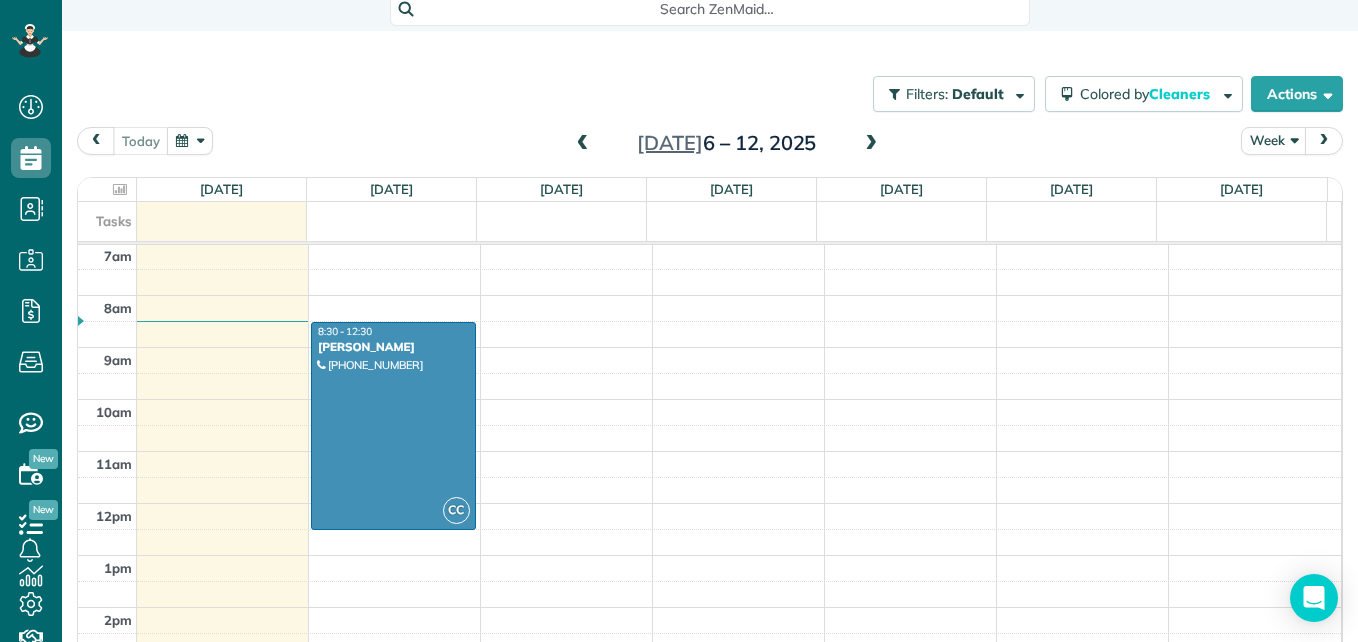 scroll, scrollTop: 187, scrollLeft: 0, axis: vertical 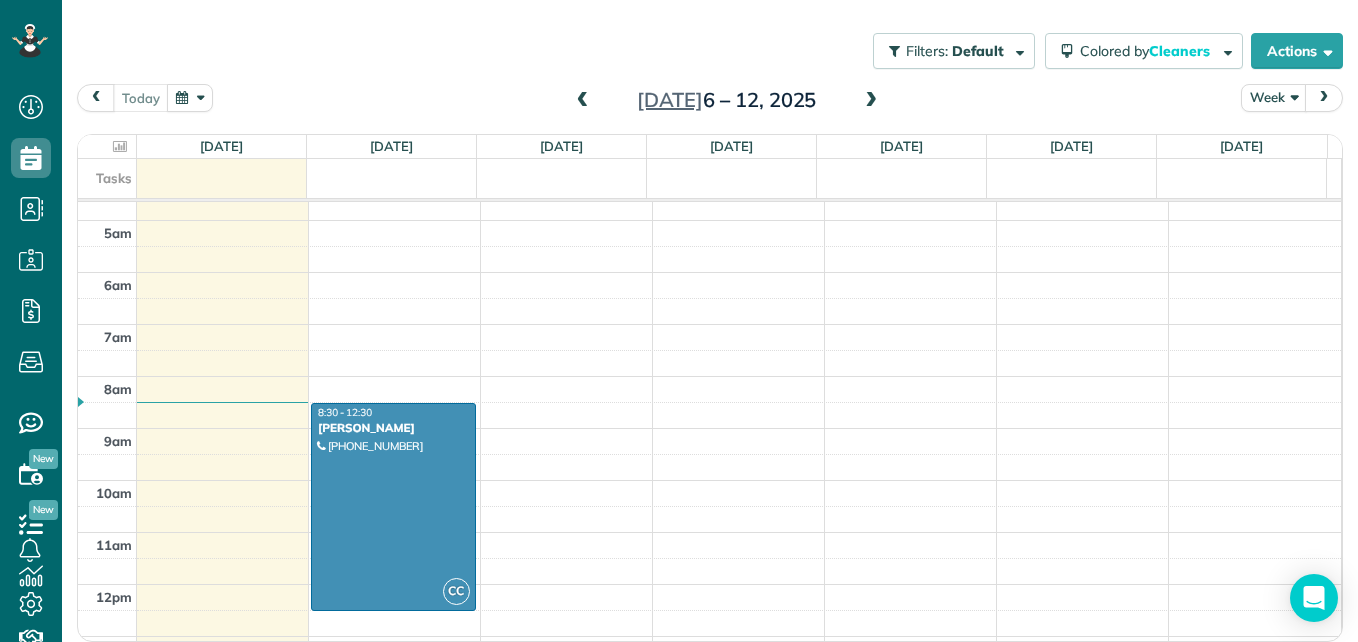 click at bounding box center [190, 97] 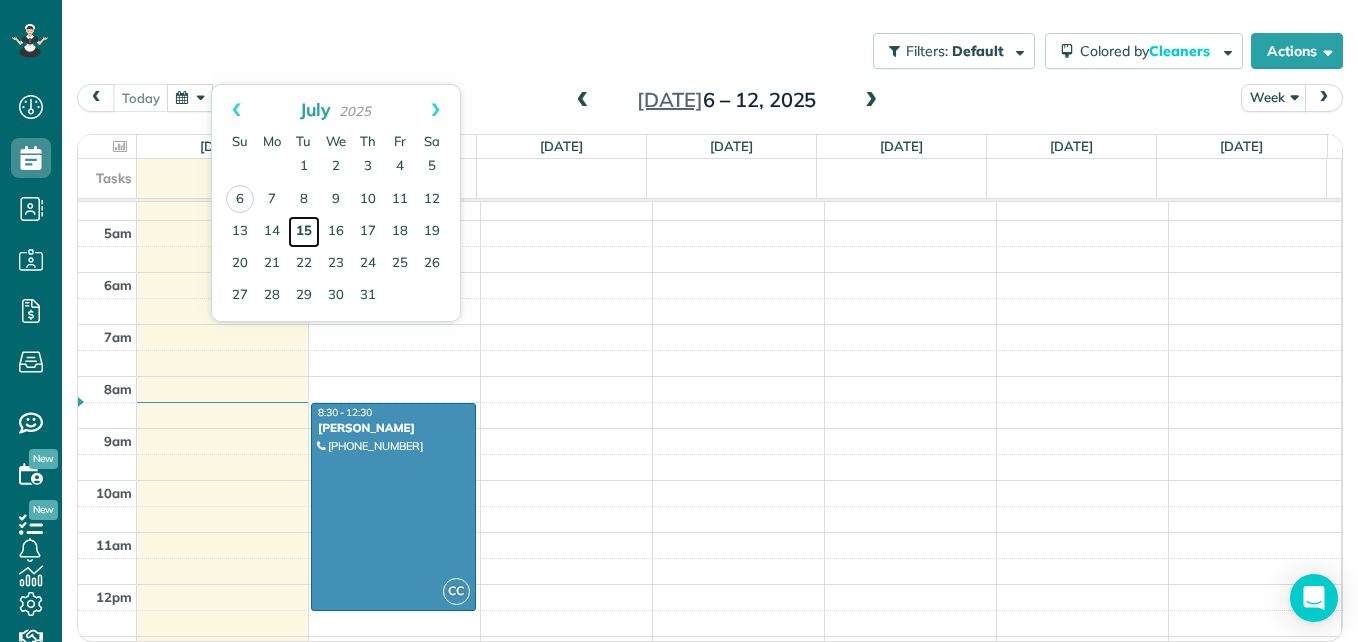 click on "15" at bounding box center [304, 232] 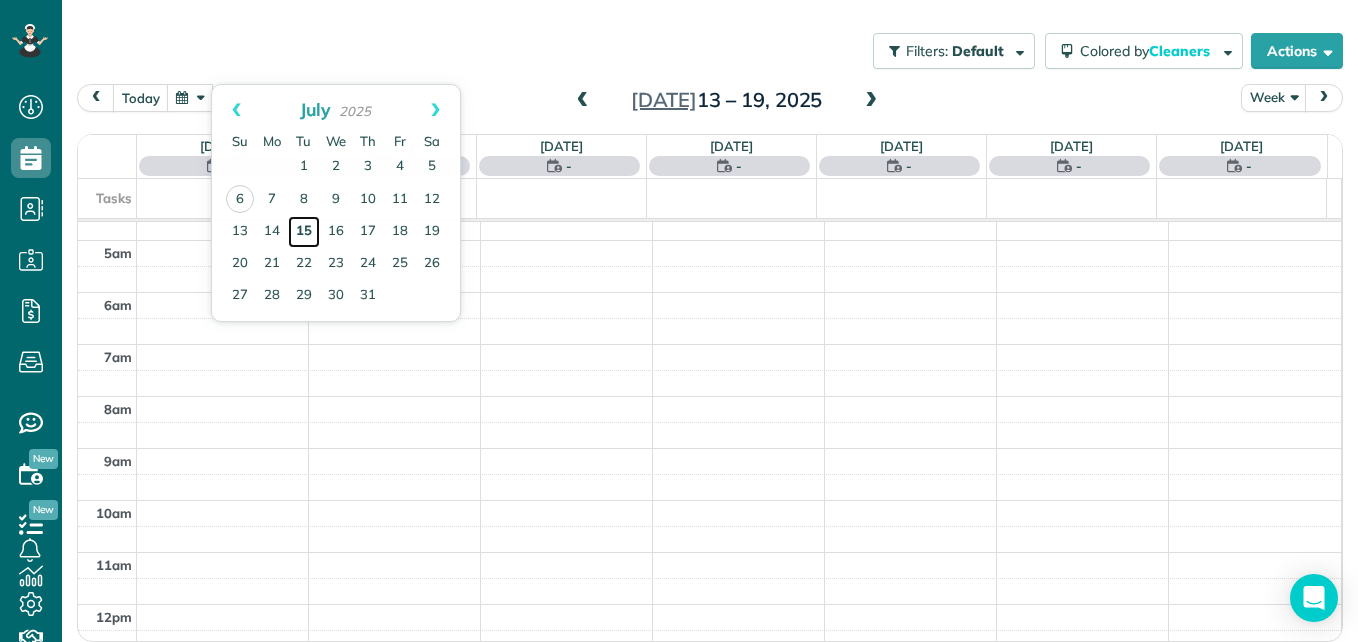 scroll, scrollTop: 365, scrollLeft: 0, axis: vertical 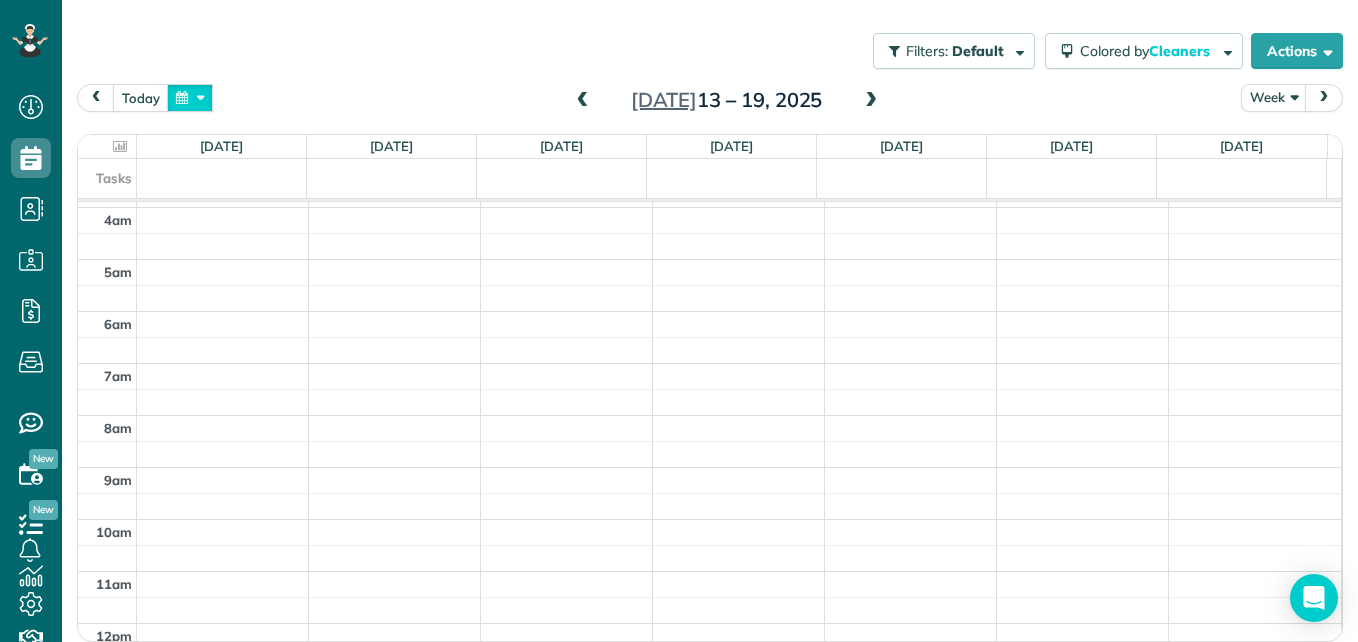 click at bounding box center (190, 97) 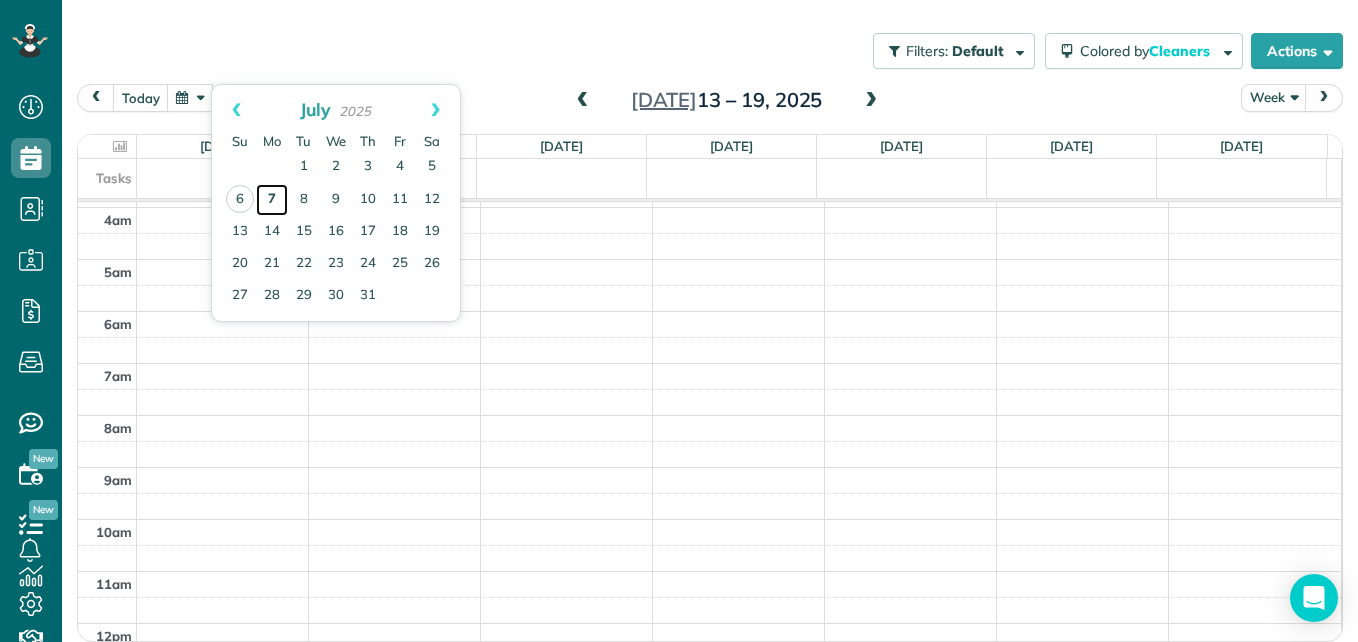 click on "7" at bounding box center (272, 200) 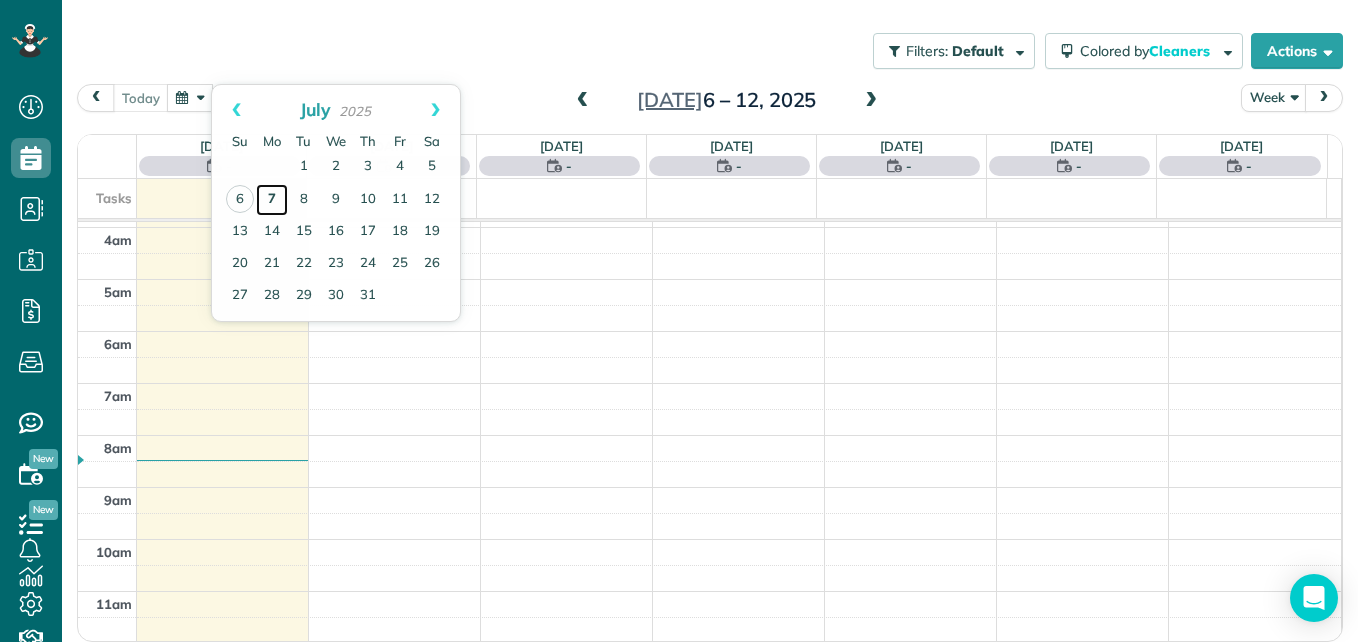 scroll, scrollTop: 365, scrollLeft: 0, axis: vertical 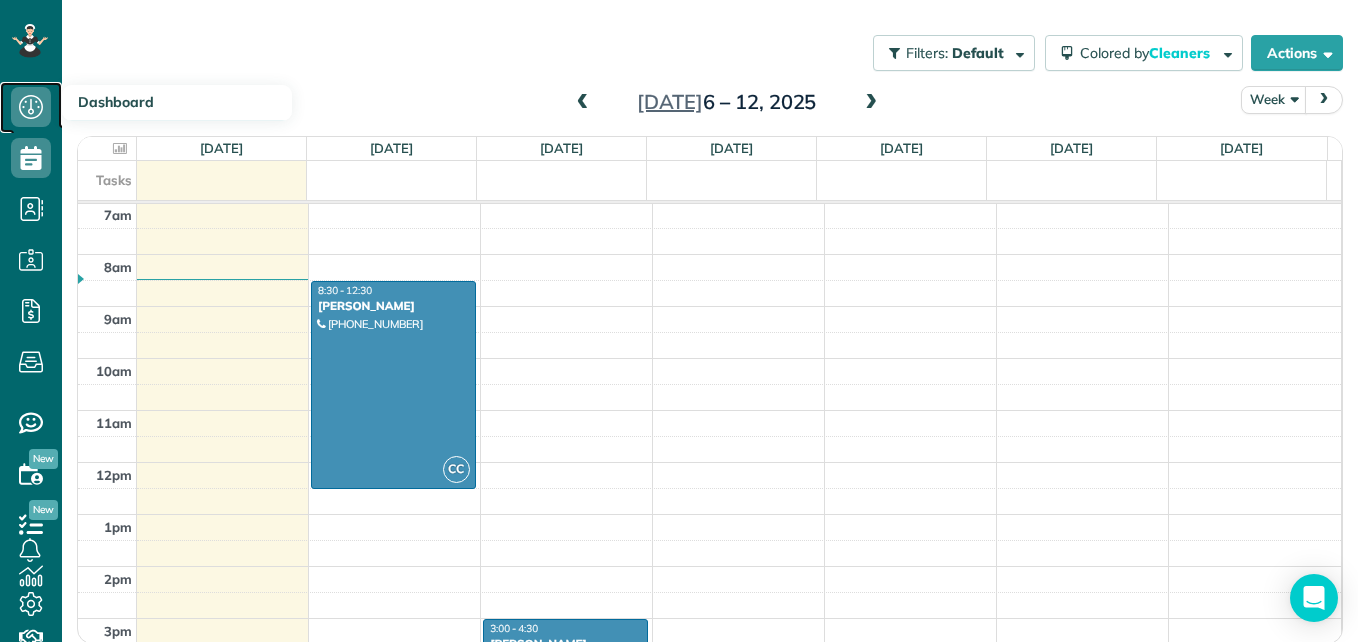 click 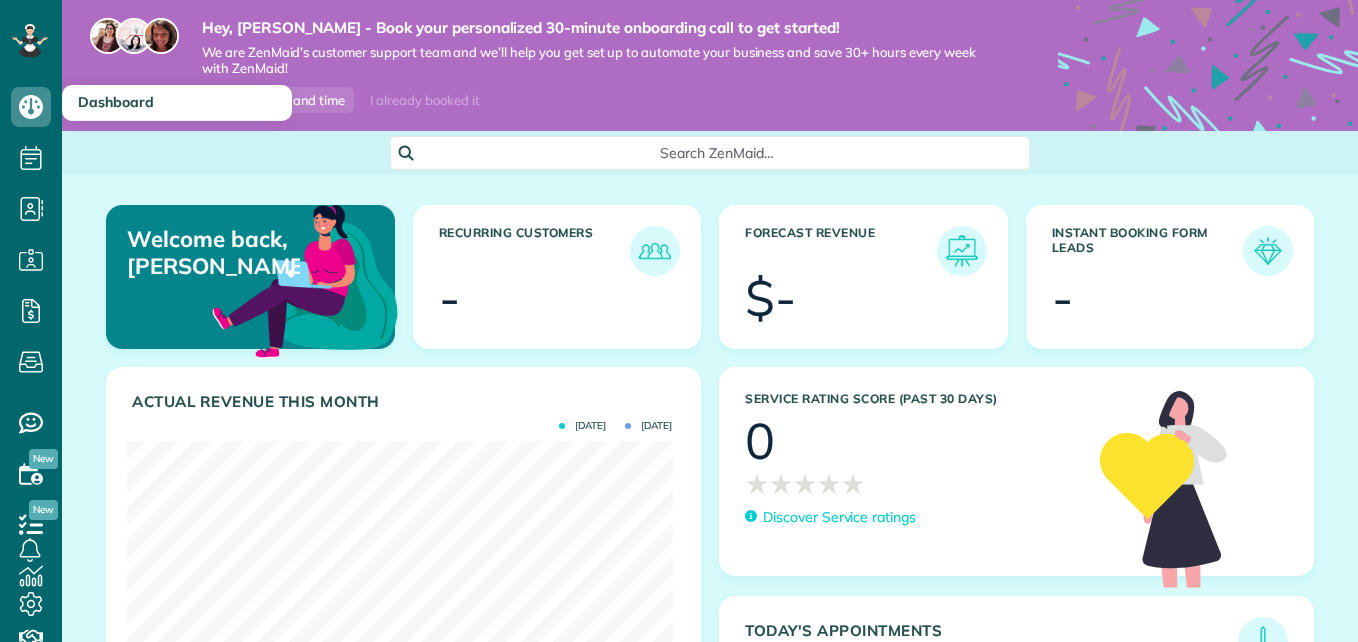 scroll, scrollTop: 0, scrollLeft: 0, axis: both 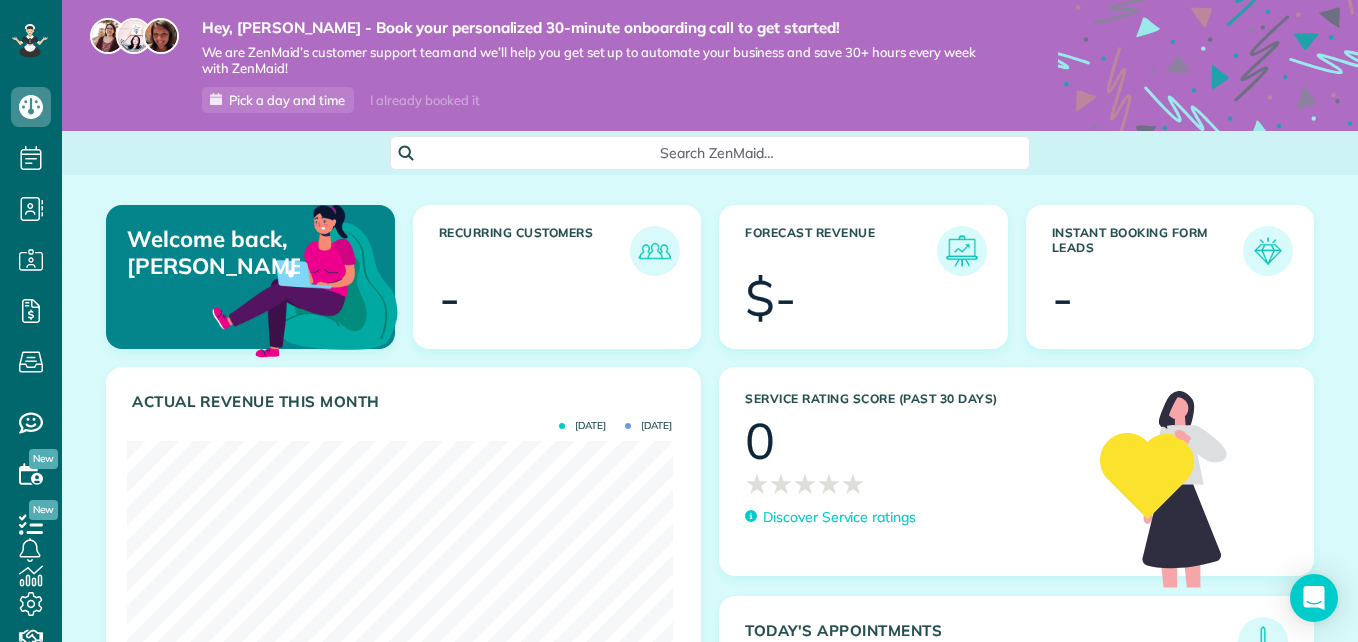 click on "I already booked it" at bounding box center (424, 100) 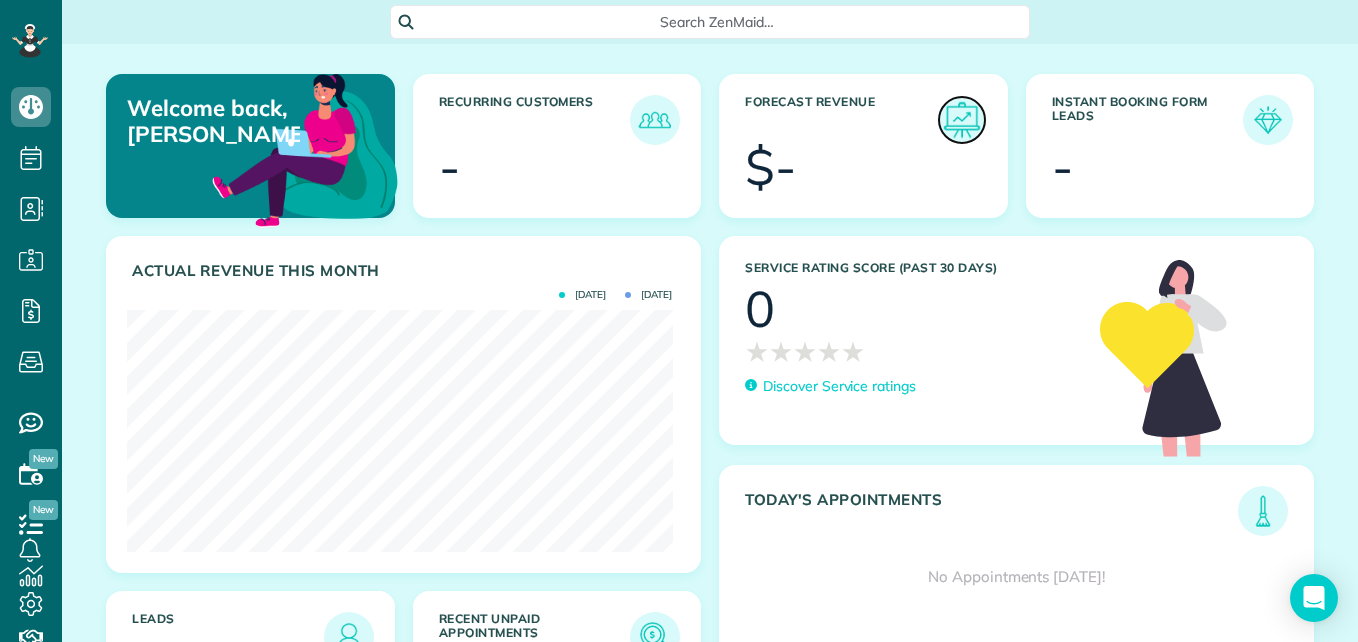 click at bounding box center [962, 120] 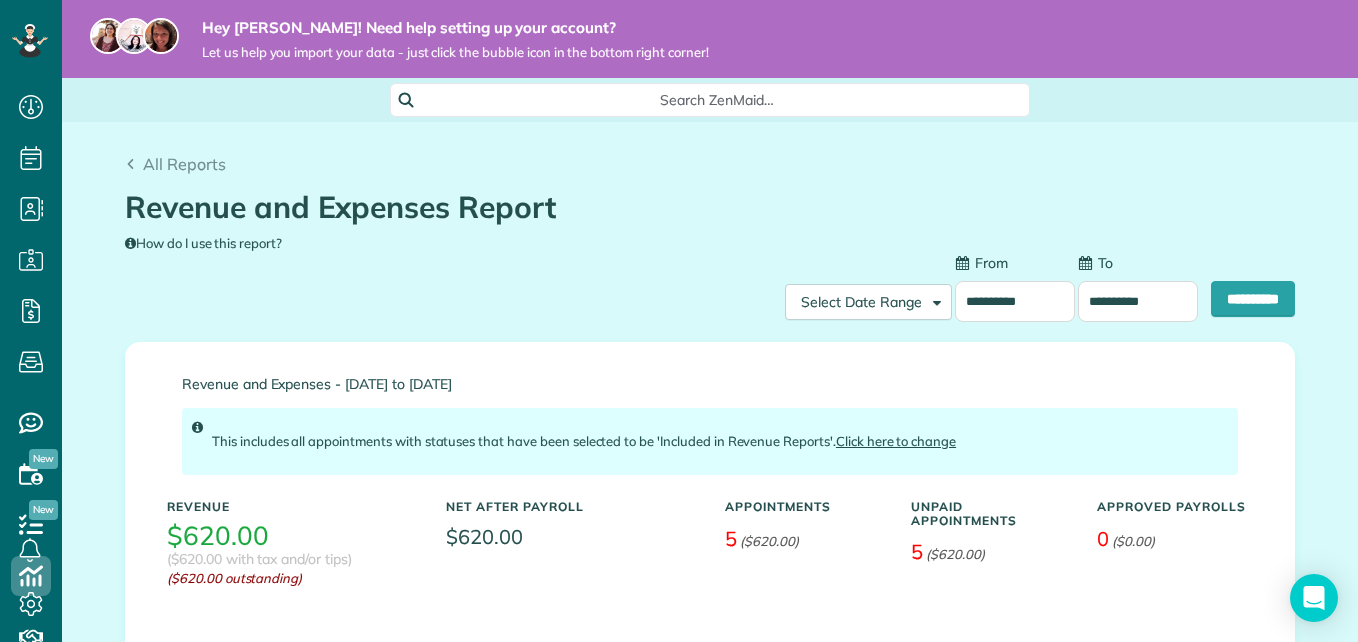 scroll, scrollTop: 0, scrollLeft: 0, axis: both 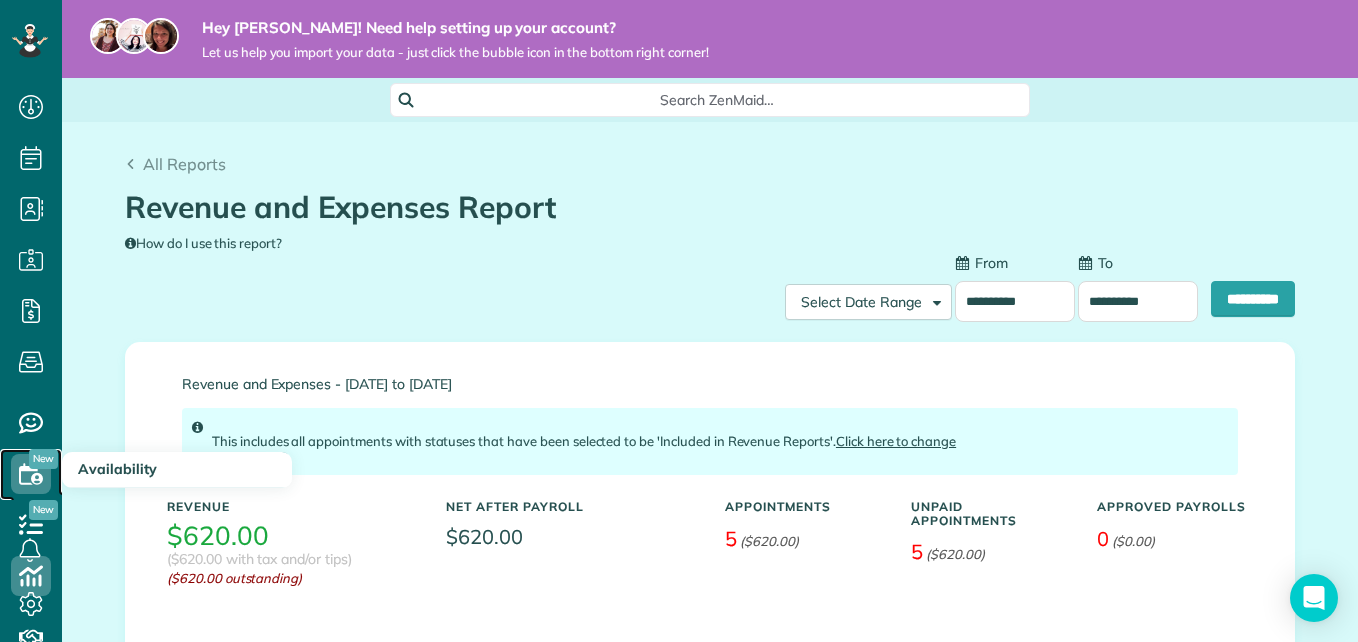 click 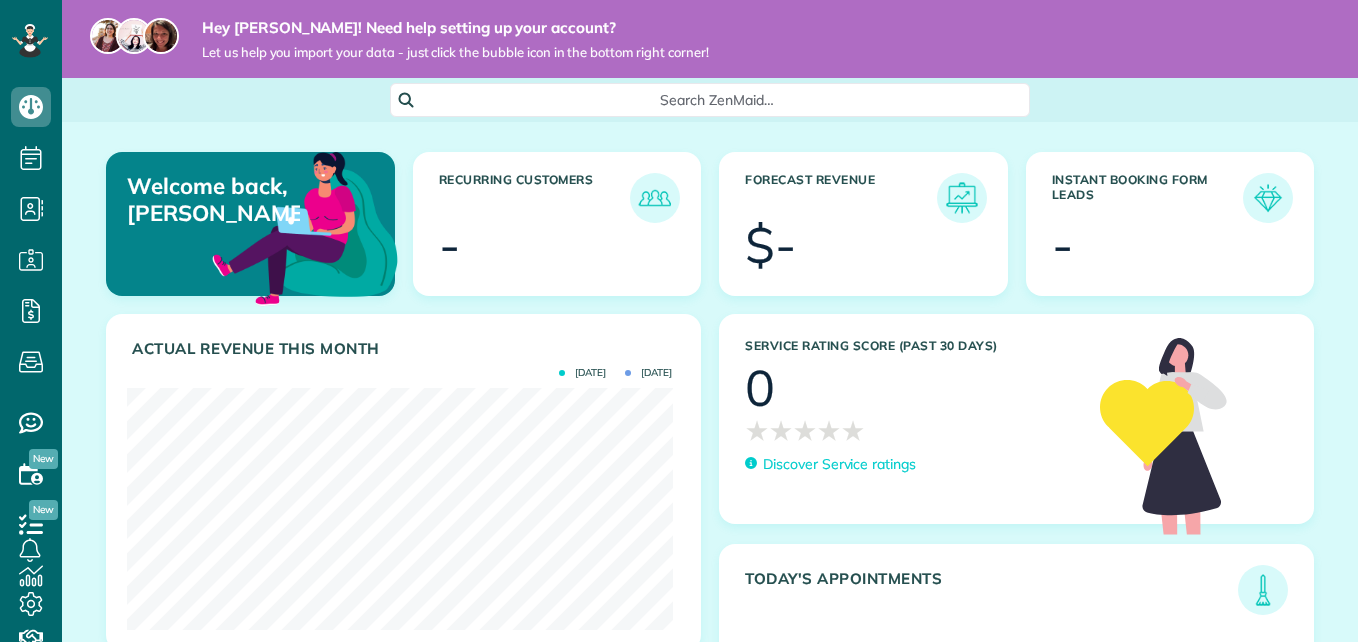 scroll, scrollTop: 0, scrollLeft: 0, axis: both 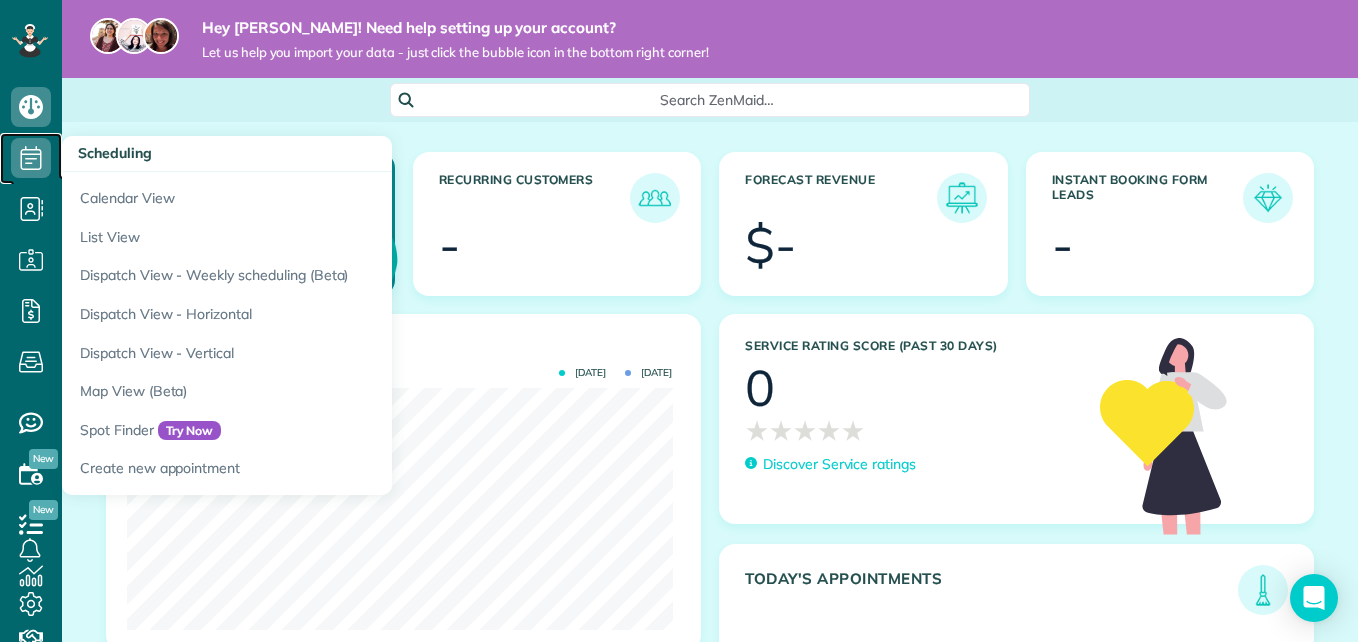 click 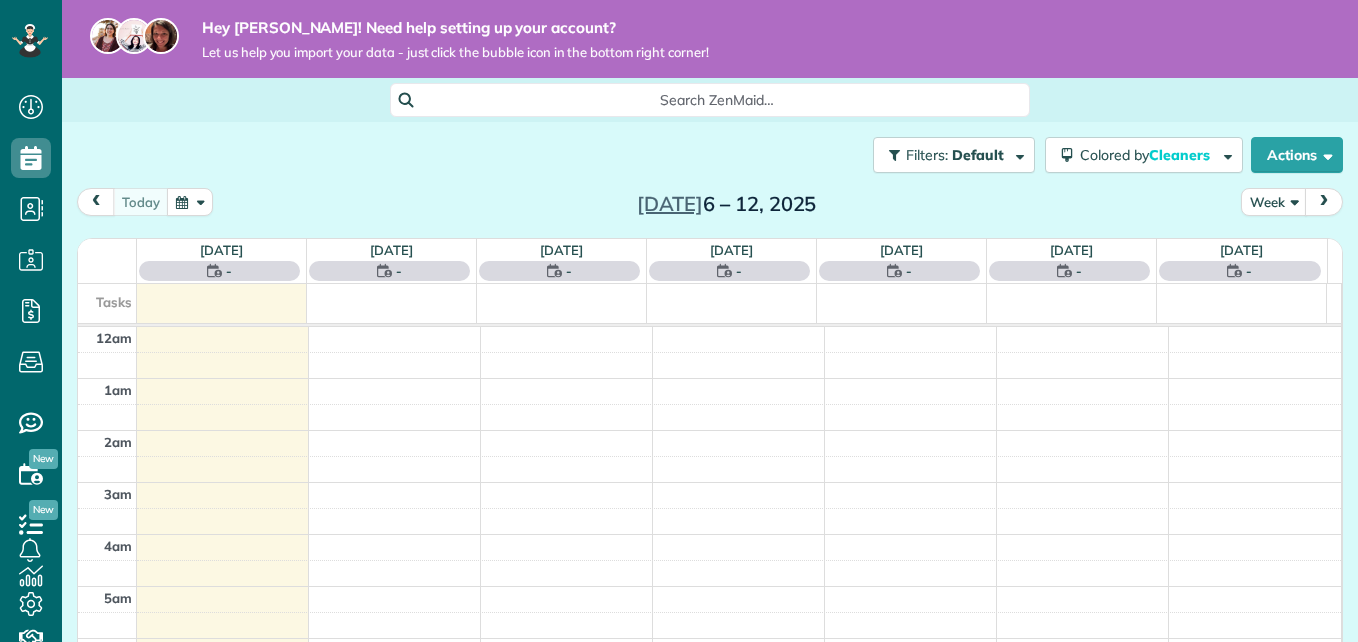 scroll, scrollTop: 0, scrollLeft: 0, axis: both 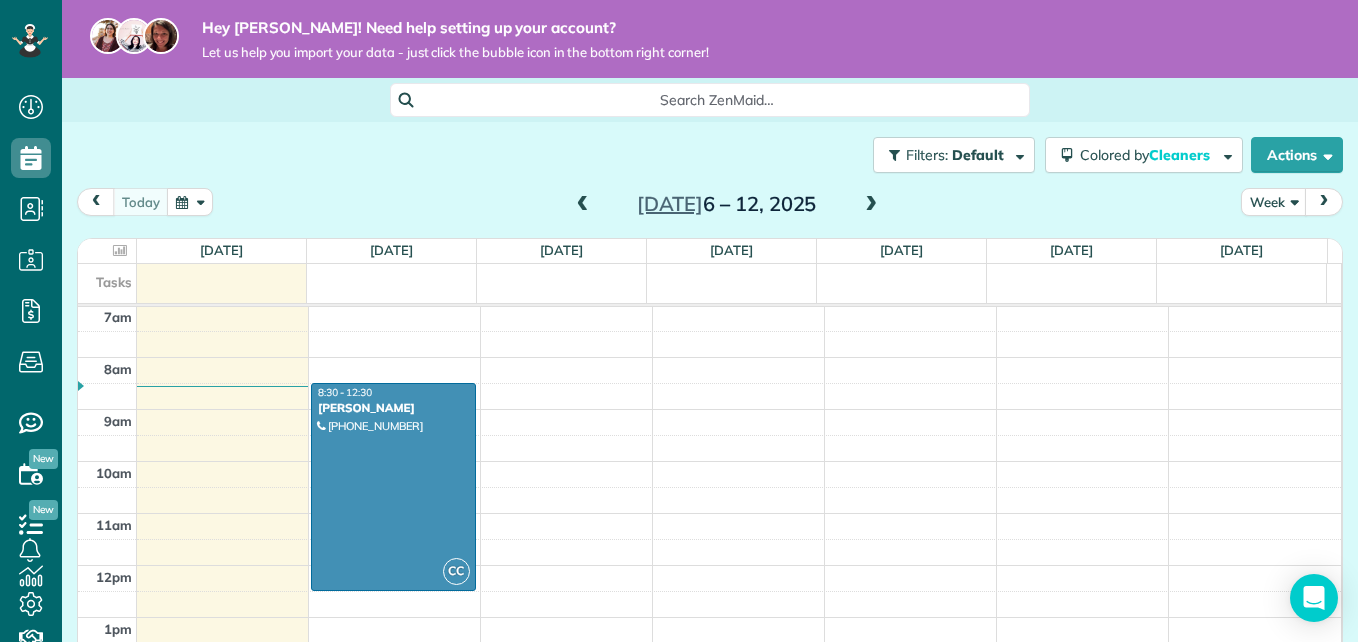 click at bounding box center [190, 201] 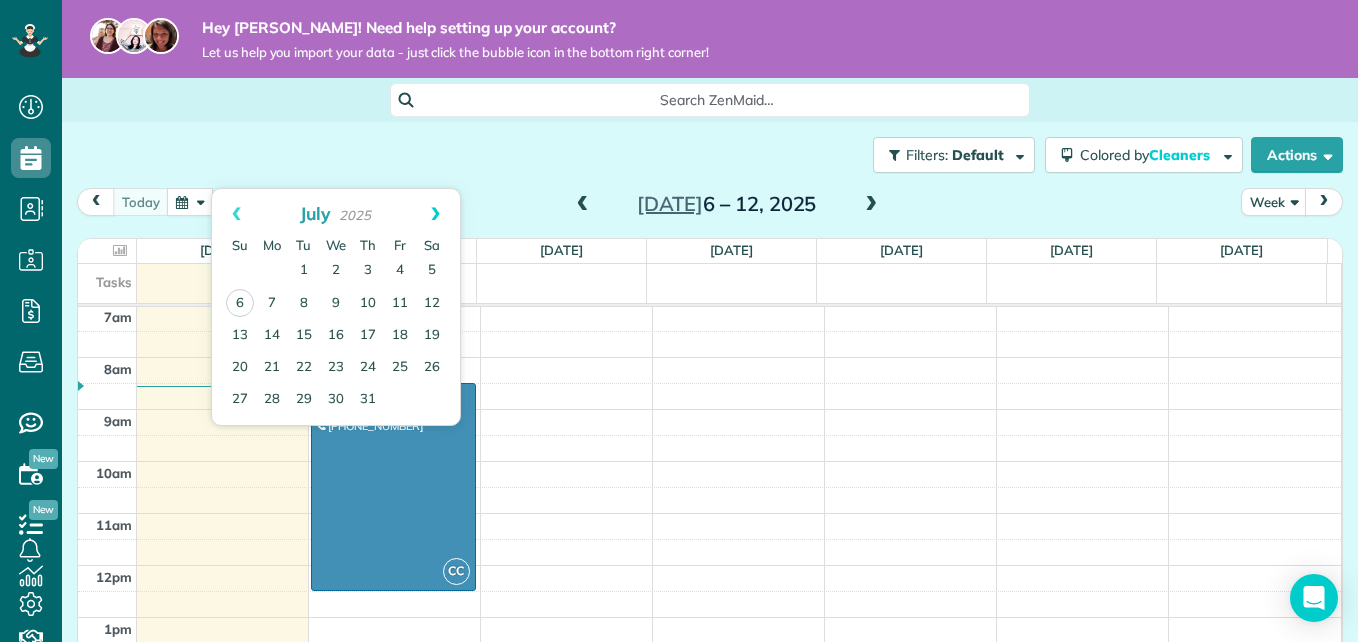 click on "Next" at bounding box center (435, 214) 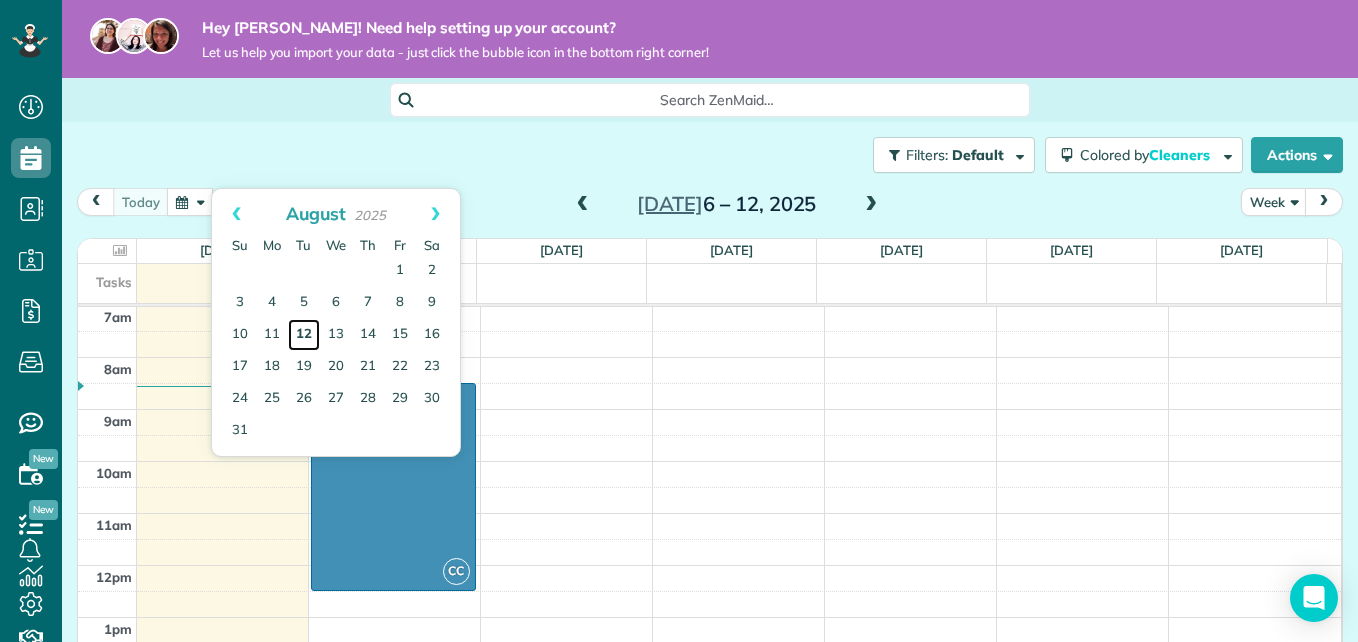 click on "12" at bounding box center (304, 335) 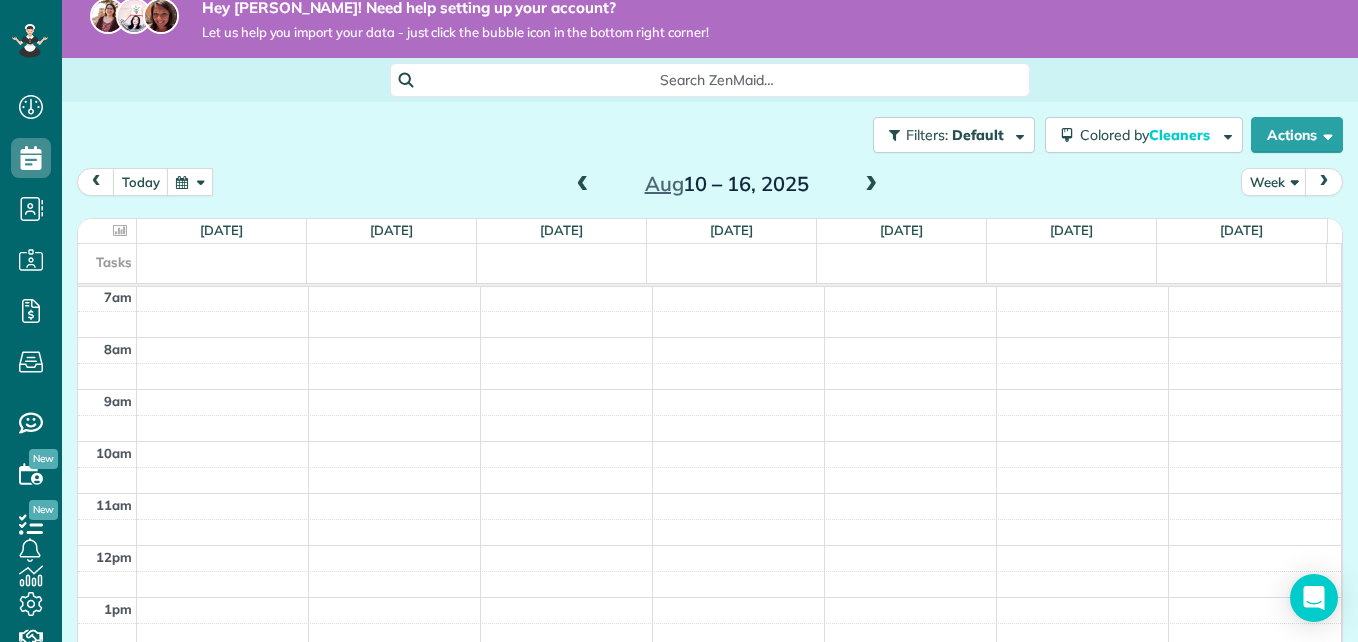 scroll, scrollTop: 24, scrollLeft: 0, axis: vertical 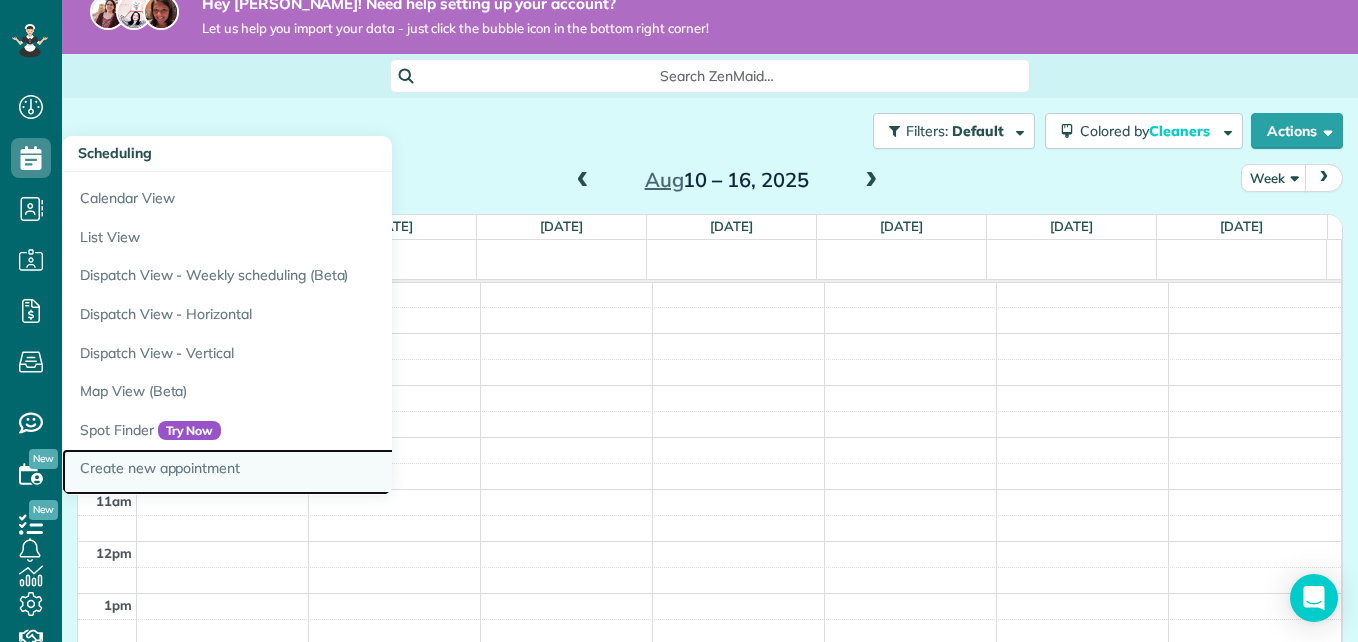click on "Create new appointment" at bounding box center [312, 472] 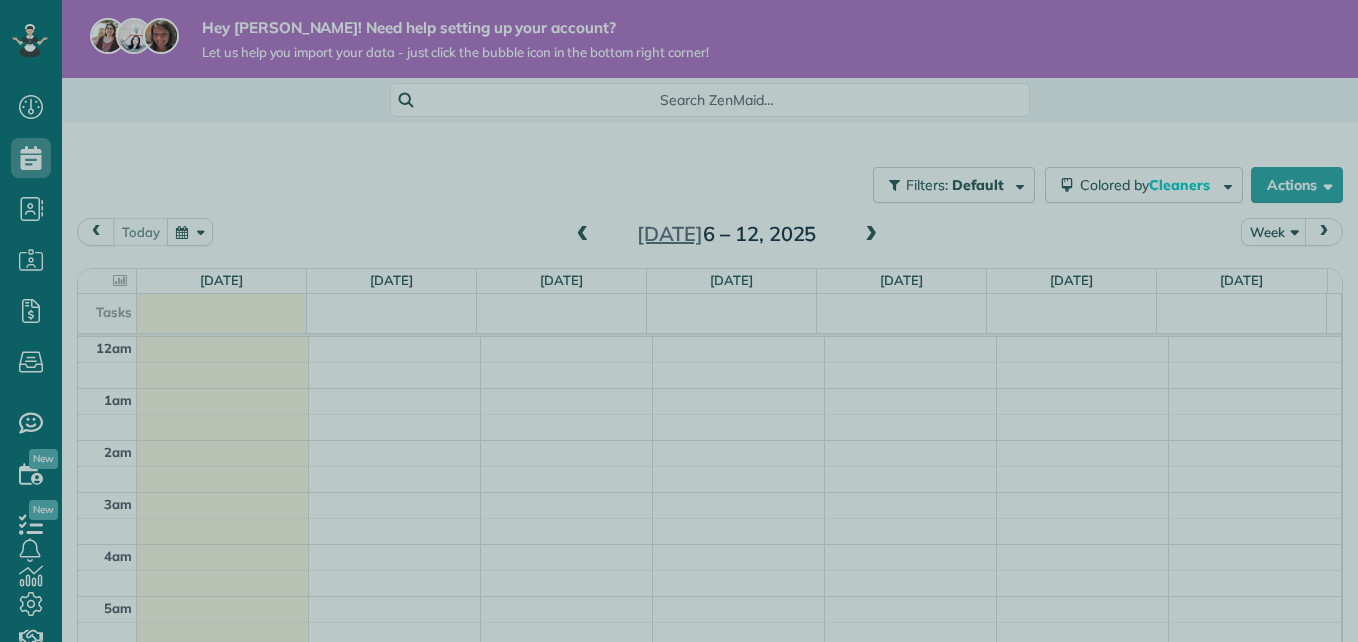 scroll, scrollTop: 0, scrollLeft: 0, axis: both 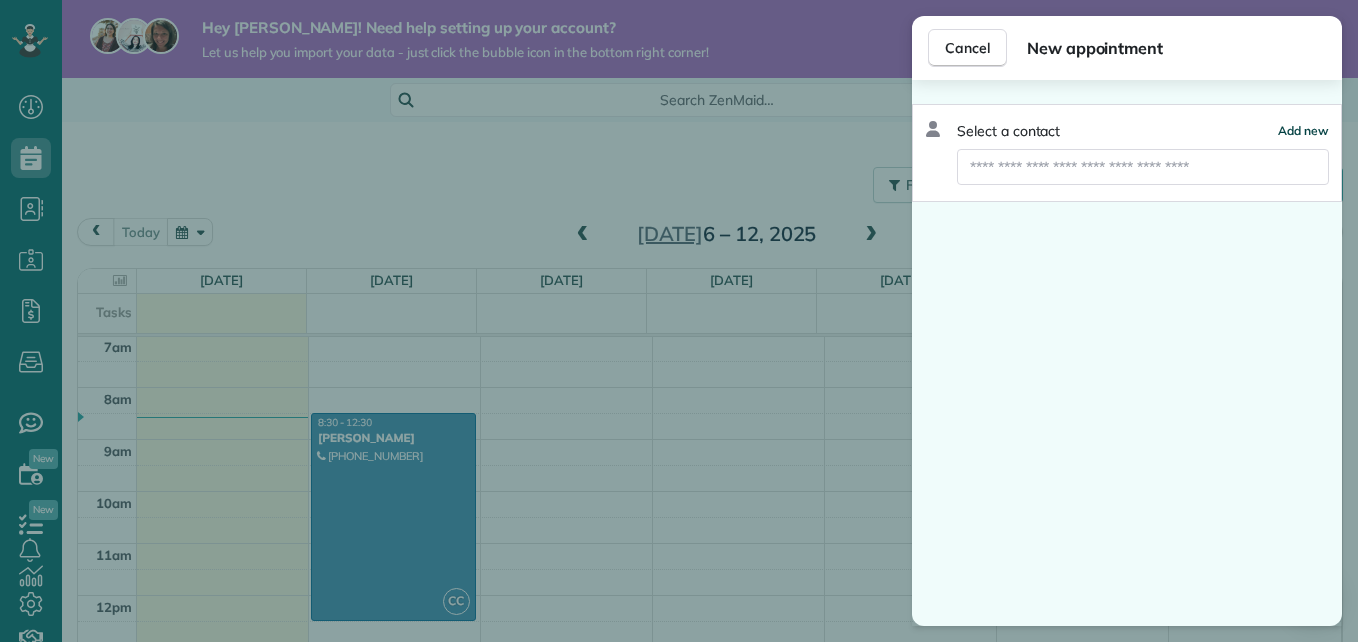 click on "Add new" at bounding box center (1303, 130) 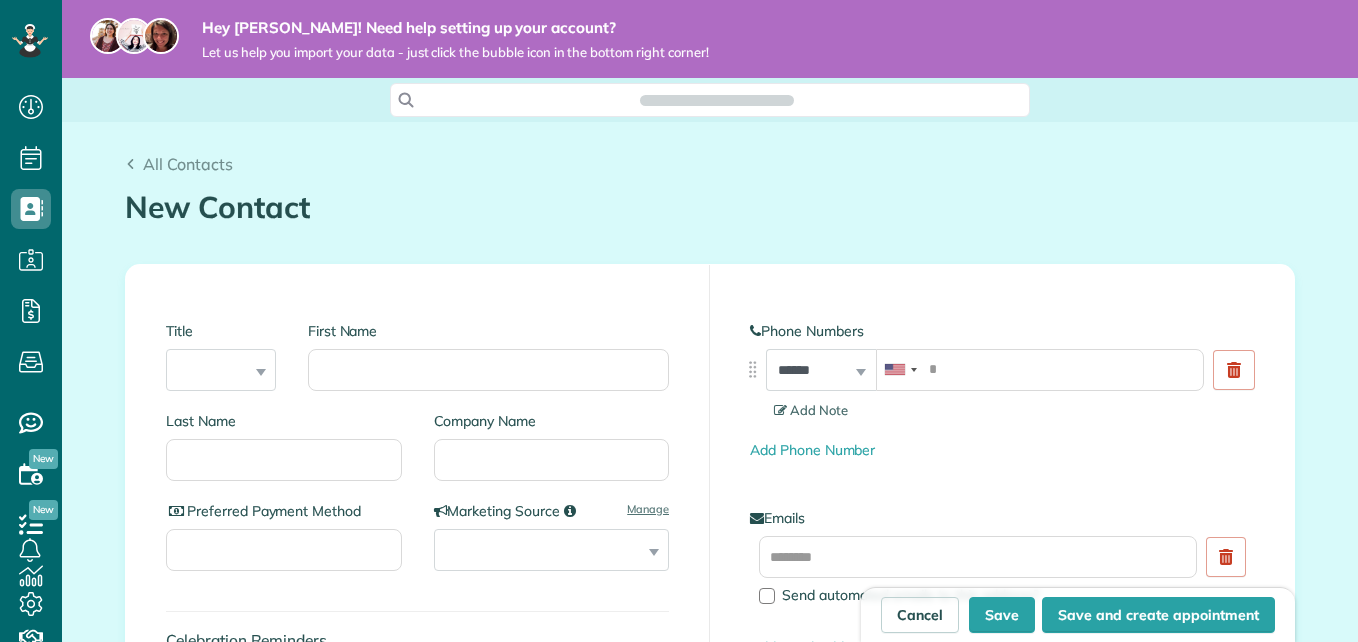 scroll, scrollTop: 0, scrollLeft: 0, axis: both 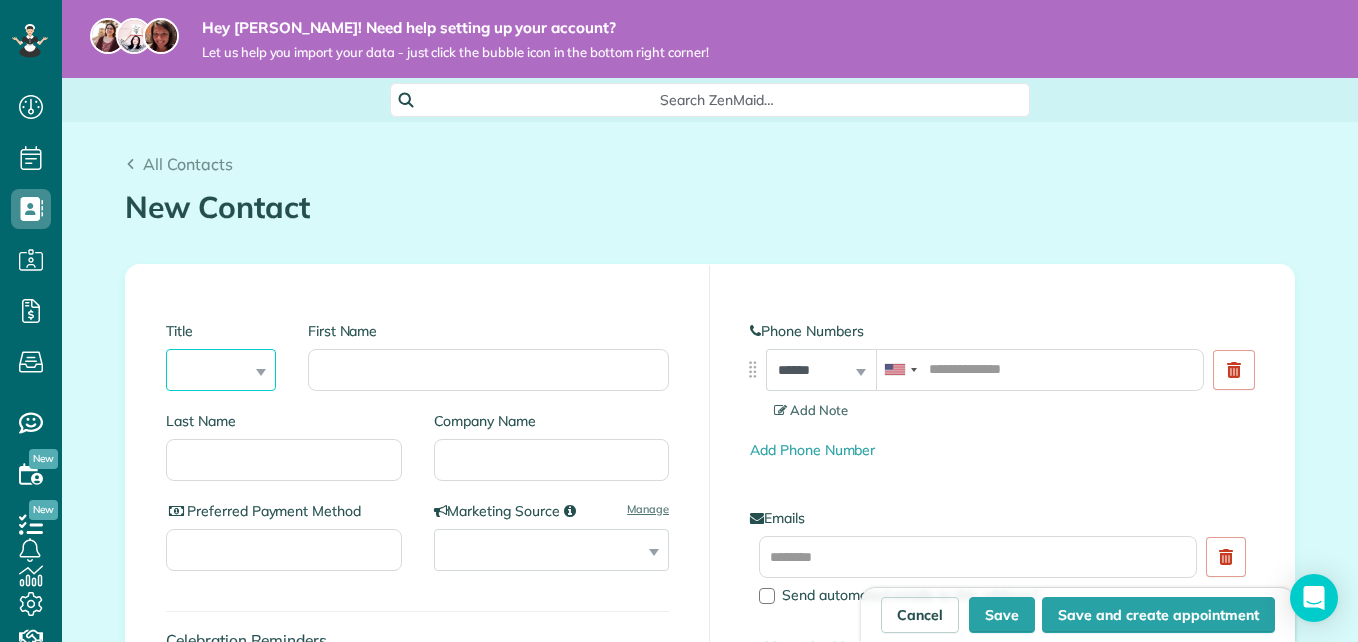 click on "***
****
***
***" at bounding box center [221, 370] 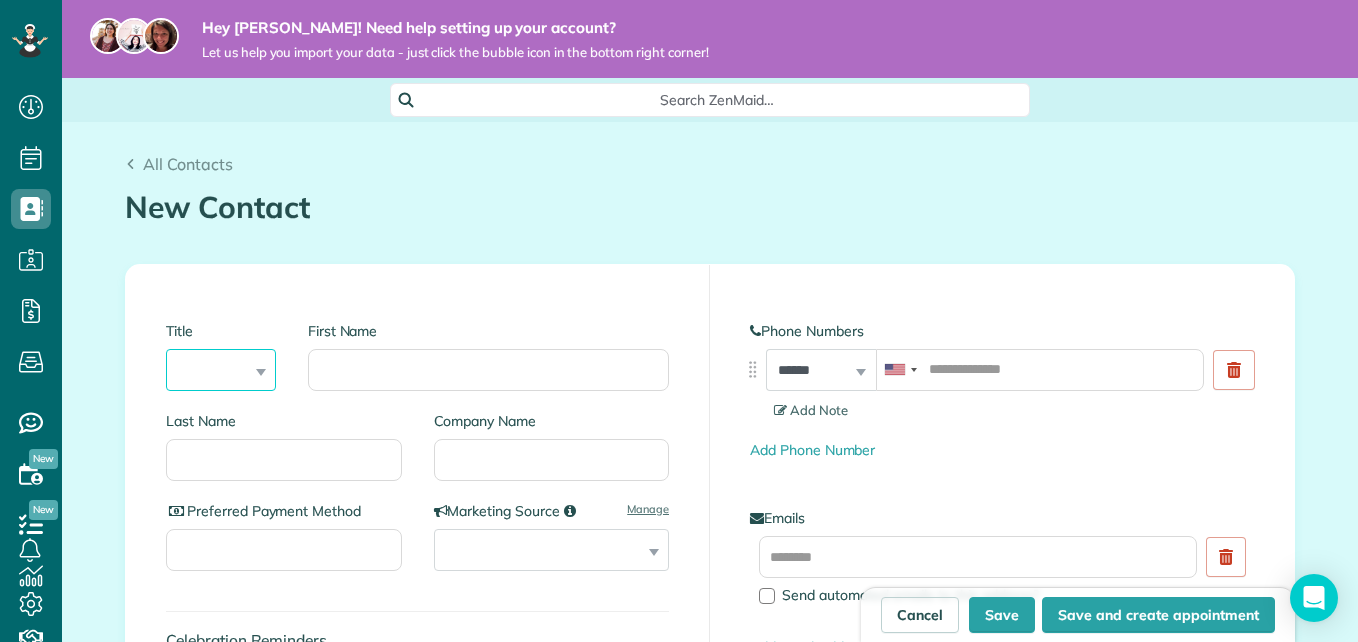 select on "****" 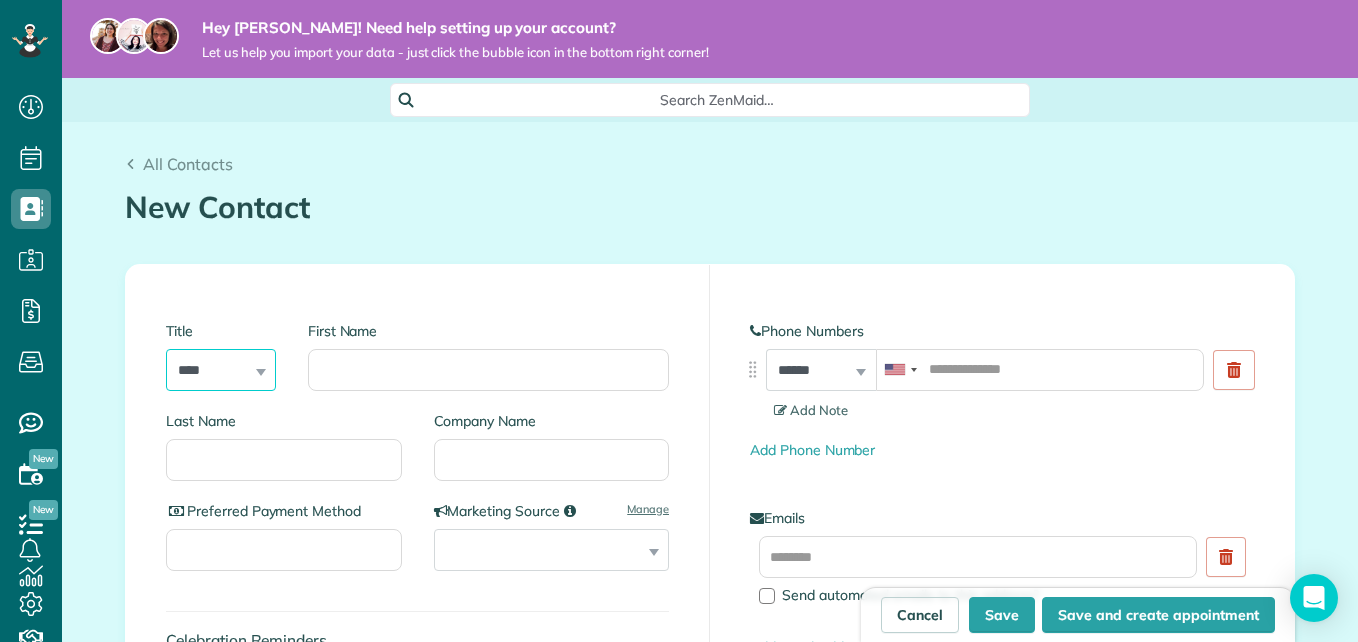 click on "***
****
***
***" at bounding box center [221, 370] 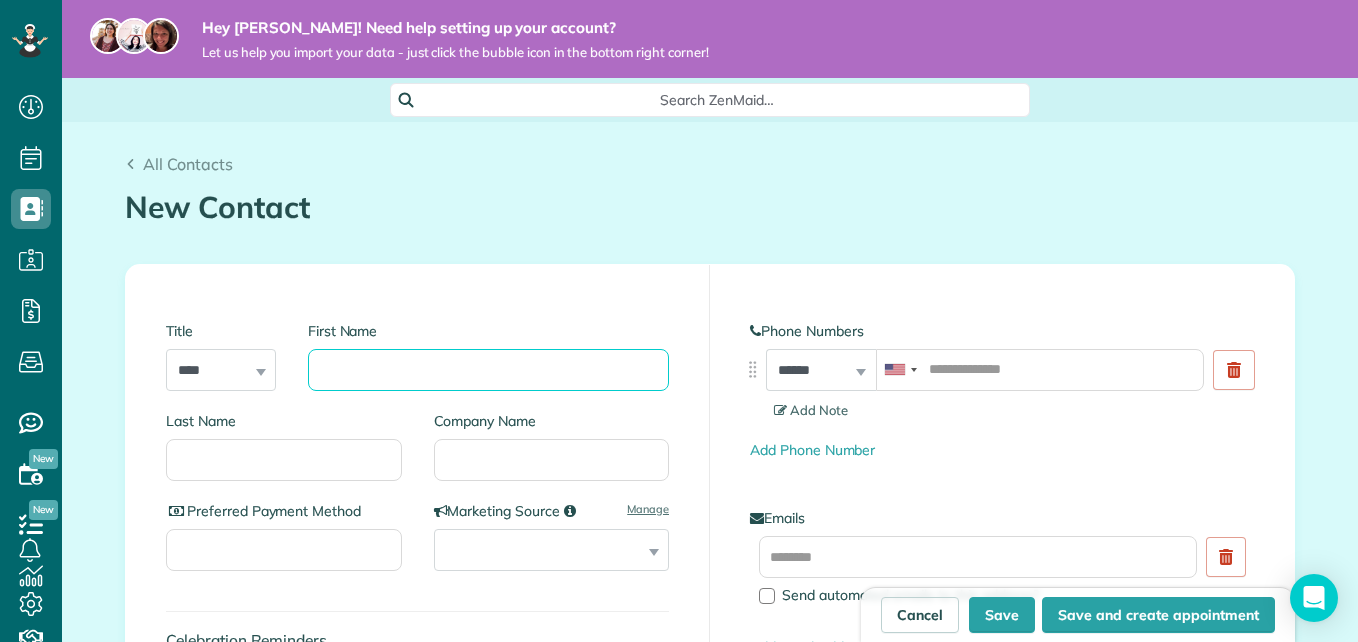click on "First Name" at bounding box center [488, 370] 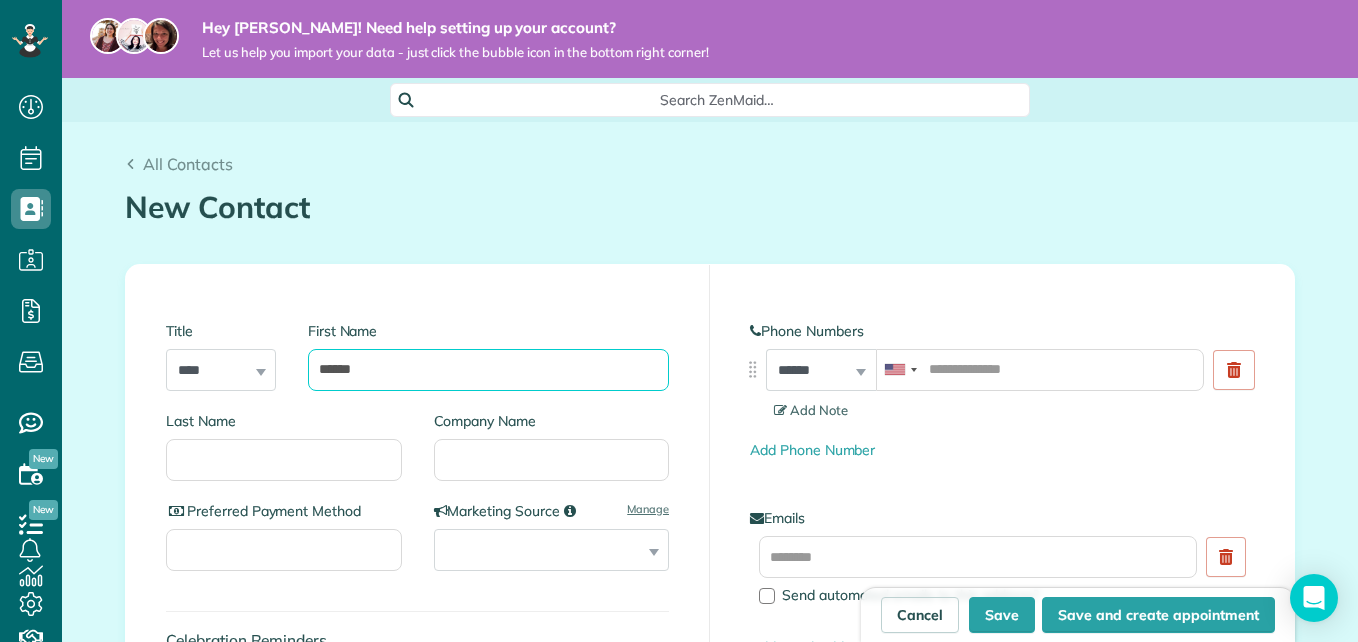type on "******" 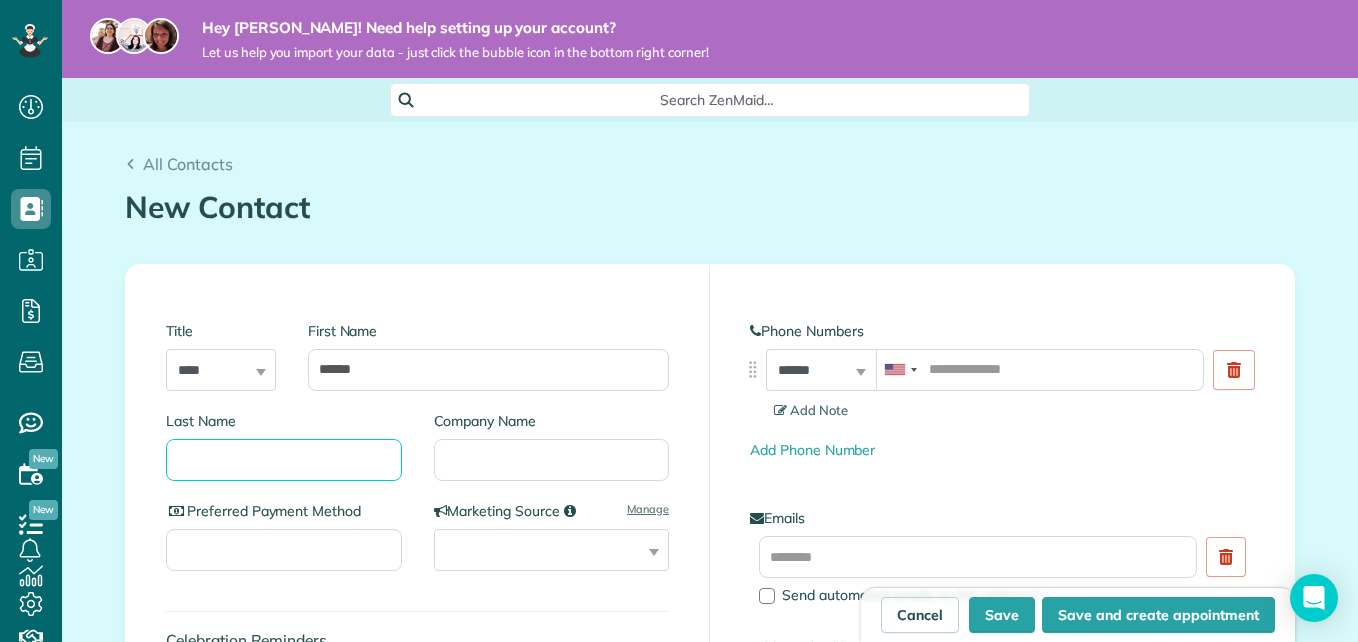 click on "Last Name" at bounding box center [284, 460] 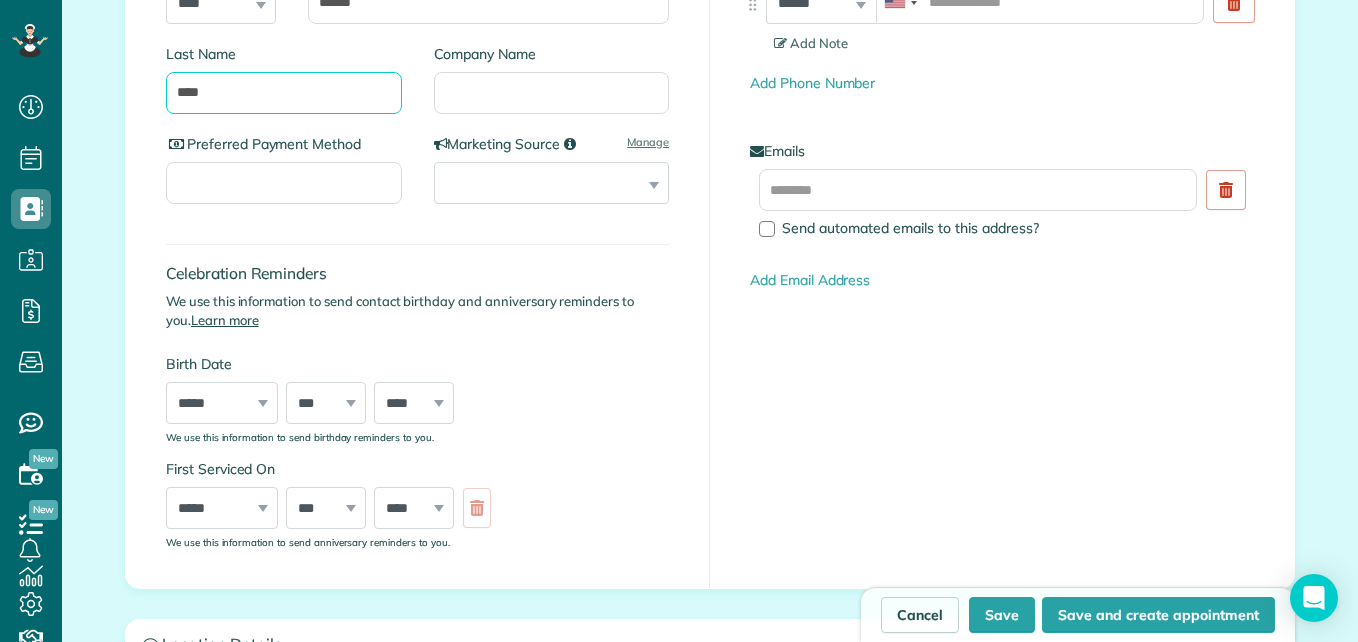 scroll, scrollTop: 376, scrollLeft: 0, axis: vertical 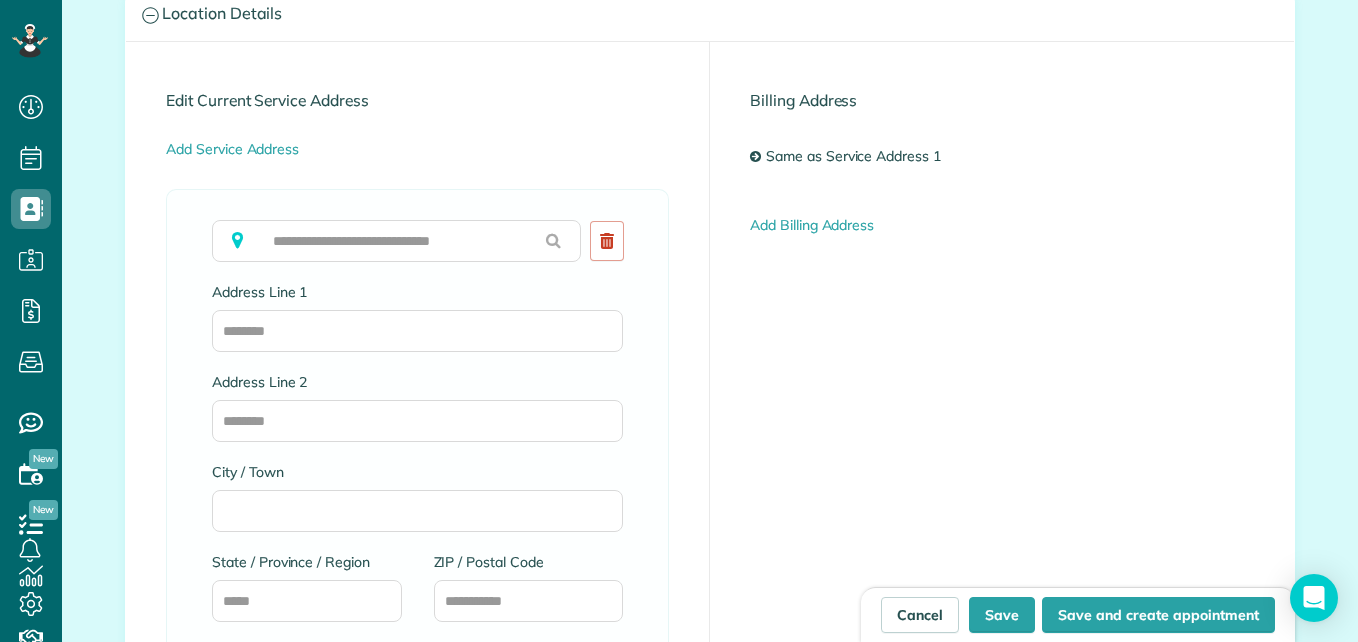 type on "****" 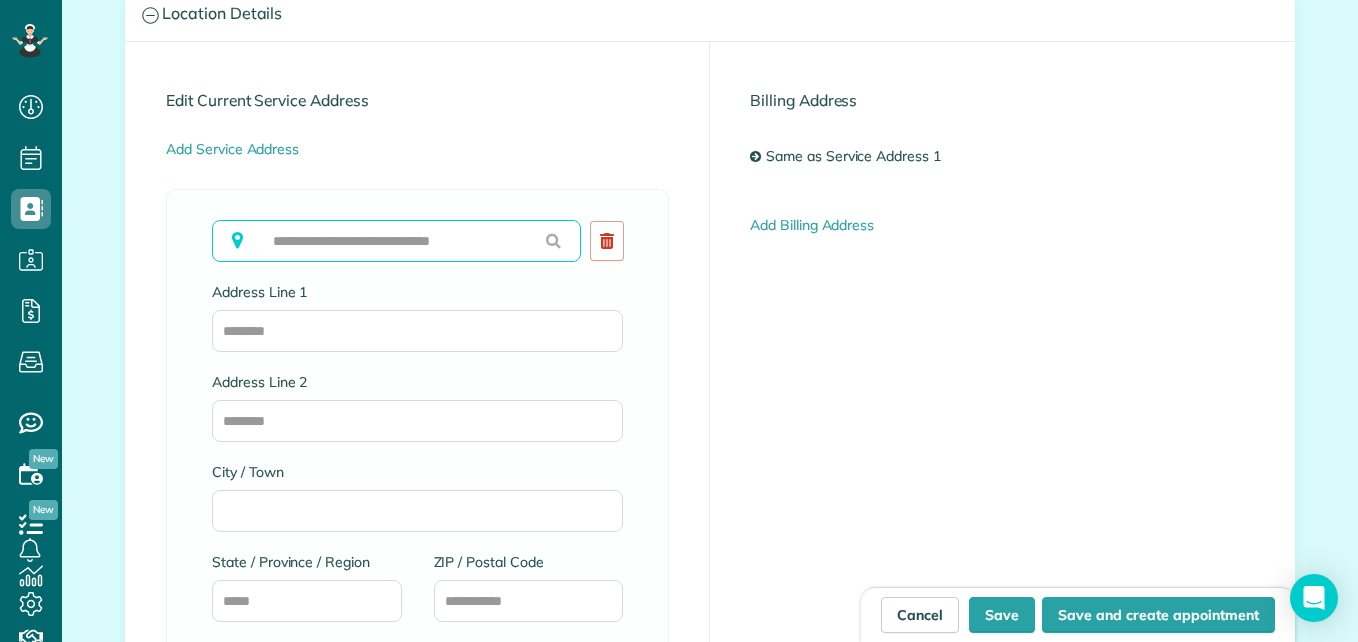 click at bounding box center (396, 241) 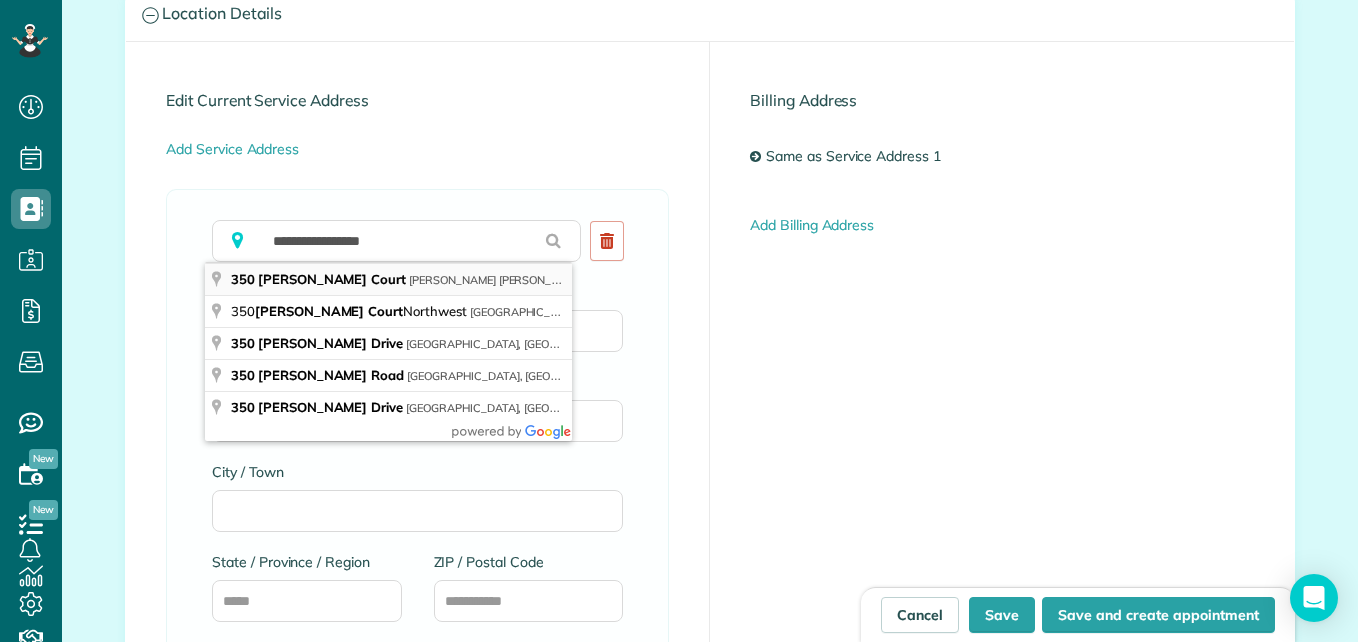 type on "**********" 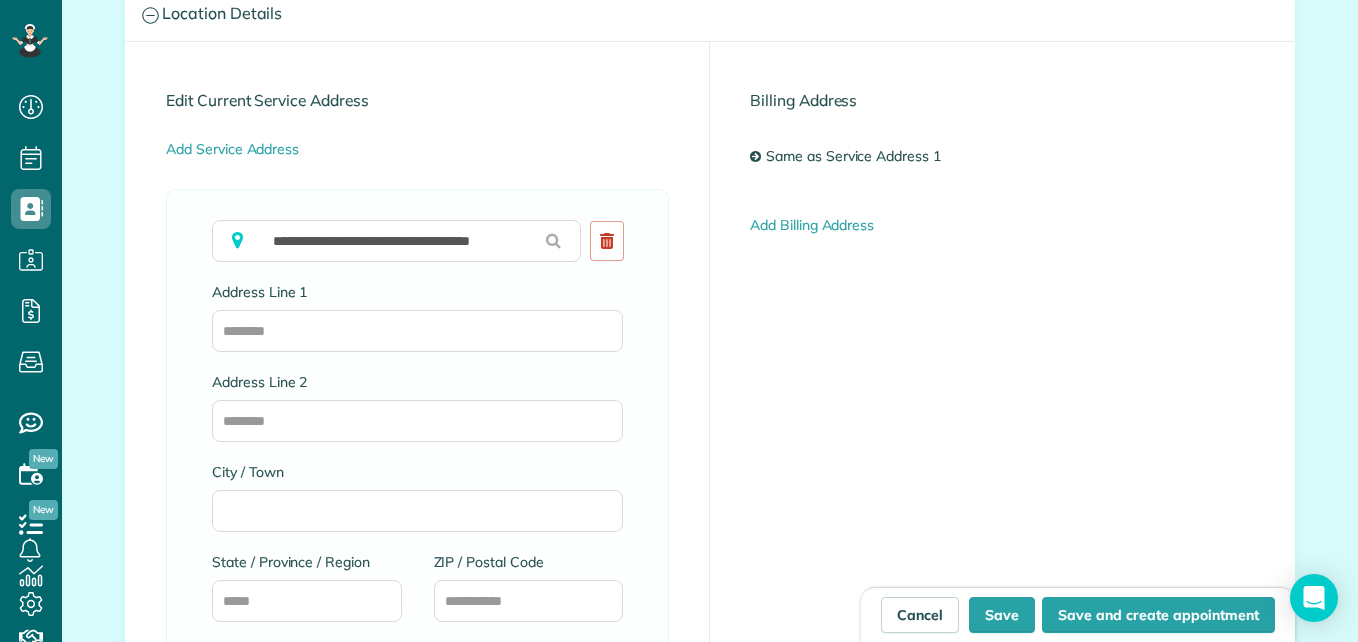 type on "**********" 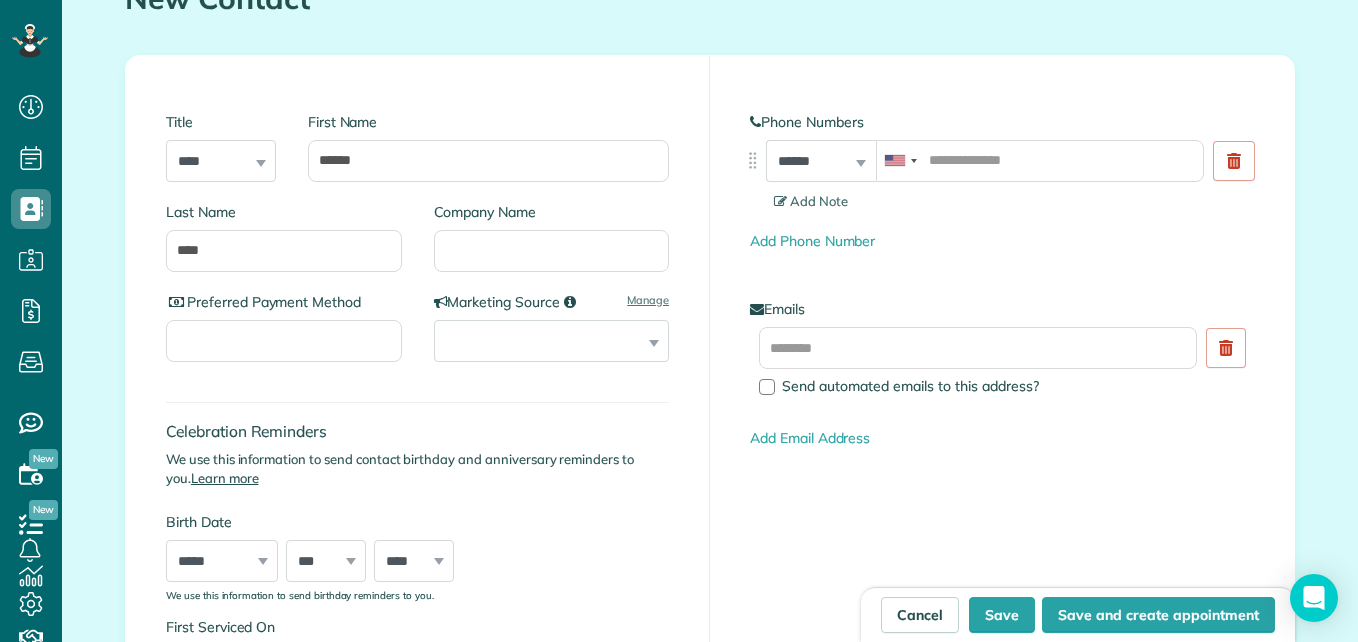 scroll, scrollTop: 188, scrollLeft: 0, axis: vertical 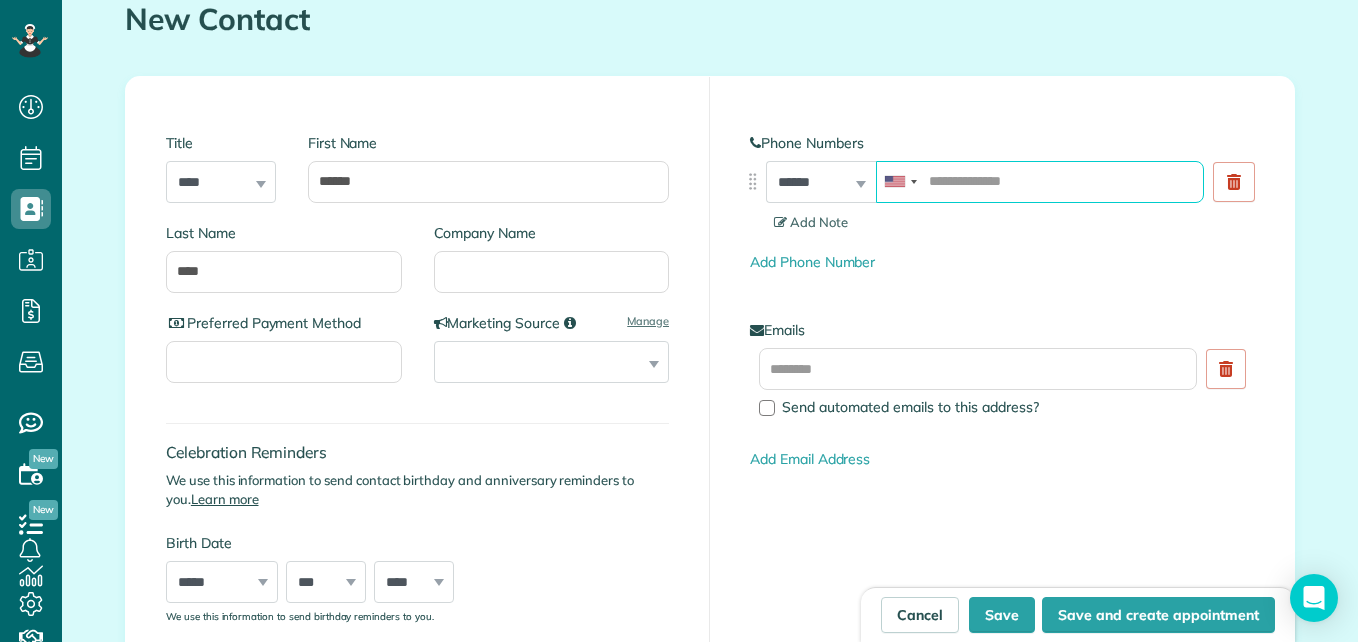 click at bounding box center (1040, 182) 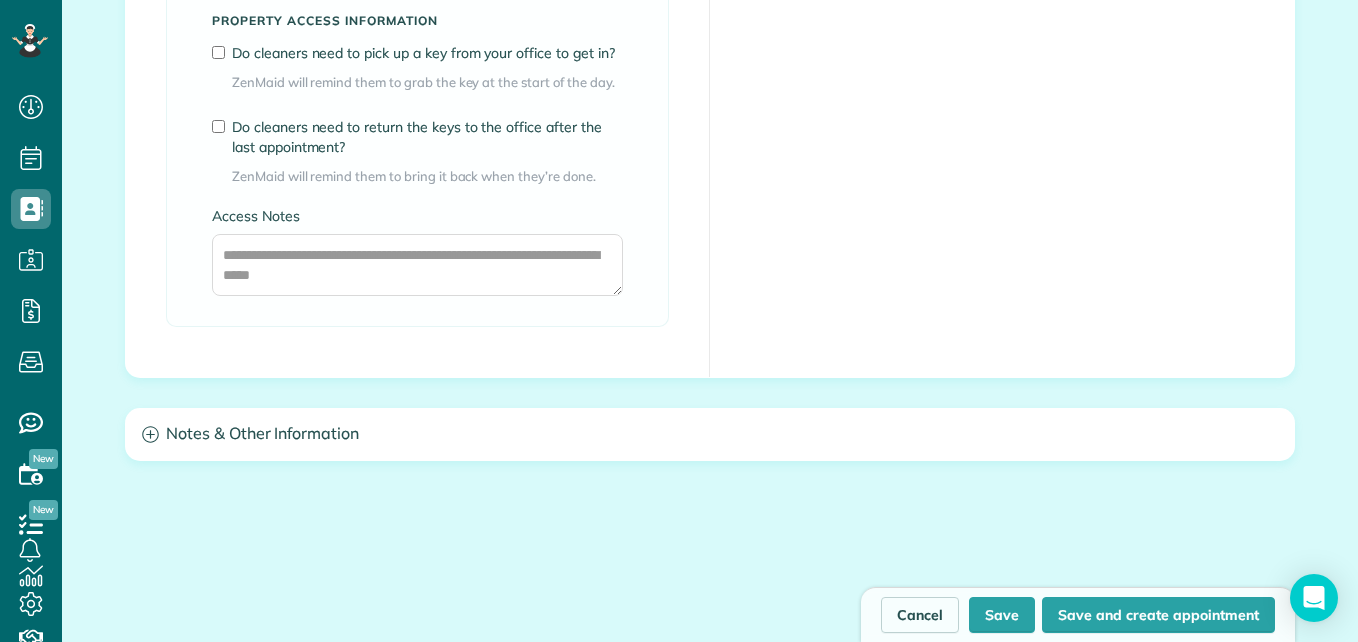 scroll, scrollTop: 1661, scrollLeft: 0, axis: vertical 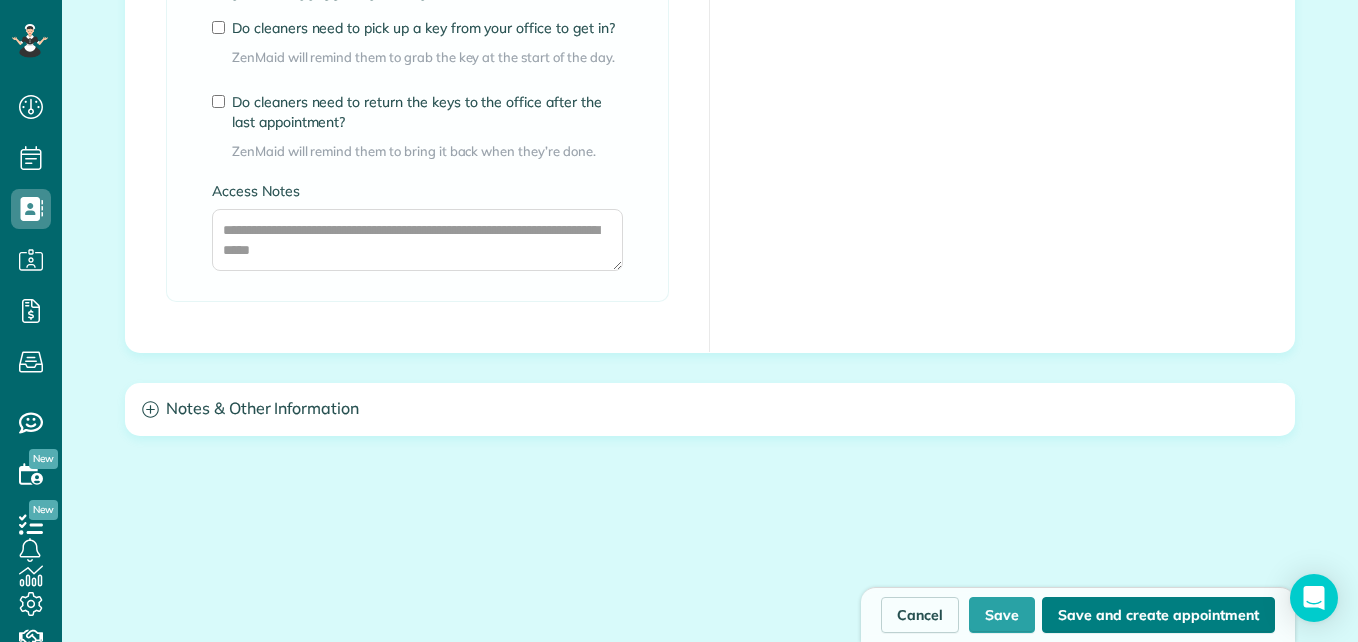 click on "Save and create appointment" at bounding box center (1158, 615) 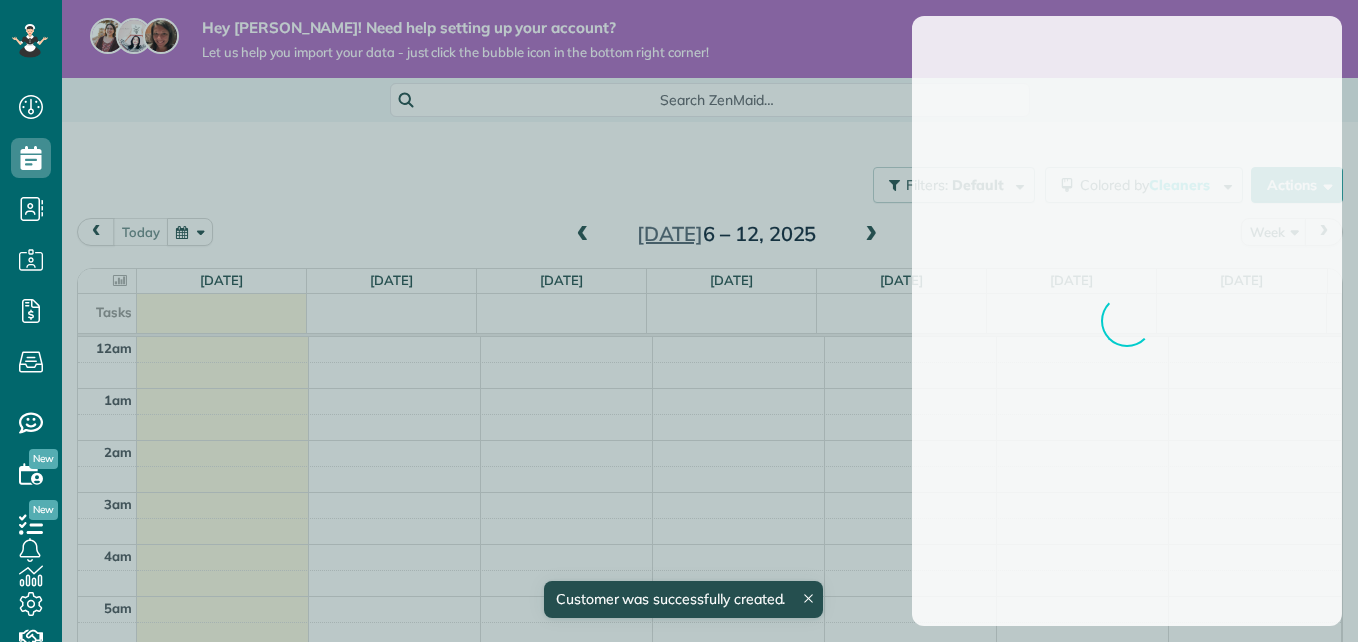 scroll, scrollTop: 0, scrollLeft: 0, axis: both 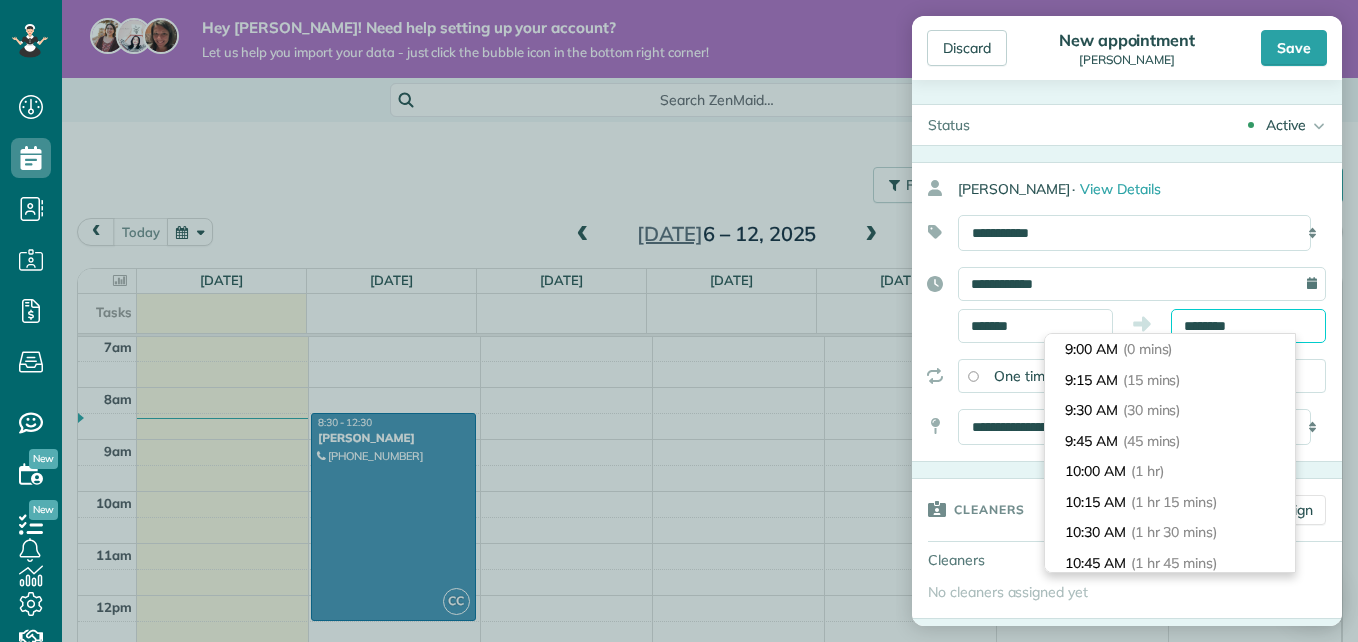 click on "********" at bounding box center [1248, 326] 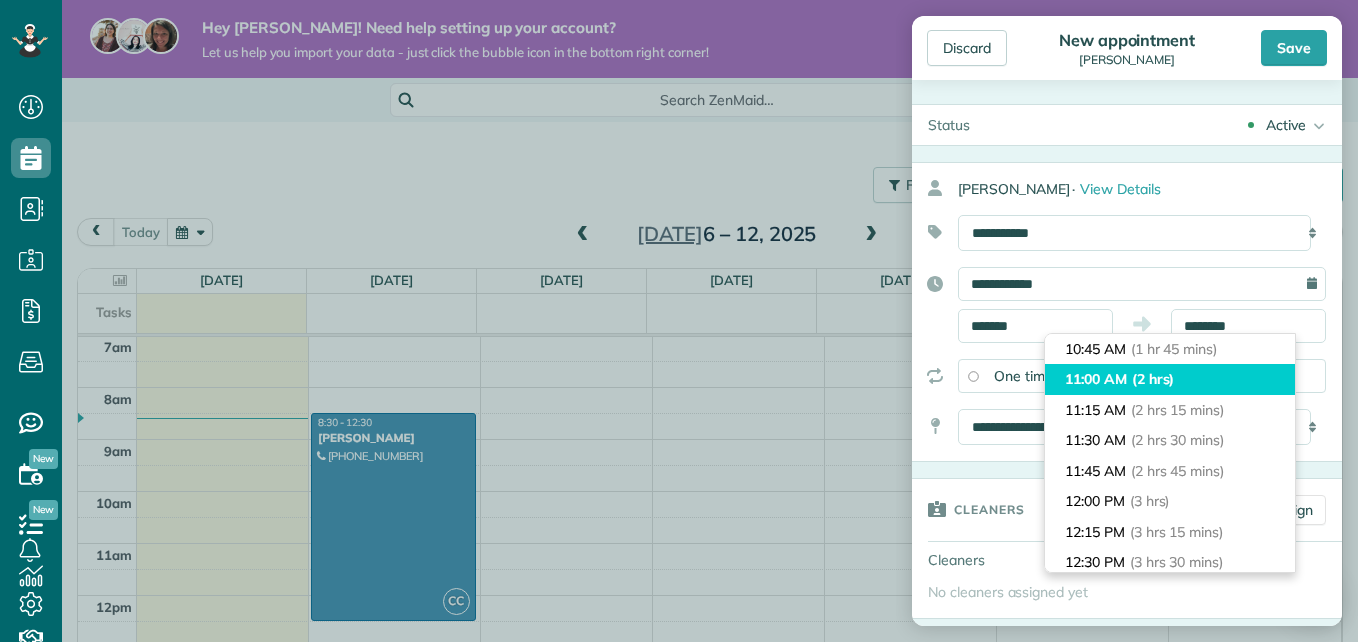 click on "11:00 AM  (2 hrs)" at bounding box center (1170, 379) 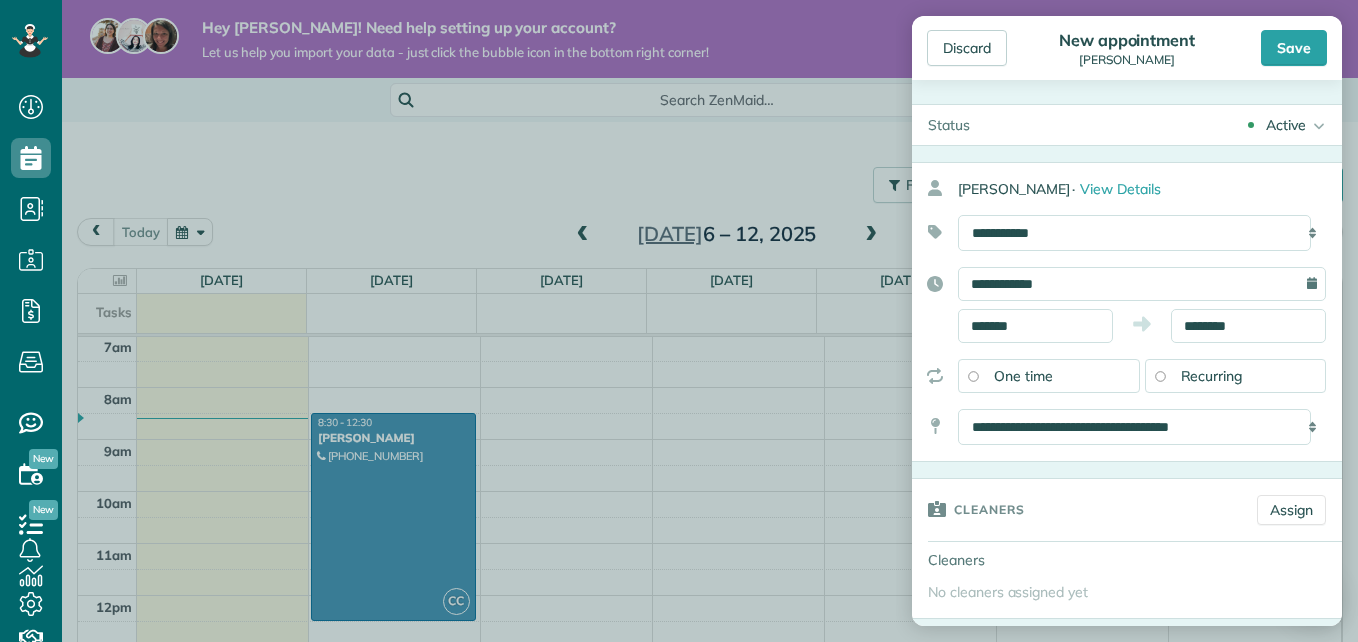 click on "Recurring" at bounding box center (1212, 376) 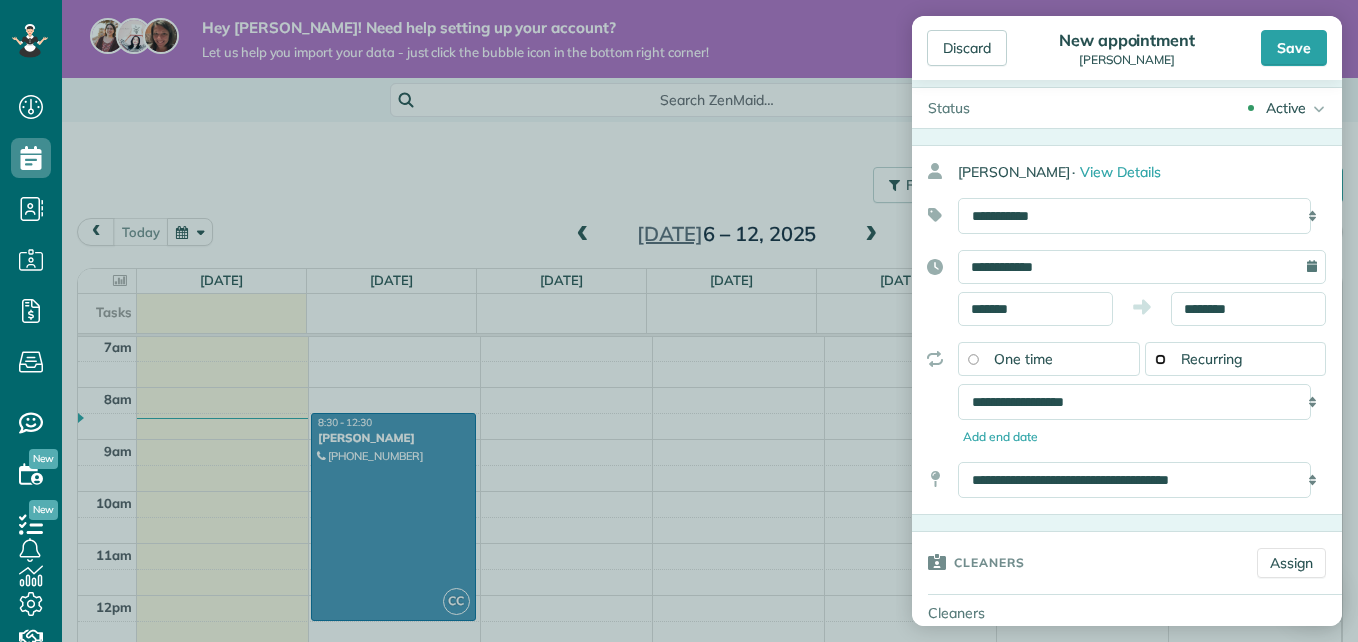 scroll, scrollTop: 24, scrollLeft: 0, axis: vertical 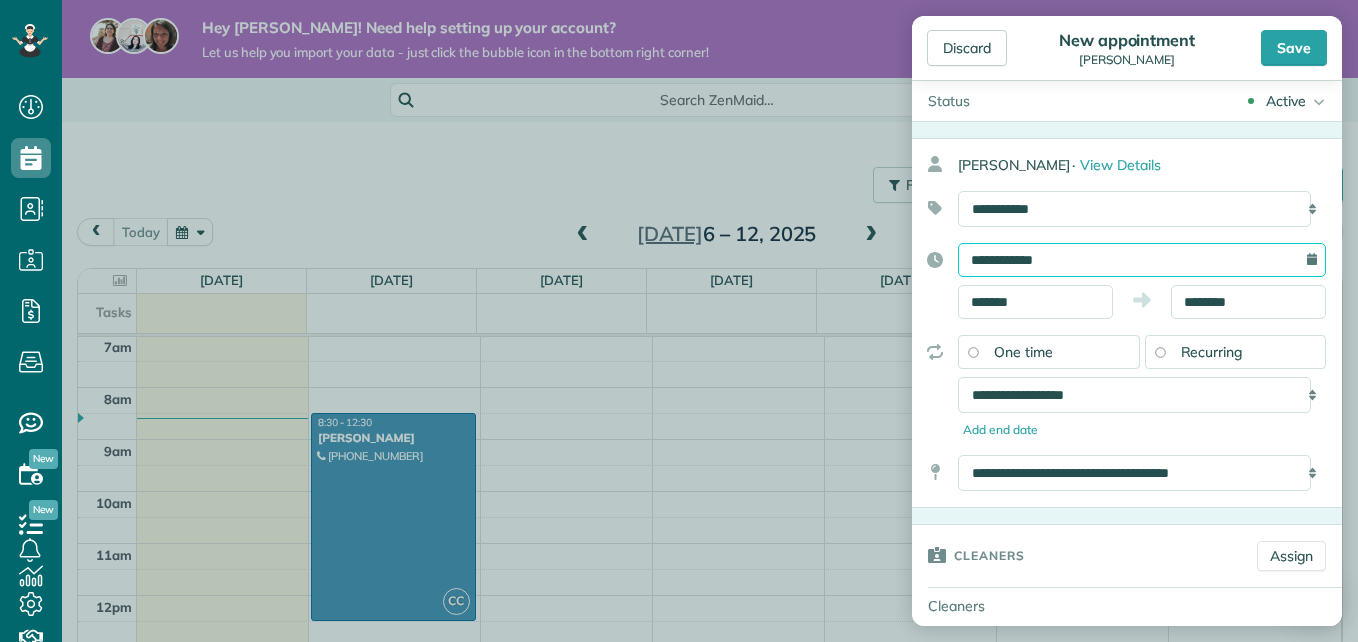click on "**********" at bounding box center [1142, 260] 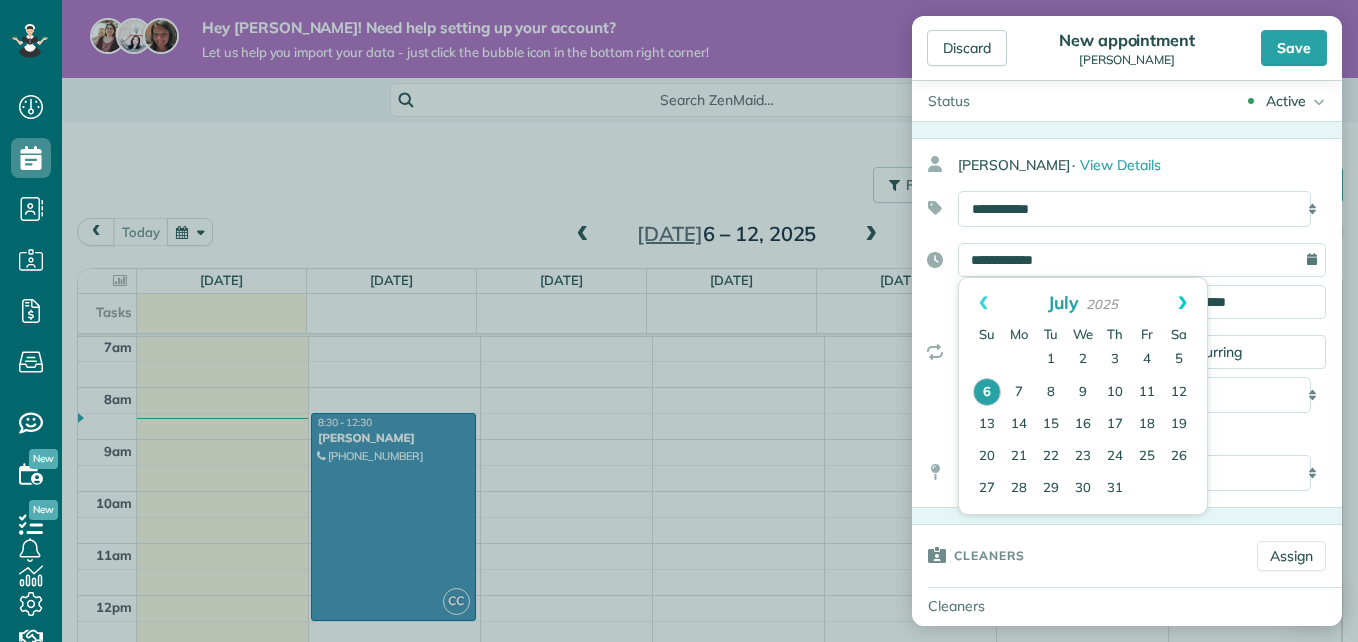 click on "Next" at bounding box center (1182, 303) 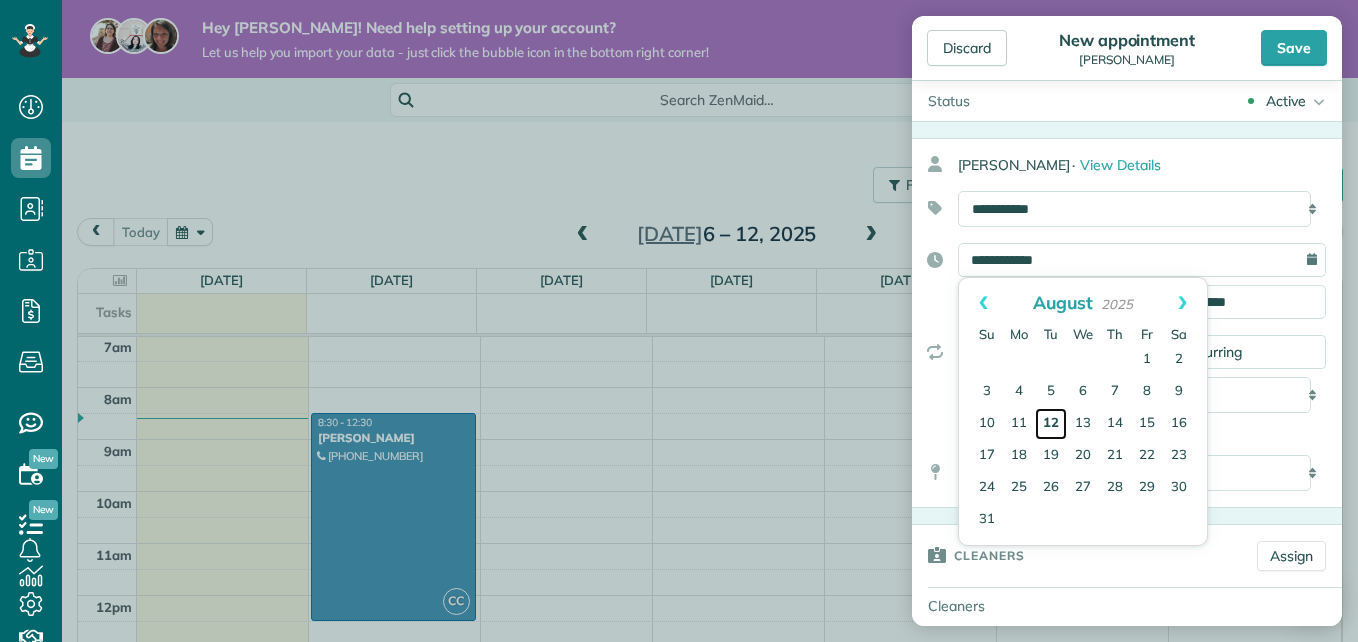 click on "12" at bounding box center [1051, 424] 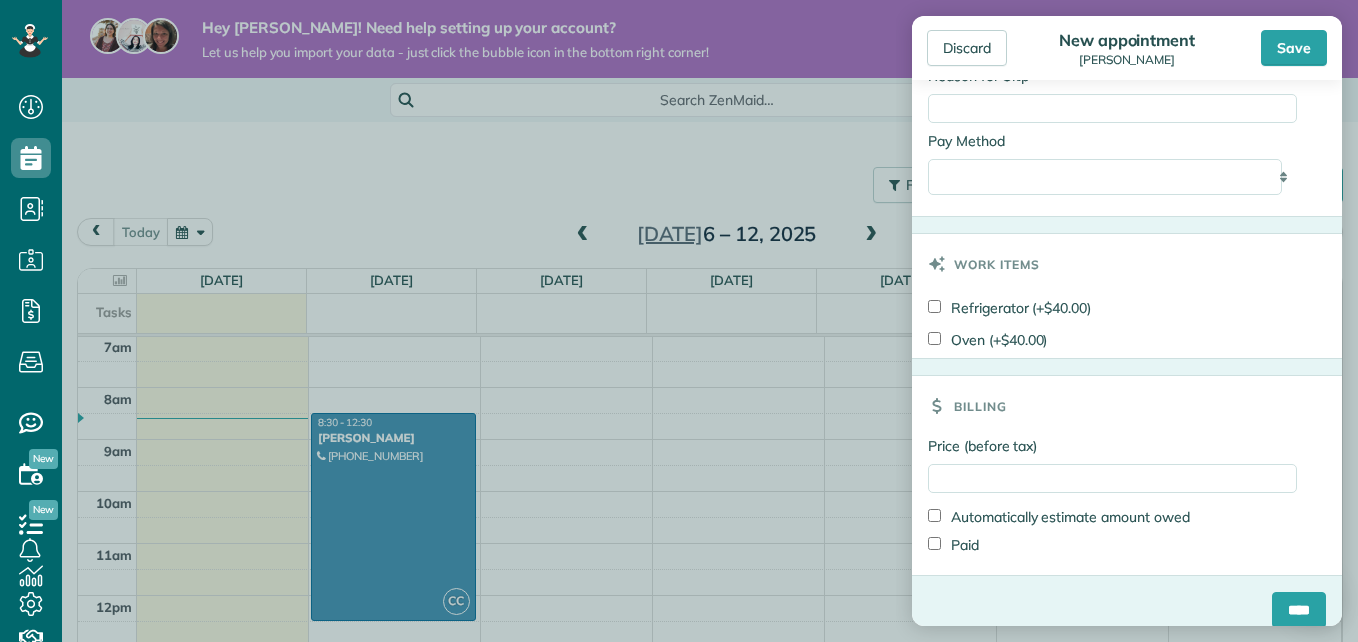 scroll, scrollTop: 1166, scrollLeft: 0, axis: vertical 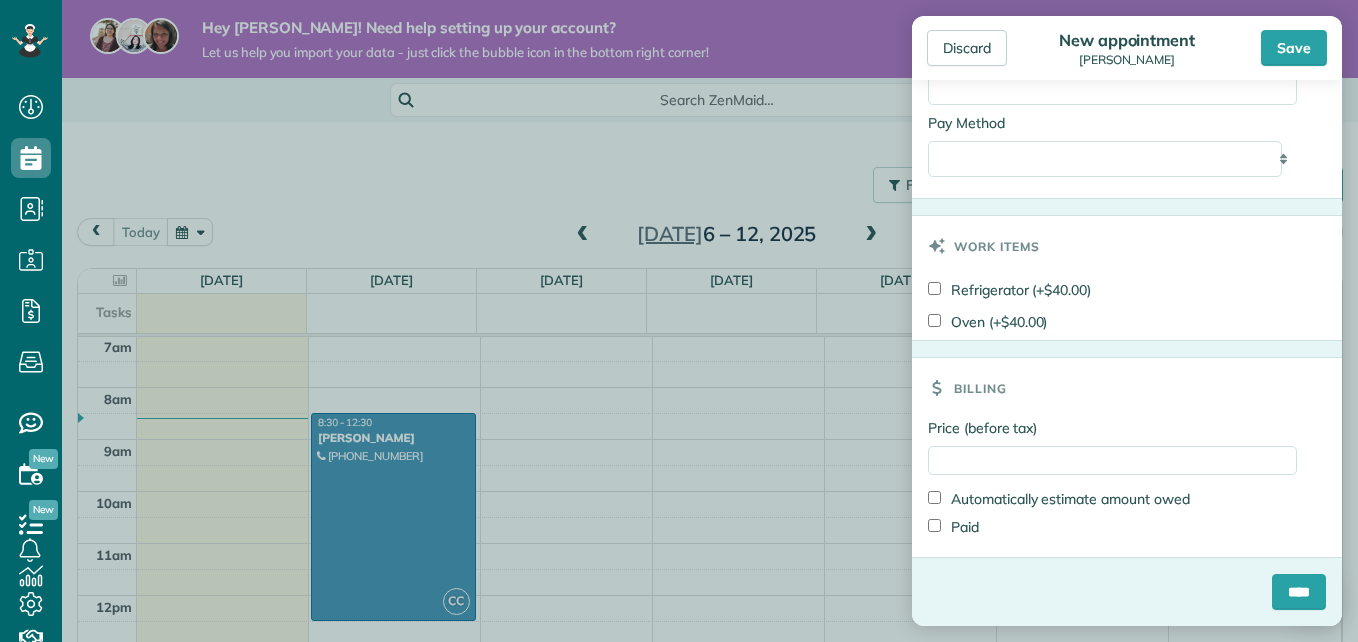 click on "Price (before tax)
Automatically estimate amount owed
Paid" at bounding box center (1127, 487) 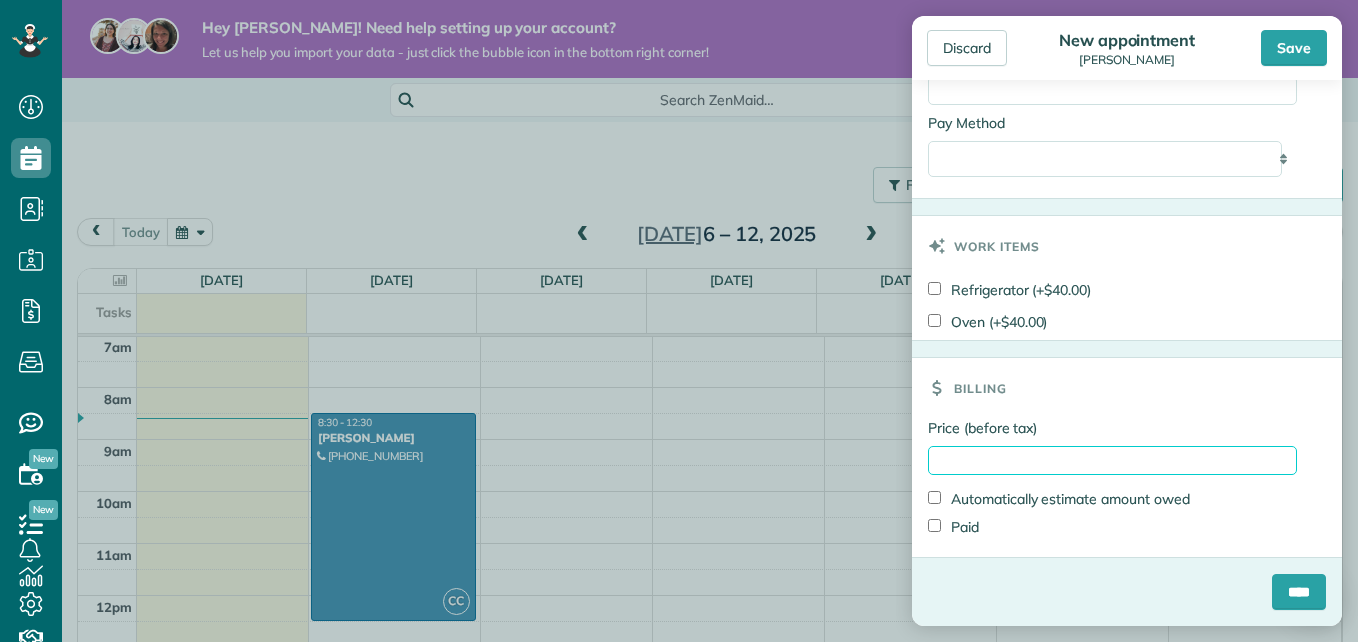 click on "Price (before tax)" at bounding box center [1112, 460] 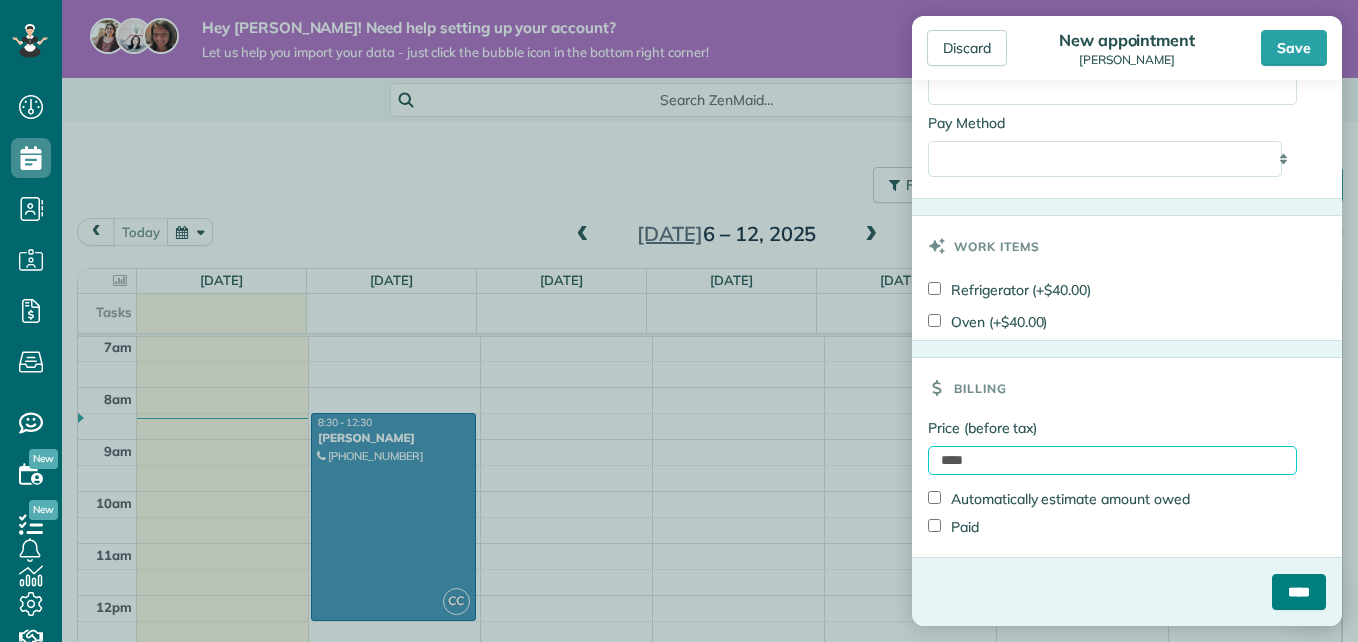 type on "****" 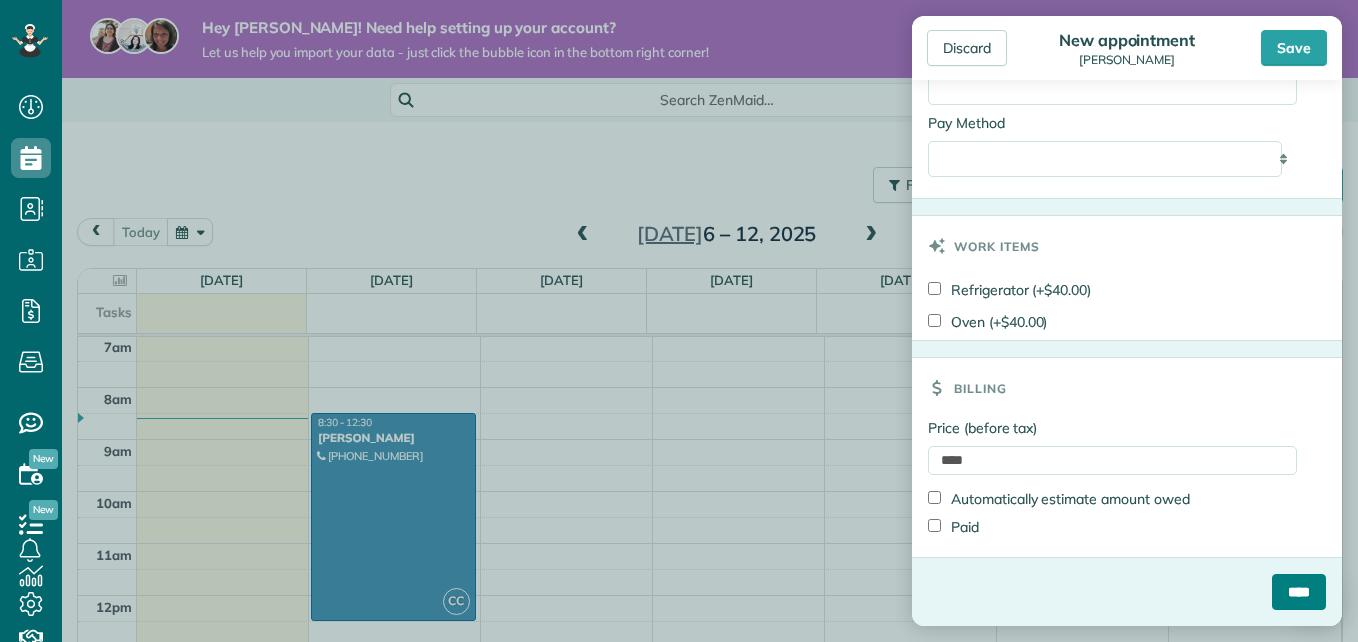 click on "****" at bounding box center [1299, 592] 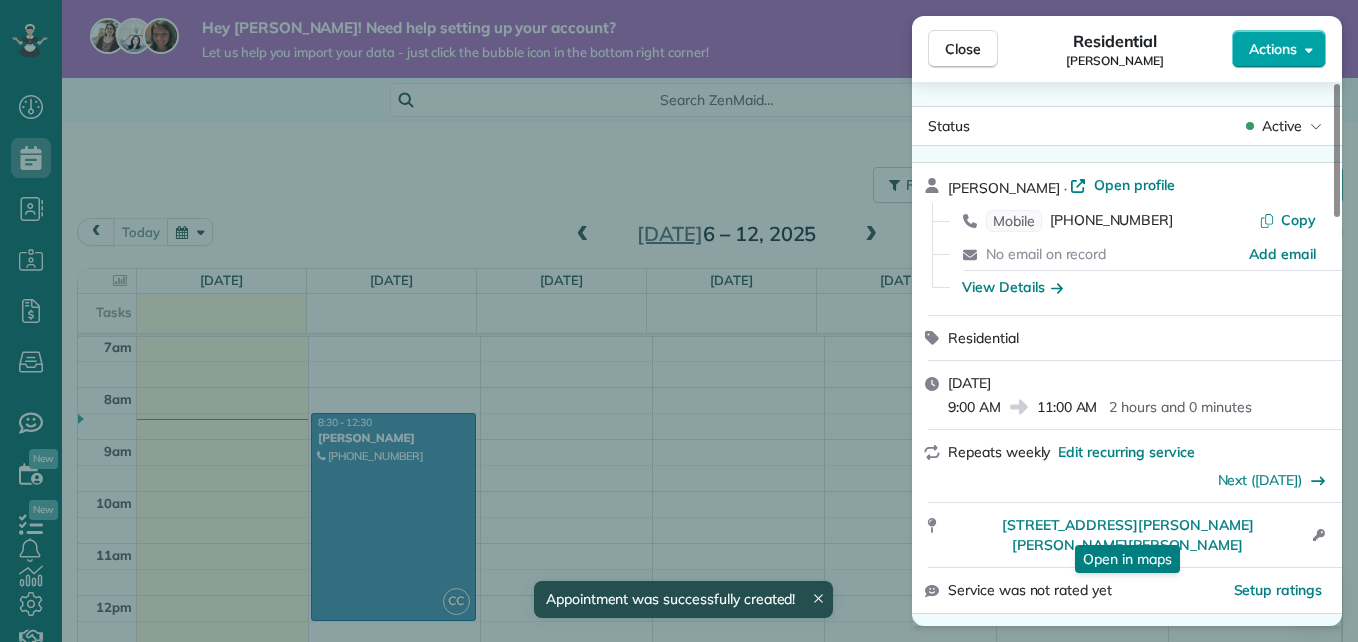 click on "Actions" at bounding box center [1273, 49] 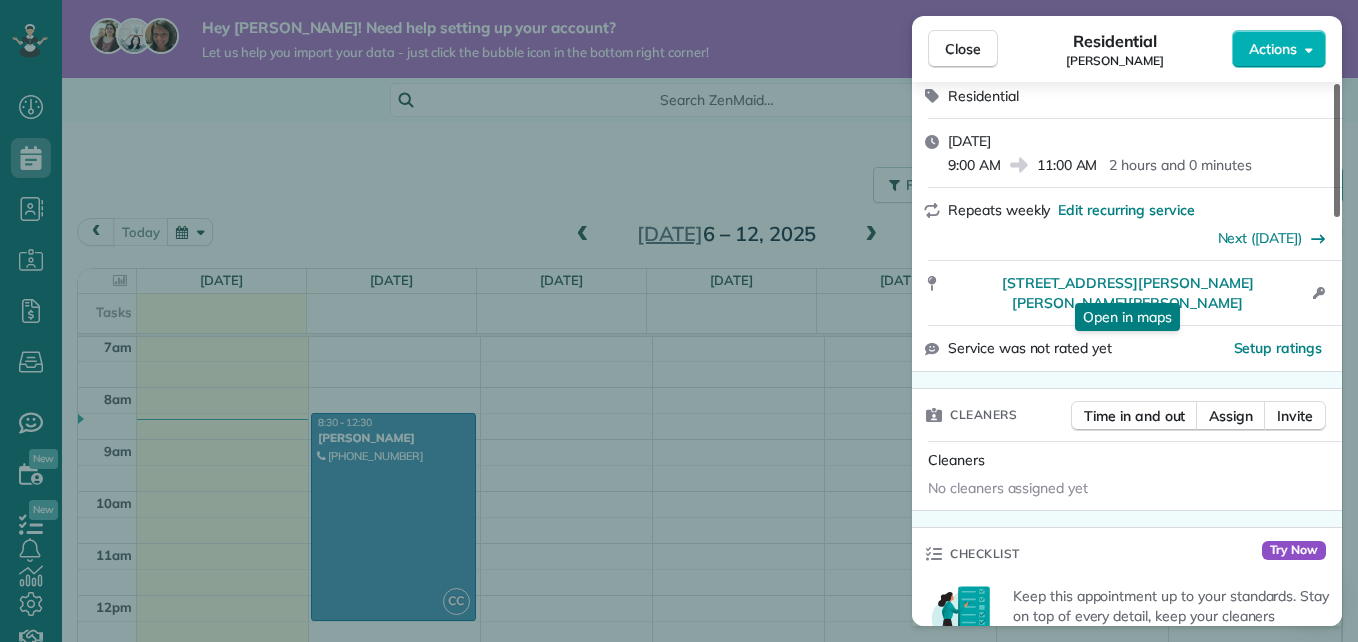 drag, startPoint x: 1340, startPoint y: 164, endPoint x: 1335, endPoint y: 210, distance: 46.270943 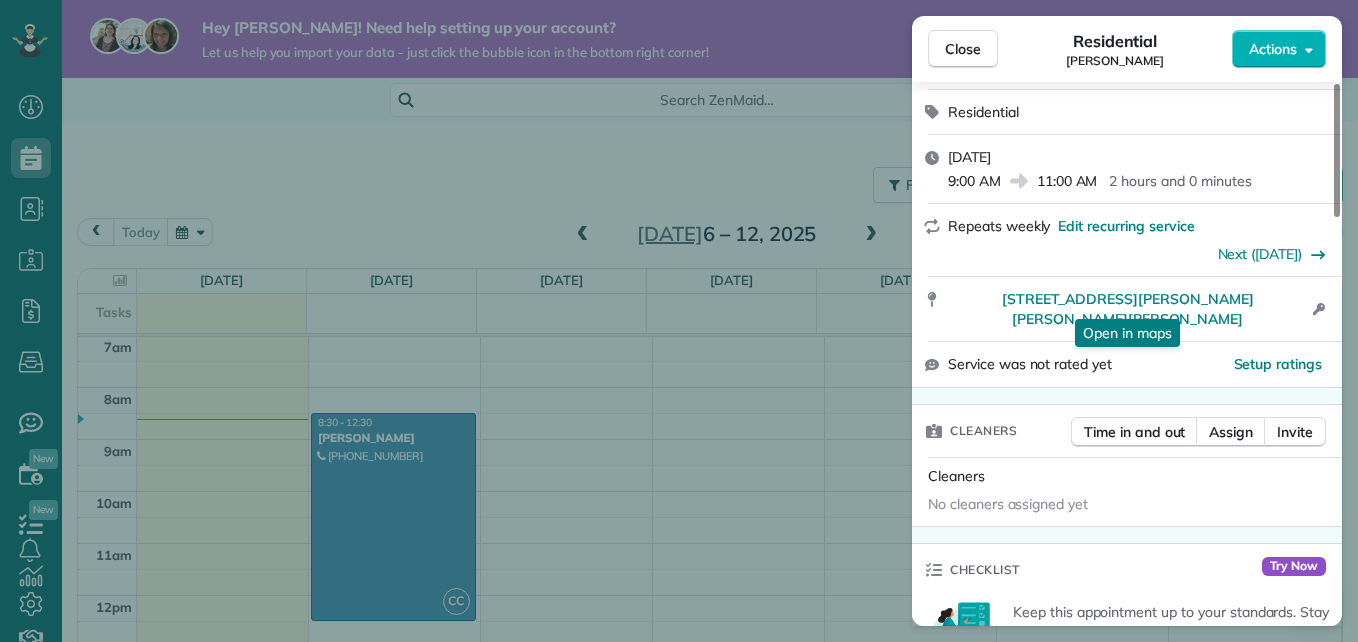 click on "Close Residential [PERSON_NAME] Actions Status Active [PERSON_NAME] · Open profile Mobile [PHONE_NUMBER] Copy No email on record Add email View Details Residential [DATE] 9:00 AM 11:00 AM 2 hours and 0 minutes Repeats weekly Edit recurring service Next ([DATE]) [STREET_ADDRESS][PERSON_NAME][PERSON_NAME][PERSON_NAME] Open in maps Open in maps Open access information Service was not rated yet Setup ratings Cleaners Time in and out Assign Invite Cleaners No cleaners assigned yet Checklist Try Now Keep this appointment up to your standards. Stay on top of every detail, keep your cleaners organised, and your client happy. Assign a checklist Watch a 5 min demo Billing Billing actions Price $120.00 Overcharge $0.00 Discount $0.00 Coupon discount - Primary tax - Secondary tax - Total appointment price $120.00 Tips collected New feature! $0.00 Unpaid Mark as paid Total including tip $120.00 Get paid online in no-time! Send an invoice and reward your cleaners with tips Charge customer credit card Reason for Skip - - 0 0" at bounding box center [679, 321] 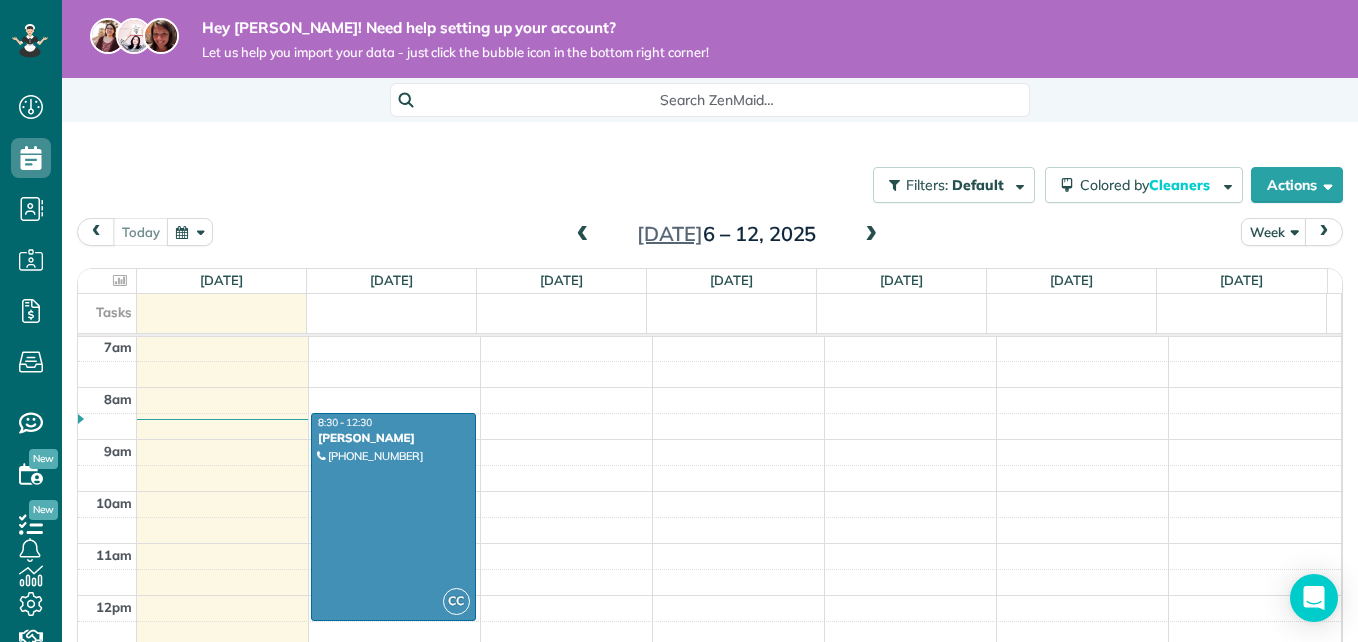 click at bounding box center (190, 231) 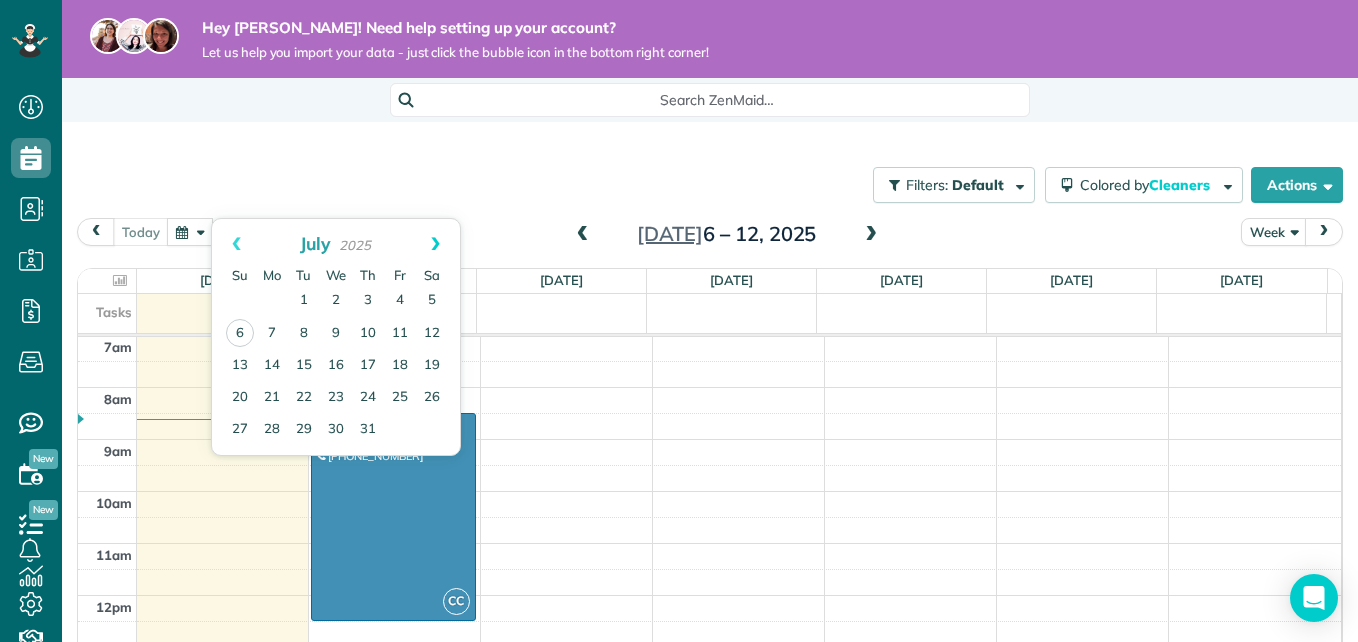 click on "Next" at bounding box center (435, 244) 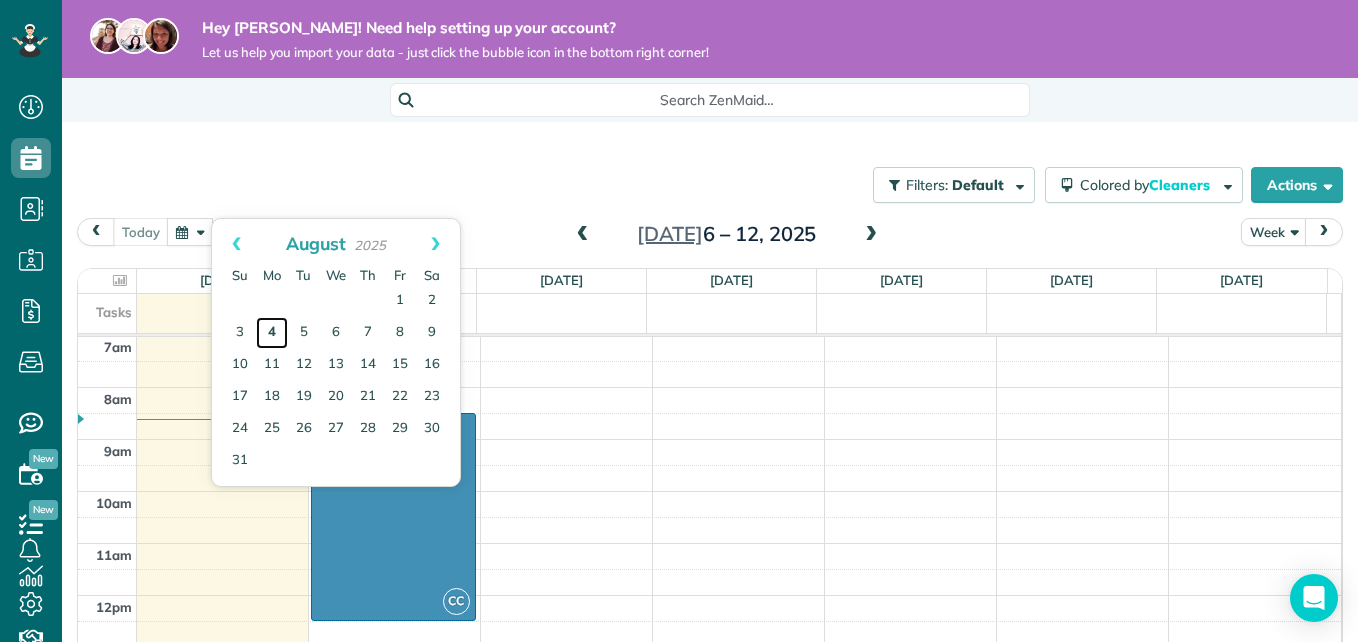 click on "4" at bounding box center [272, 333] 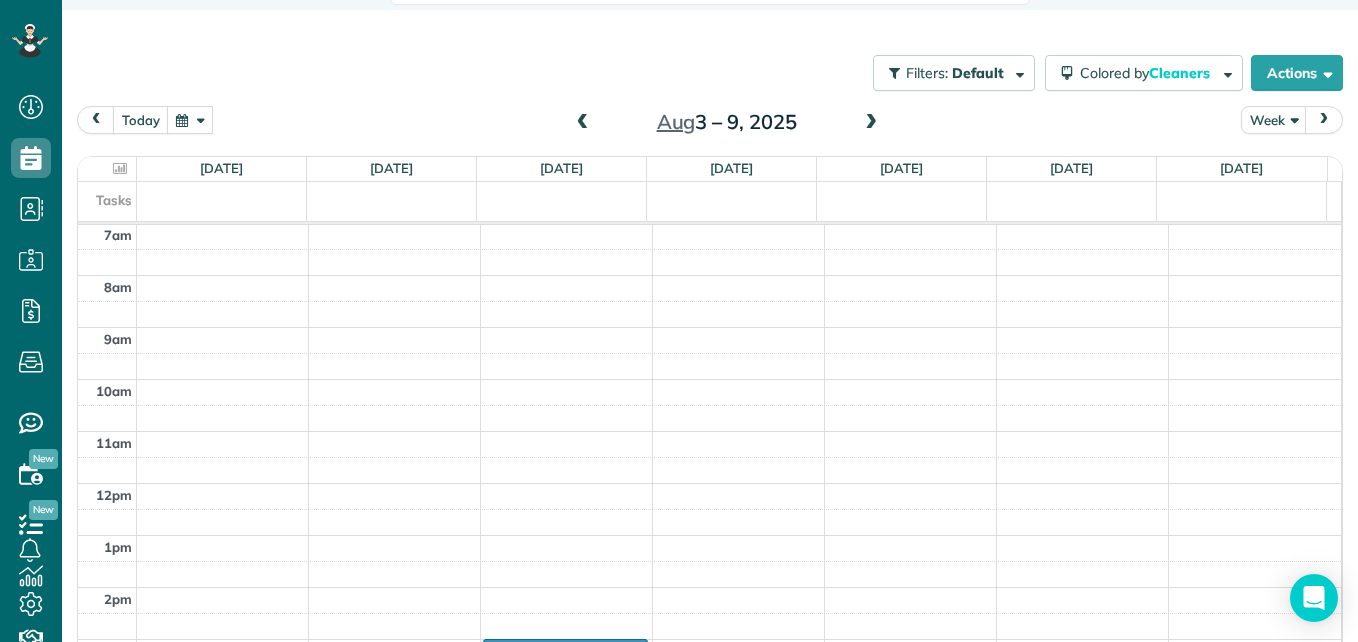 scroll, scrollTop: 134, scrollLeft: 0, axis: vertical 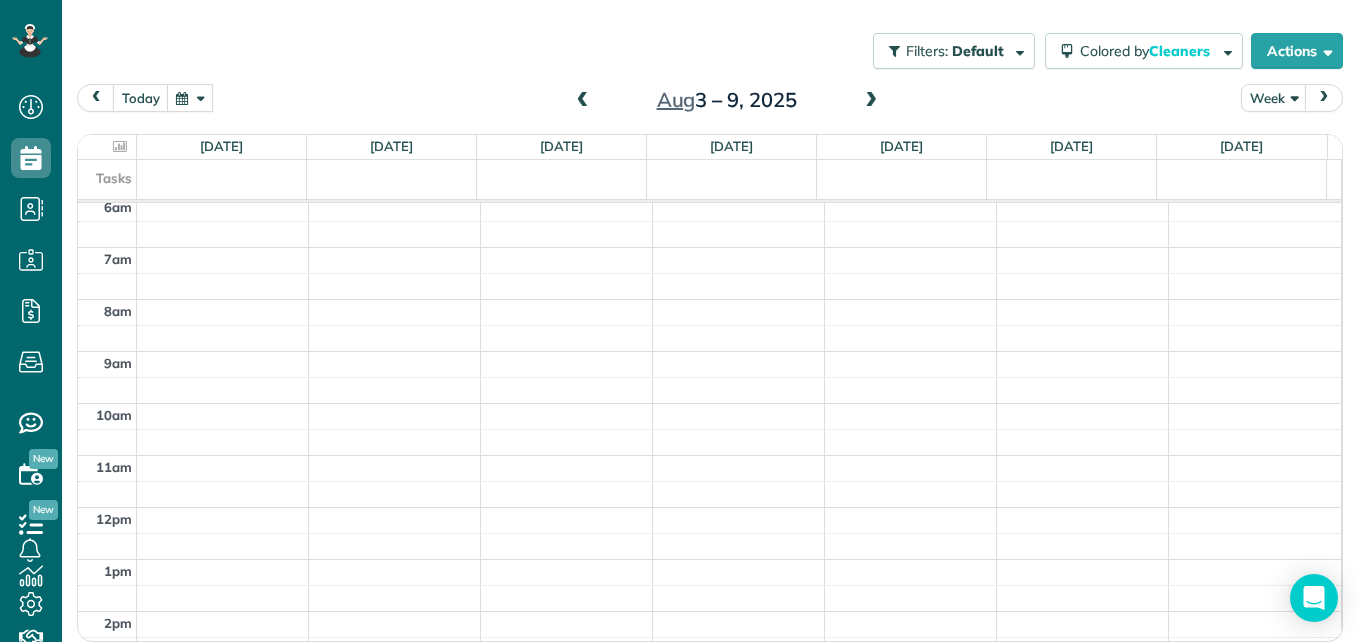 click at bounding box center (871, 101) 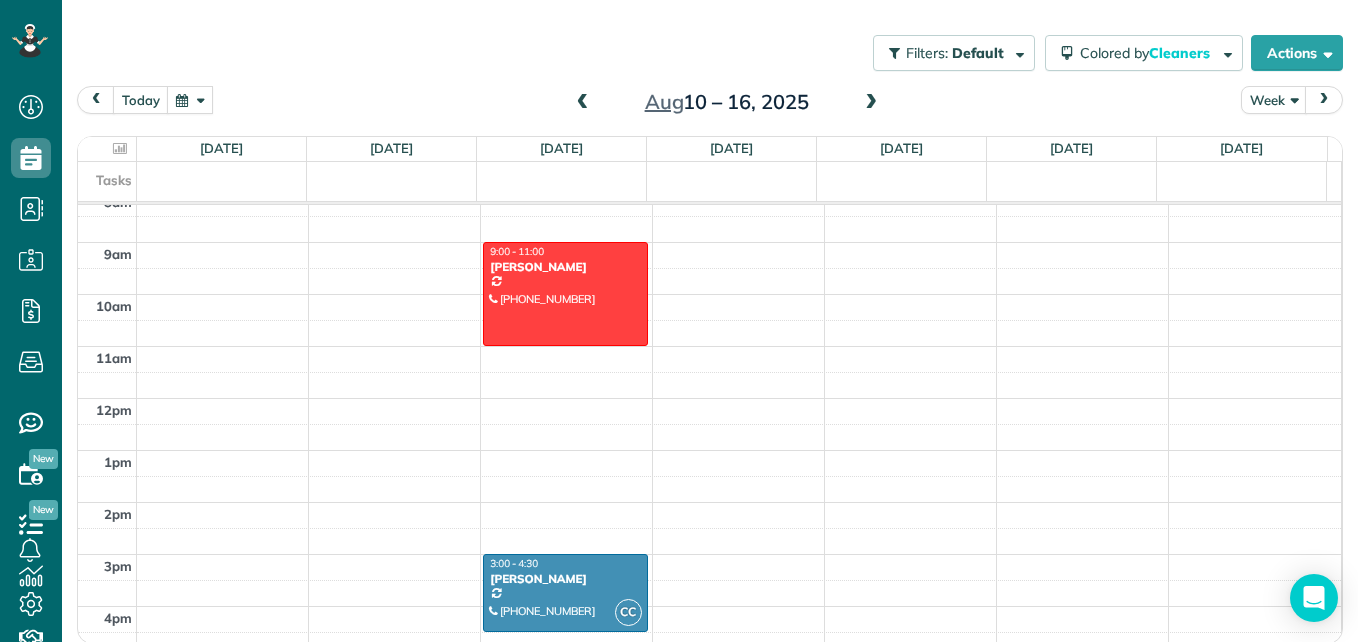 scroll, scrollTop: 439, scrollLeft: 0, axis: vertical 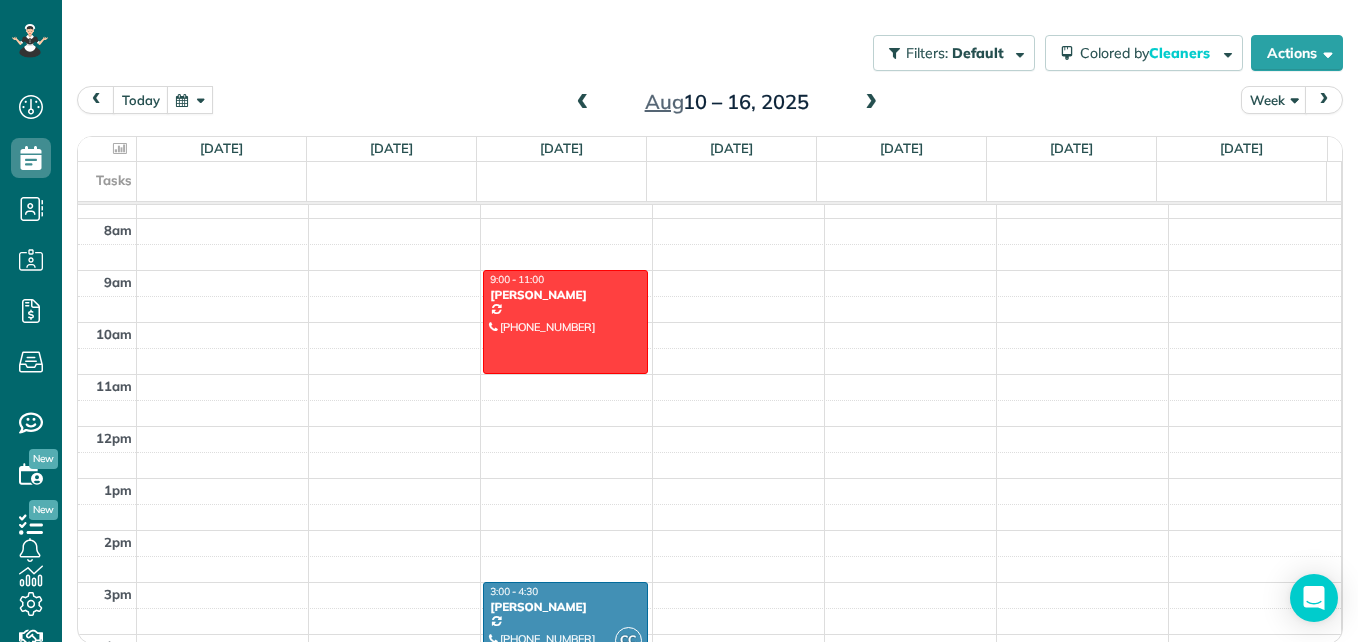 click on "[DATE] No Appointments [DATE] No Appointments [DATE] $220.00 1.5  Man Hours 2  Appointments 0% Paid 50% Assigned [DATE] No Appointments [DATE] No Appointments [DATE] No Appointments [DATE] No Appointments Tasks 12am 1am 2am 3am 4am 5am 6am 7am 8am 9am 10am 11am 12pm 1pm 2pm 3pm 4pm 5pm 6pm 7pm 8pm 9pm 10pm 11pm 9:00 - 11:00 [PERSON_NAME] [PHONE_NUMBER] [STREET_ADDRESS][PERSON_NAME][PERSON_NAME][PERSON_NAME] CC 3:00 - 4:30 [PERSON_NAME] [PHONE_NUMBER] [STREET_ADDRESS][PERSON_NAME][PERSON_NAME]" at bounding box center [710, 390] 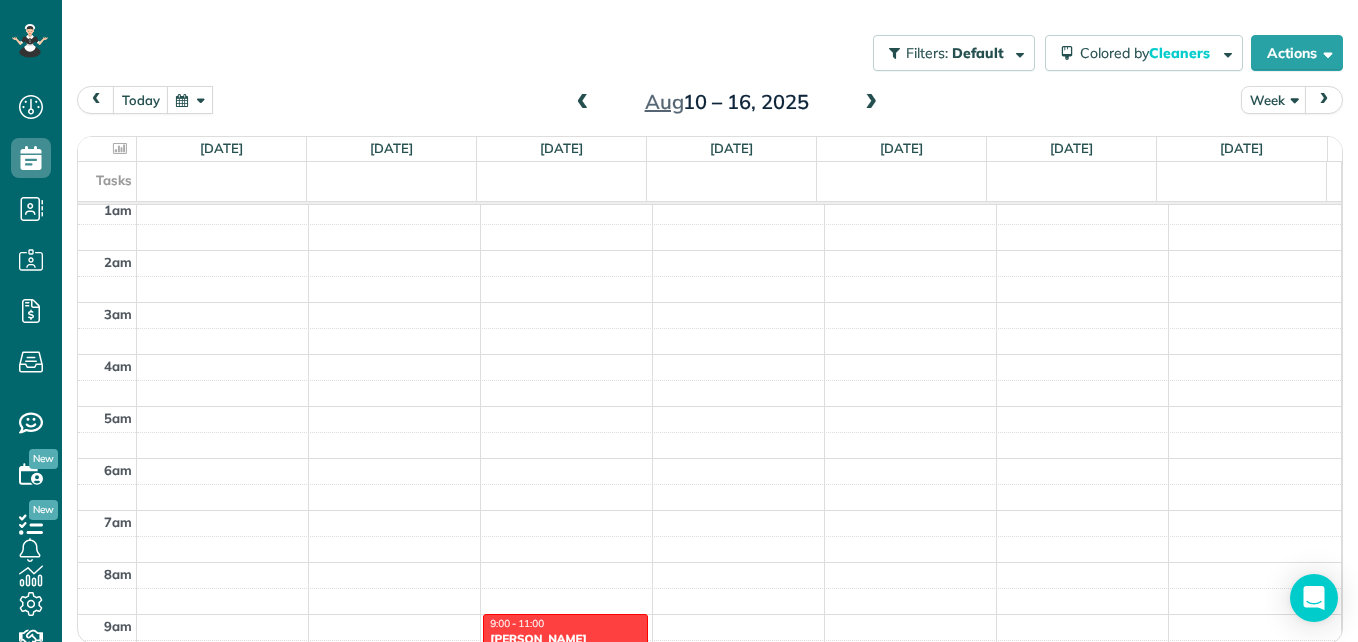 scroll, scrollTop: 0, scrollLeft: 0, axis: both 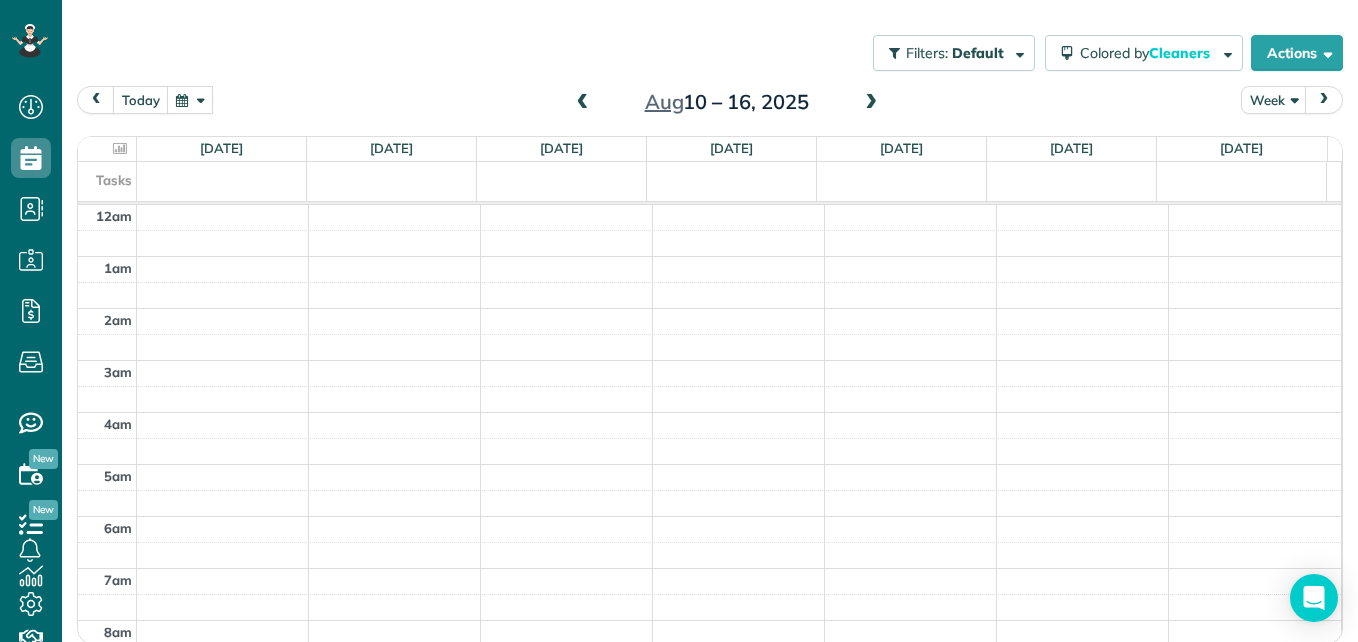 click at bounding box center (583, 103) 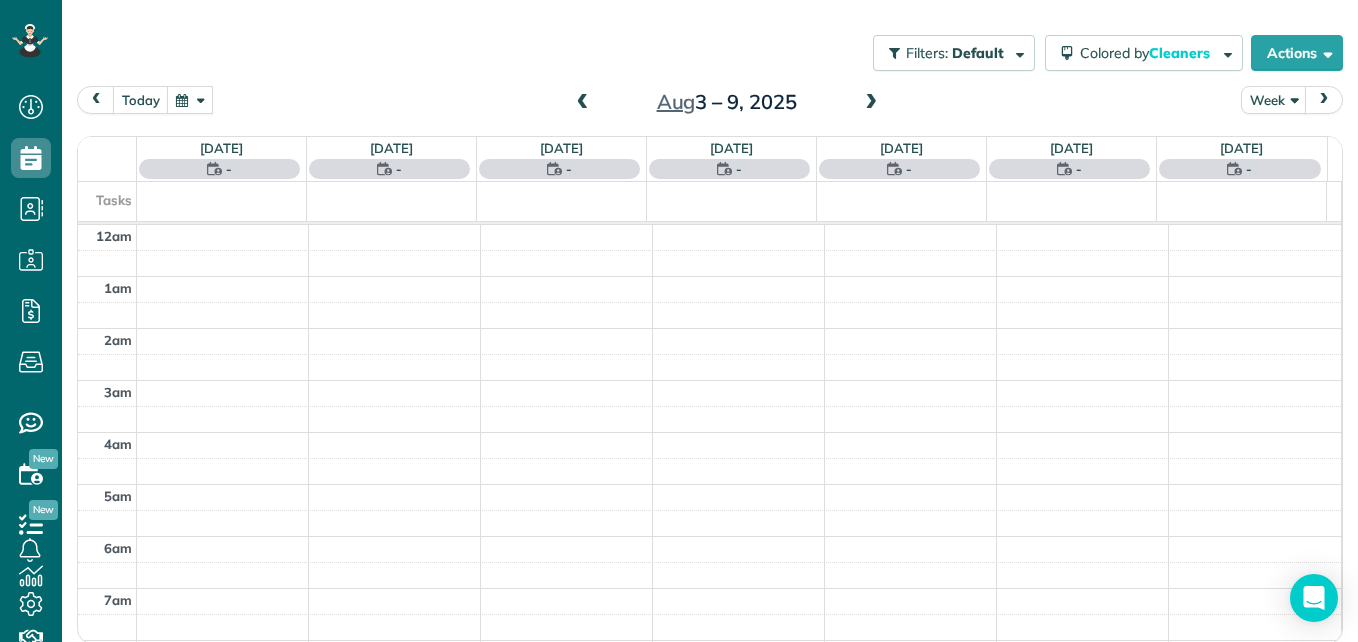 scroll, scrollTop: 365, scrollLeft: 0, axis: vertical 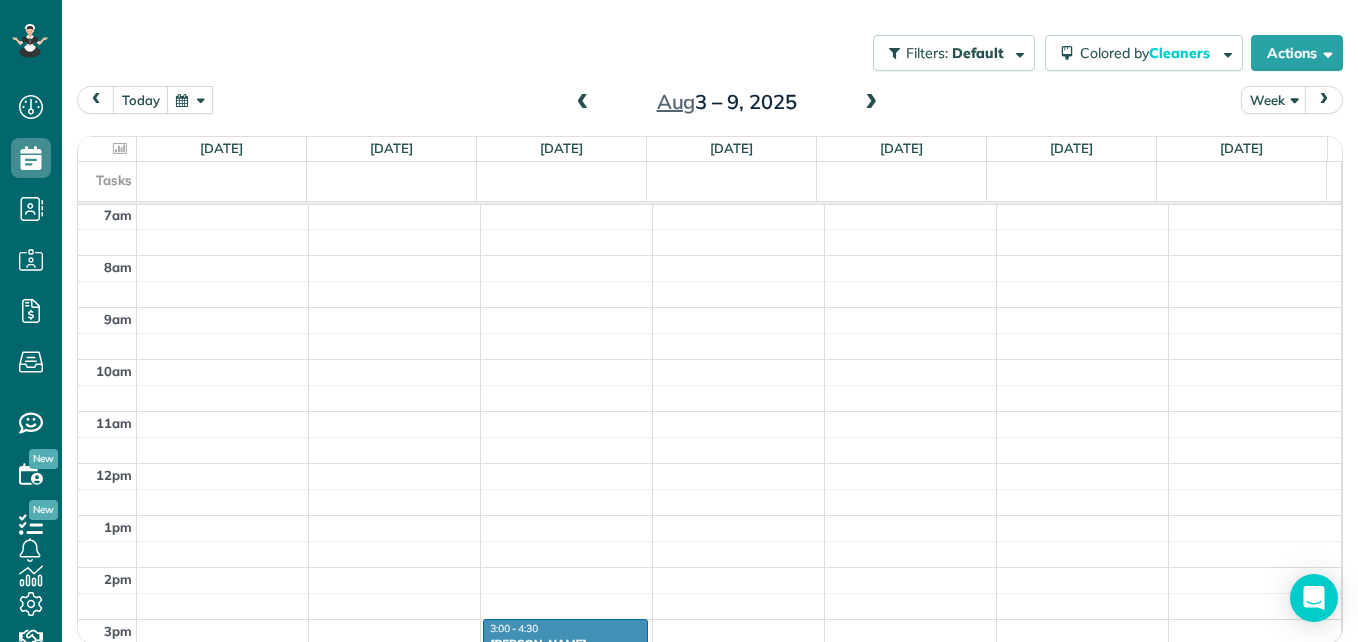 click at bounding box center [583, 103] 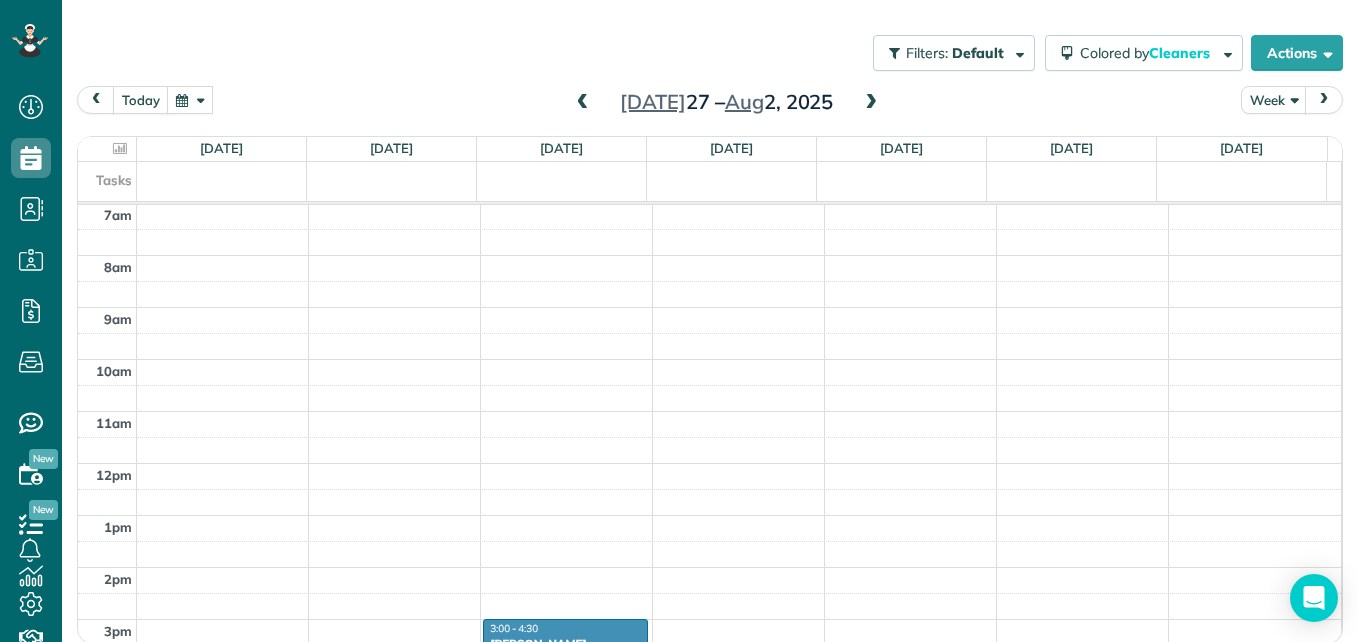 click at bounding box center [583, 103] 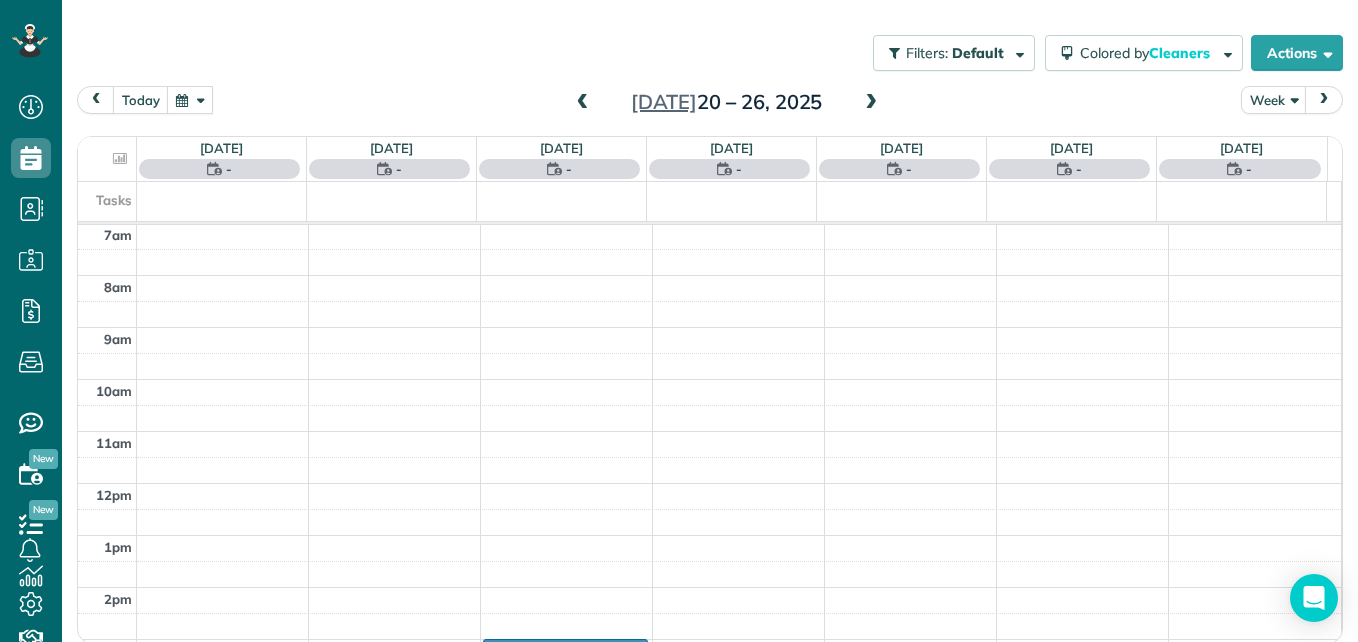 click at bounding box center [583, 103] 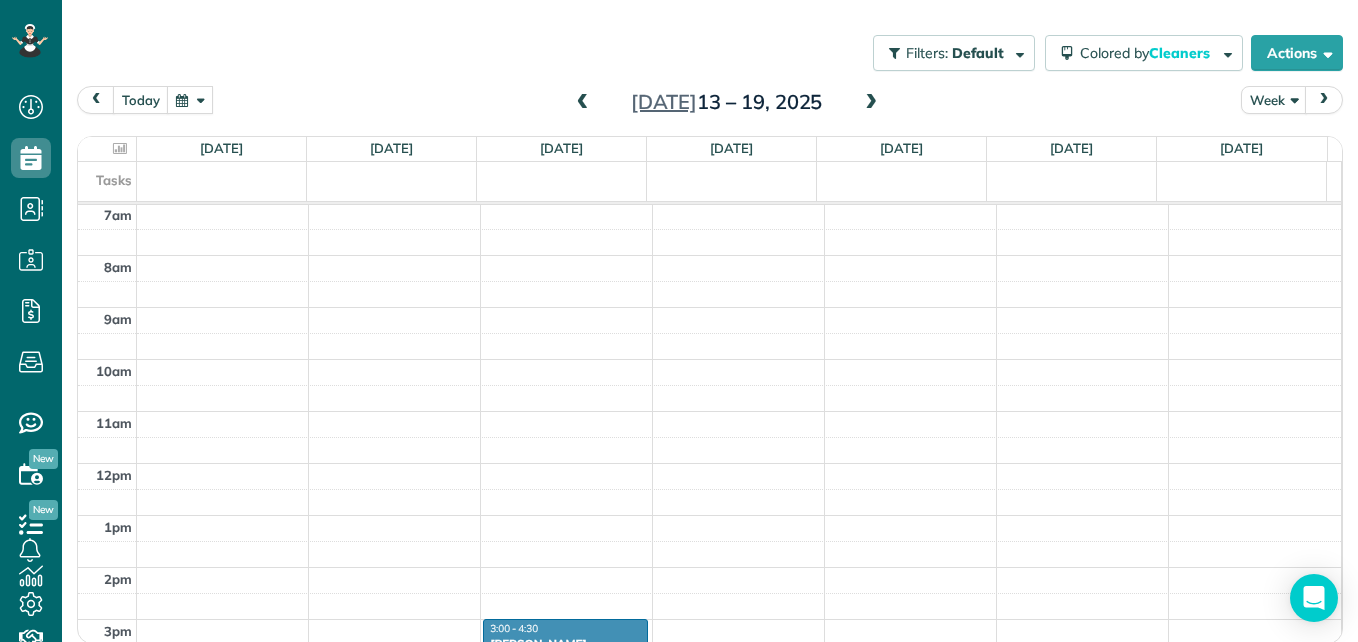 click at bounding box center (583, 103) 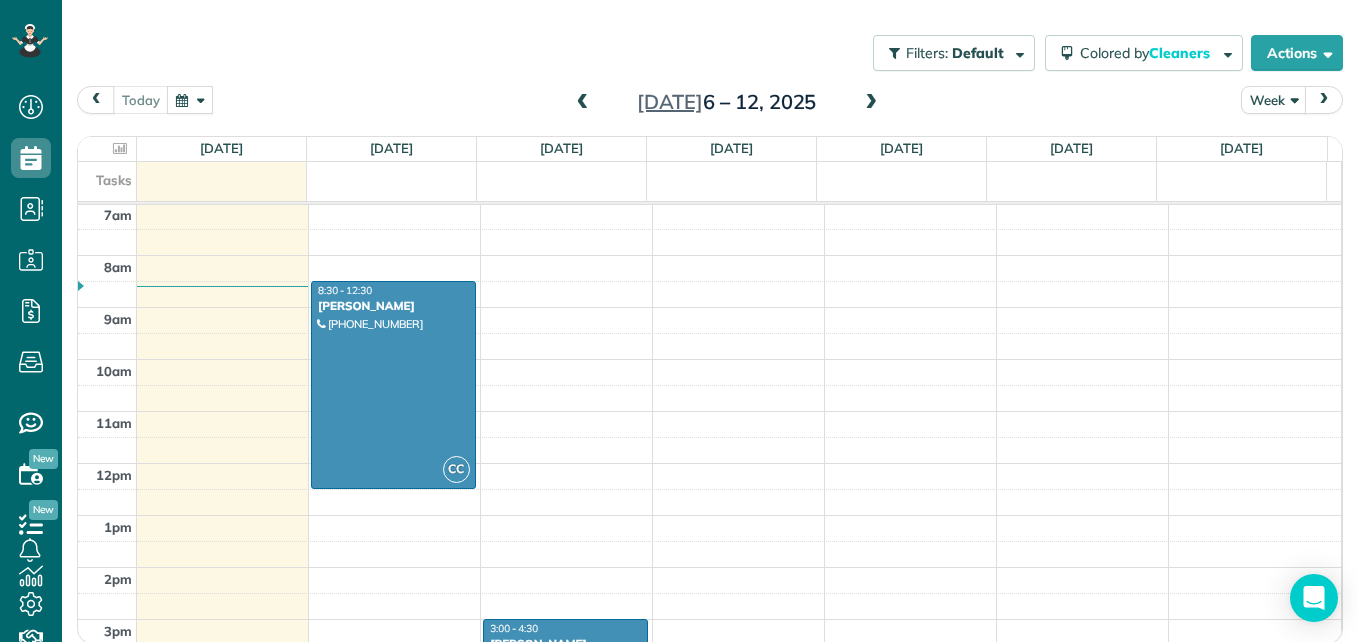 drag, startPoint x: 1310, startPoint y: 374, endPoint x: 1320, endPoint y: 425, distance: 51.971146 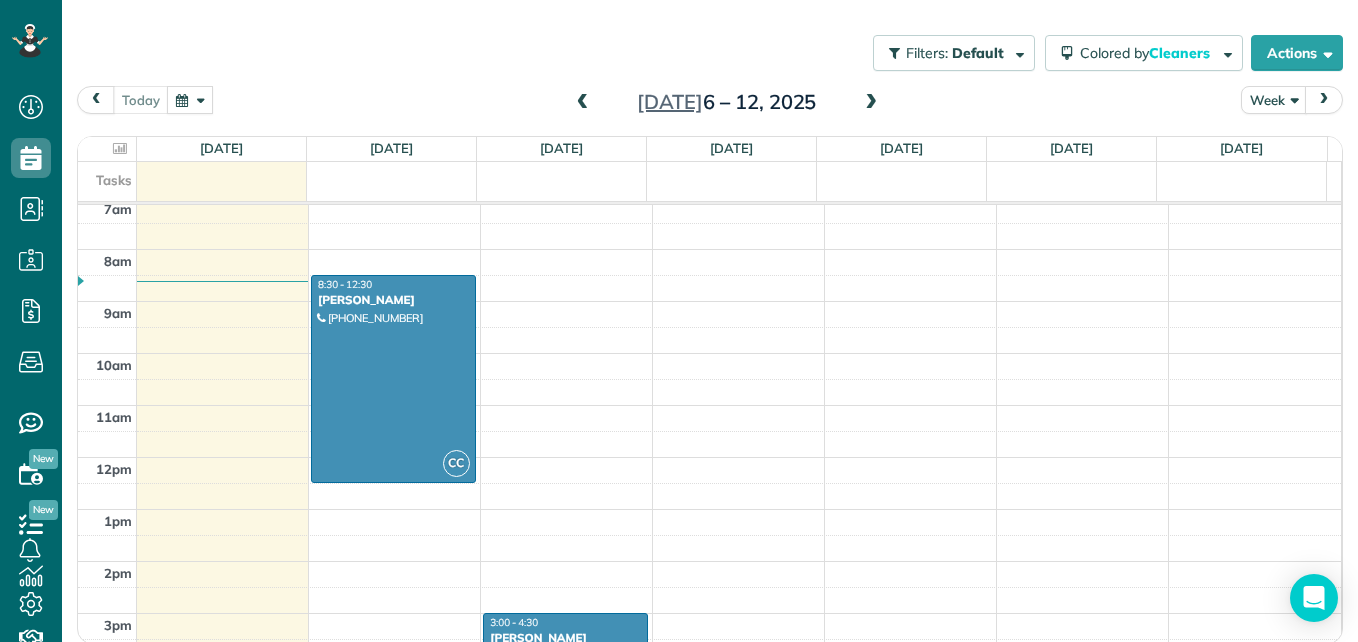 scroll, scrollTop: 374, scrollLeft: 0, axis: vertical 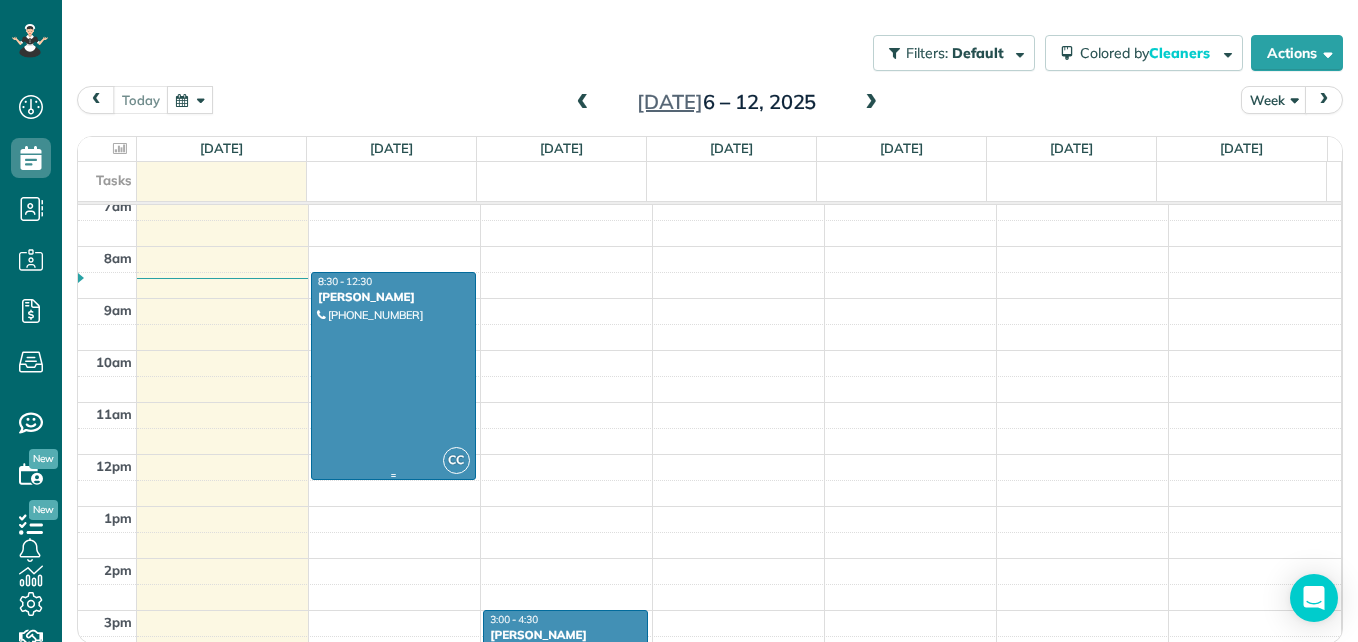 click at bounding box center [393, 376] 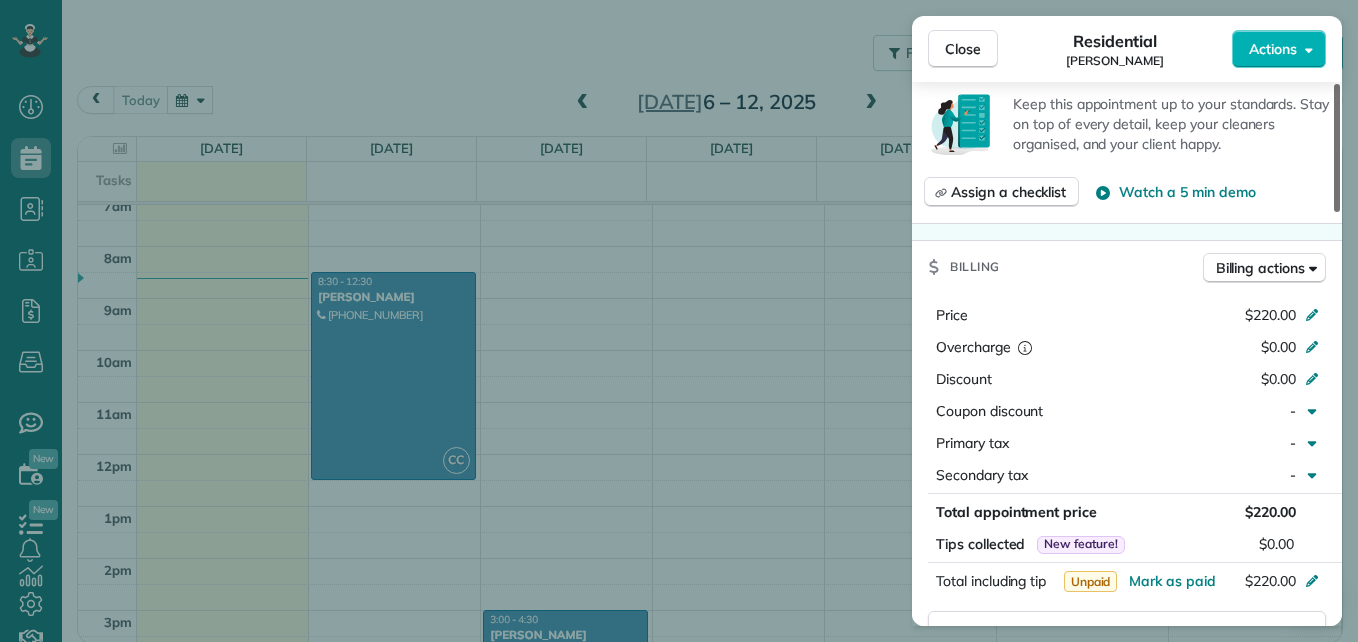 scroll, scrollTop: 723, scrollLeft: 0, axis: vertical 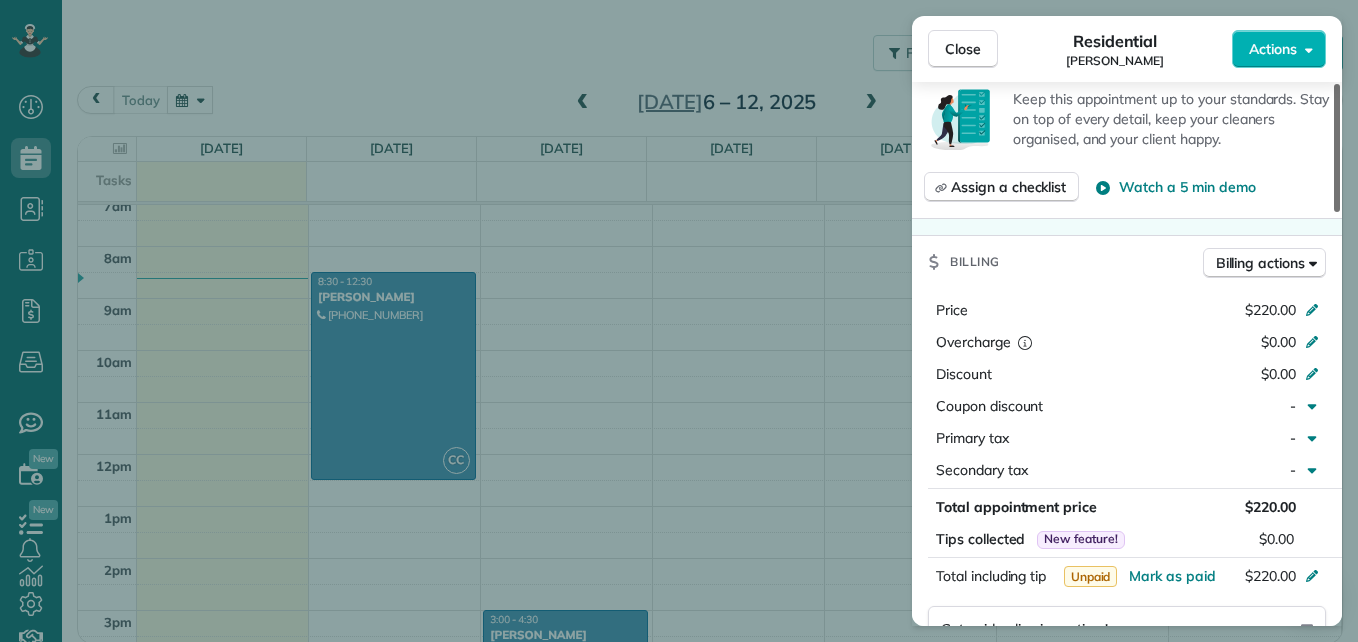 drag, startPoint x: 1341, startPoint y: 197, endPoint x: 1361, endPoint y: 367, distance: 171.17242 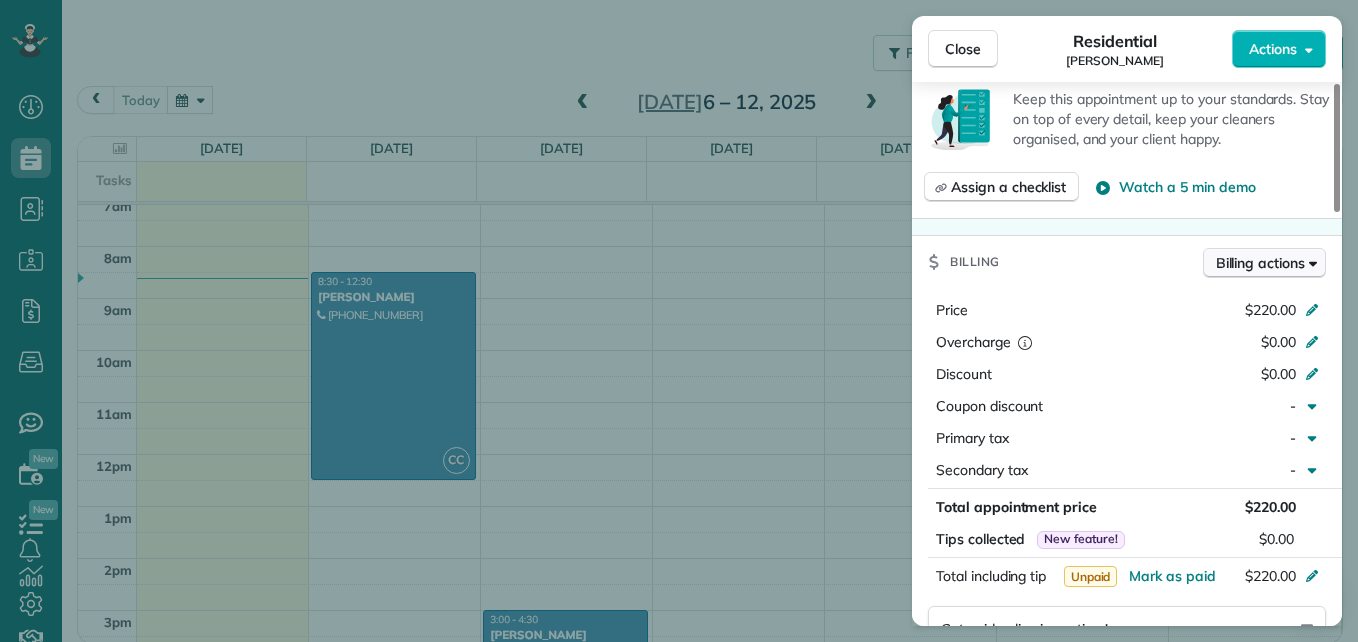 click on "Billing actions" at bounding box center [1264, 263] 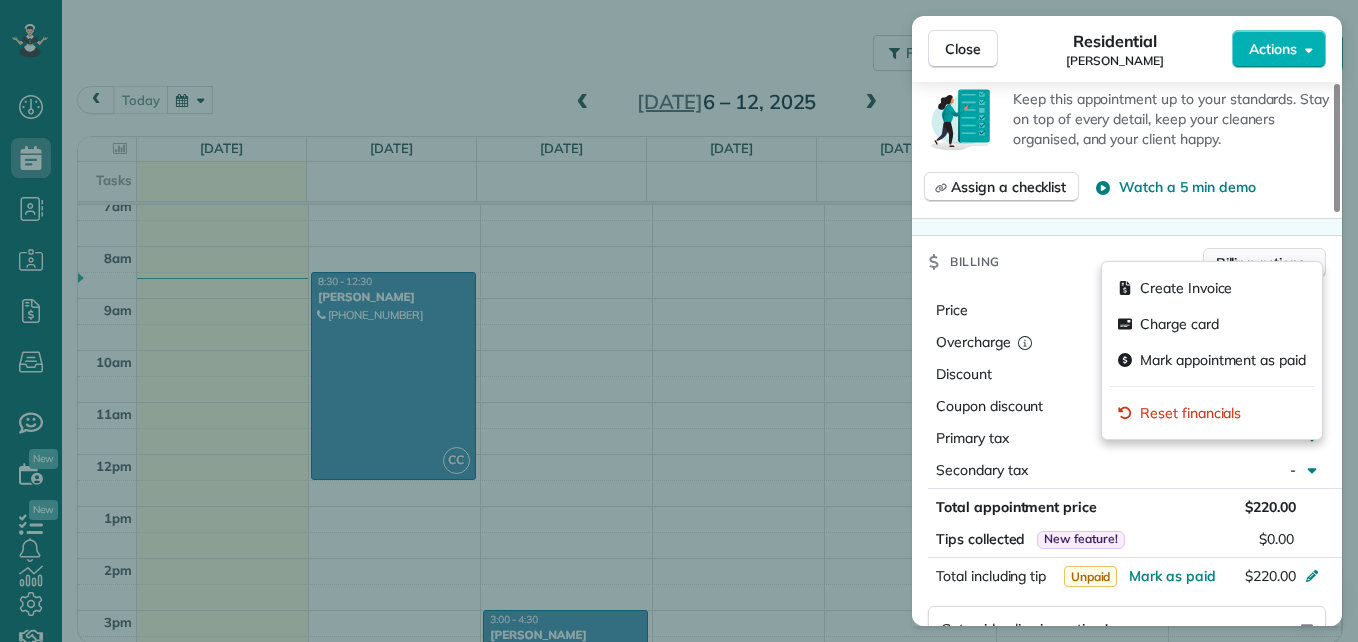 click on "Billing actions" at bounding box center (1260, 263) 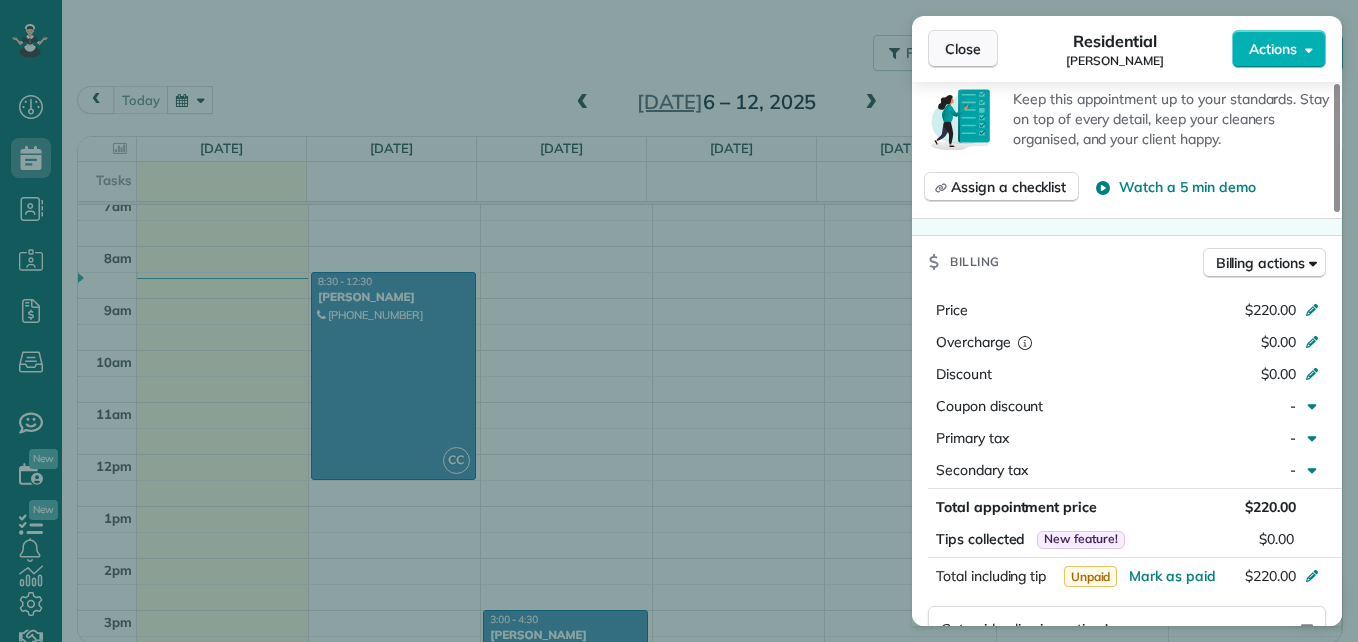 click on "Close" at bounding box center (963, 49) 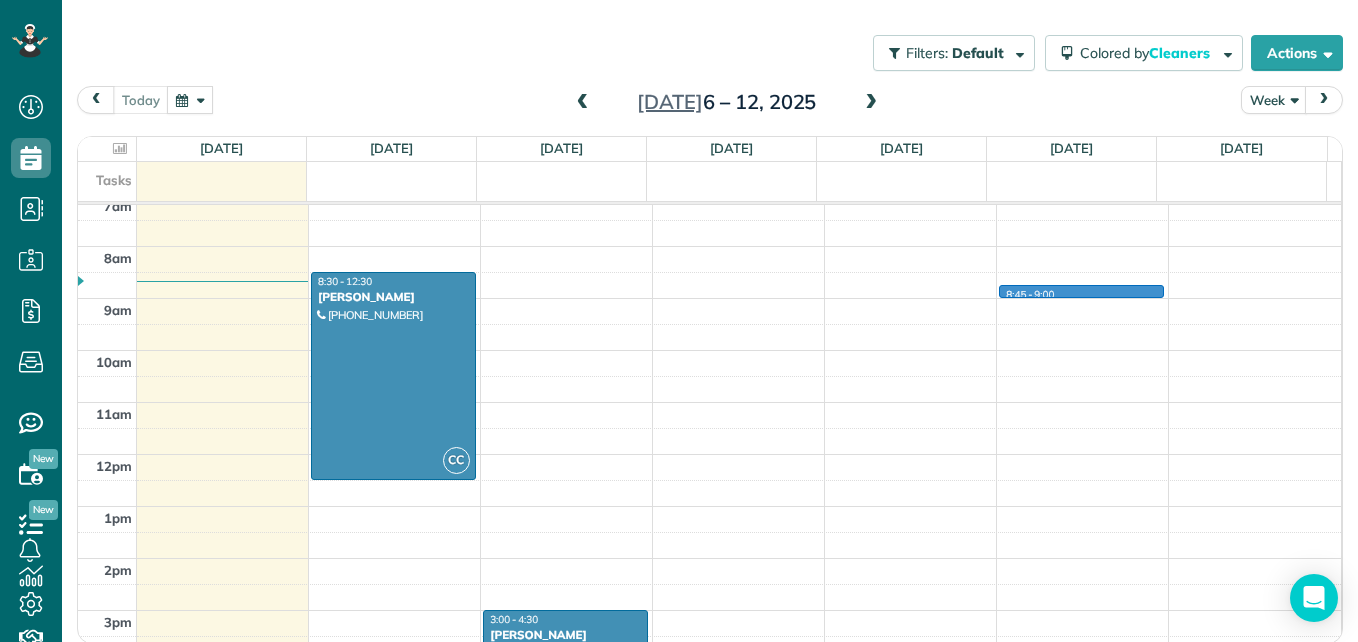 click on "12am 1am 2am 3am 4am 5am 6am 7am 8am 9am 10am 11am 12pm 1pm 2pm 3pm 4pm 5pm 6pm 7pm 8pm 9pm 10pm 11pm CC 8:30 - 12:30 [PERSON_NAME] [PHONE_NUMBER] [STREET_ADDRESS][PERSON_NAME][PERSON_NAME] CC 3:00 - 4:30 [PERSON_NAME] [PHONE_NUMBER] [STREET_ADDRESS][PERSON_NAME][PERSON_NAME] 8:45 - 9:00" at bounding box center [709, 454] 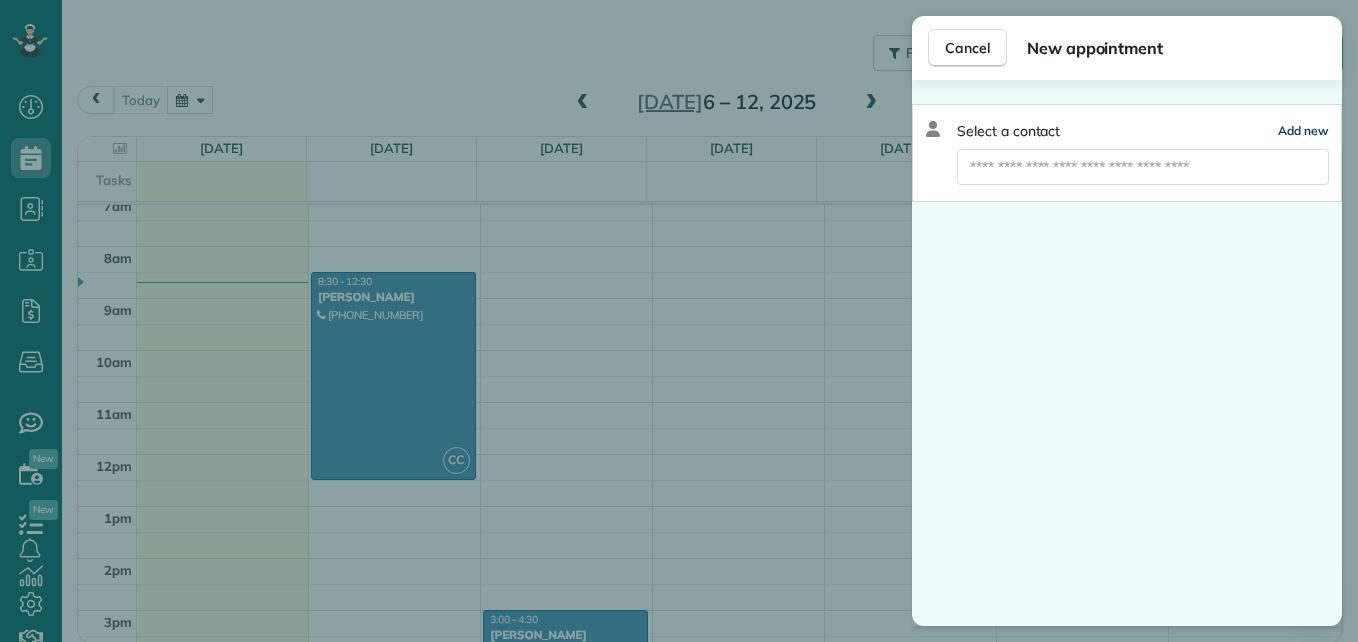 click on "Add new" at bounding box center [1303, 130] 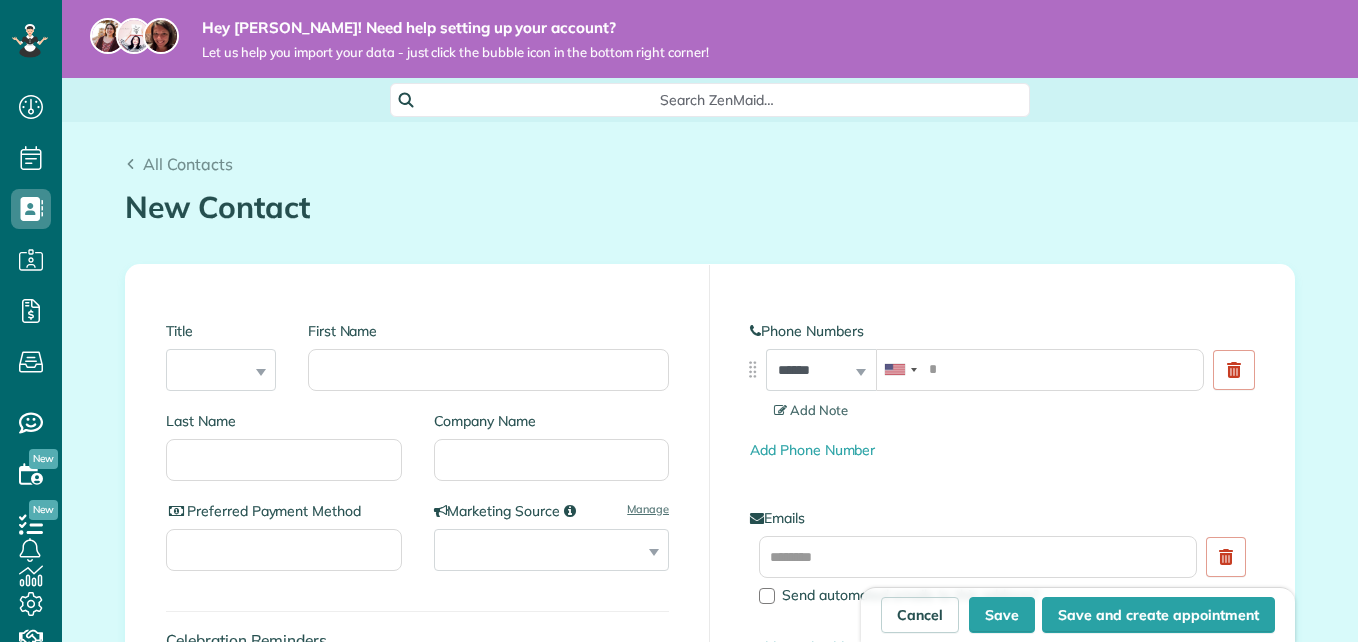 scroll, scrollTop: 0, scrollLeft: 0, axis: both 